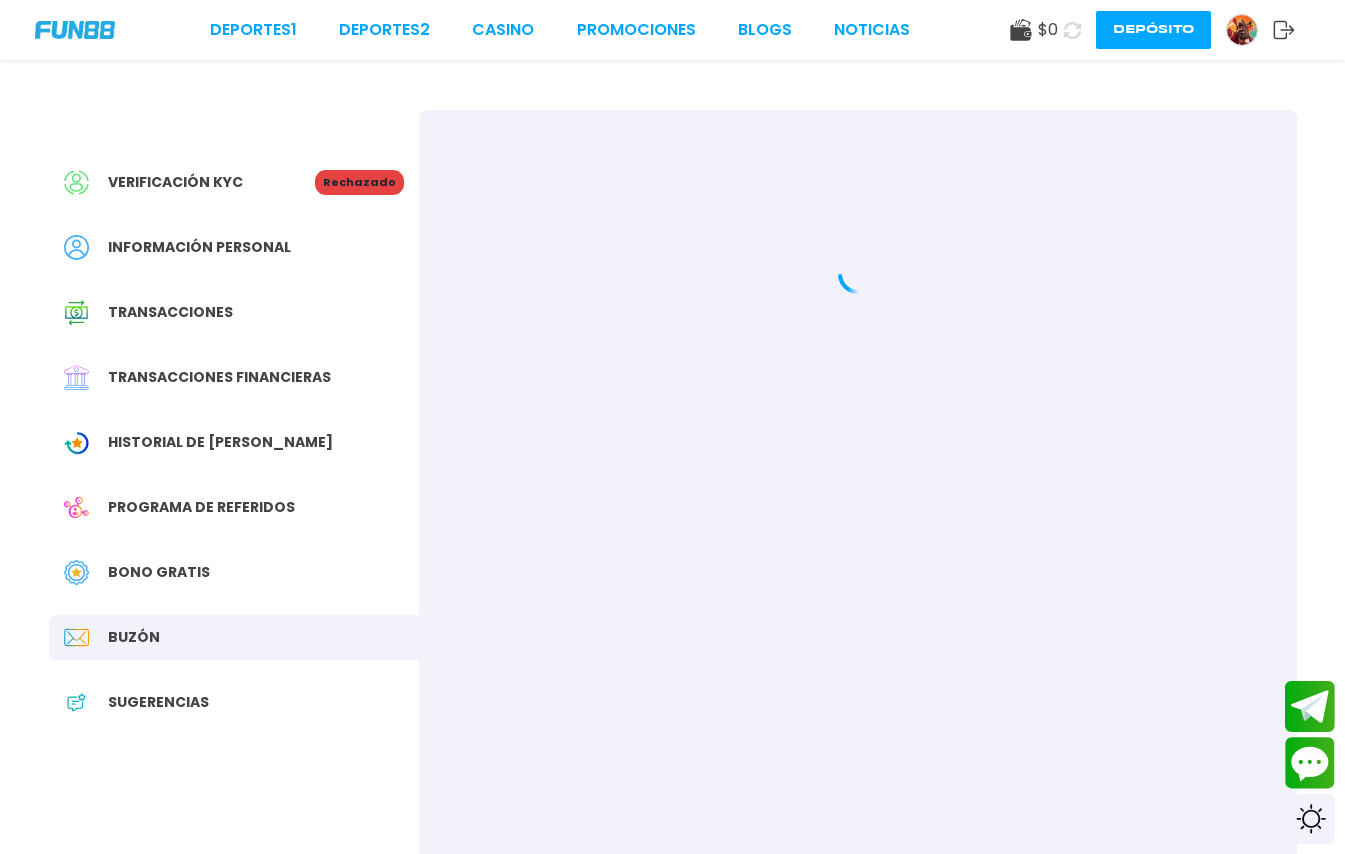 scroll, scrollTop: 0, scrollLeft: 0, axis: both 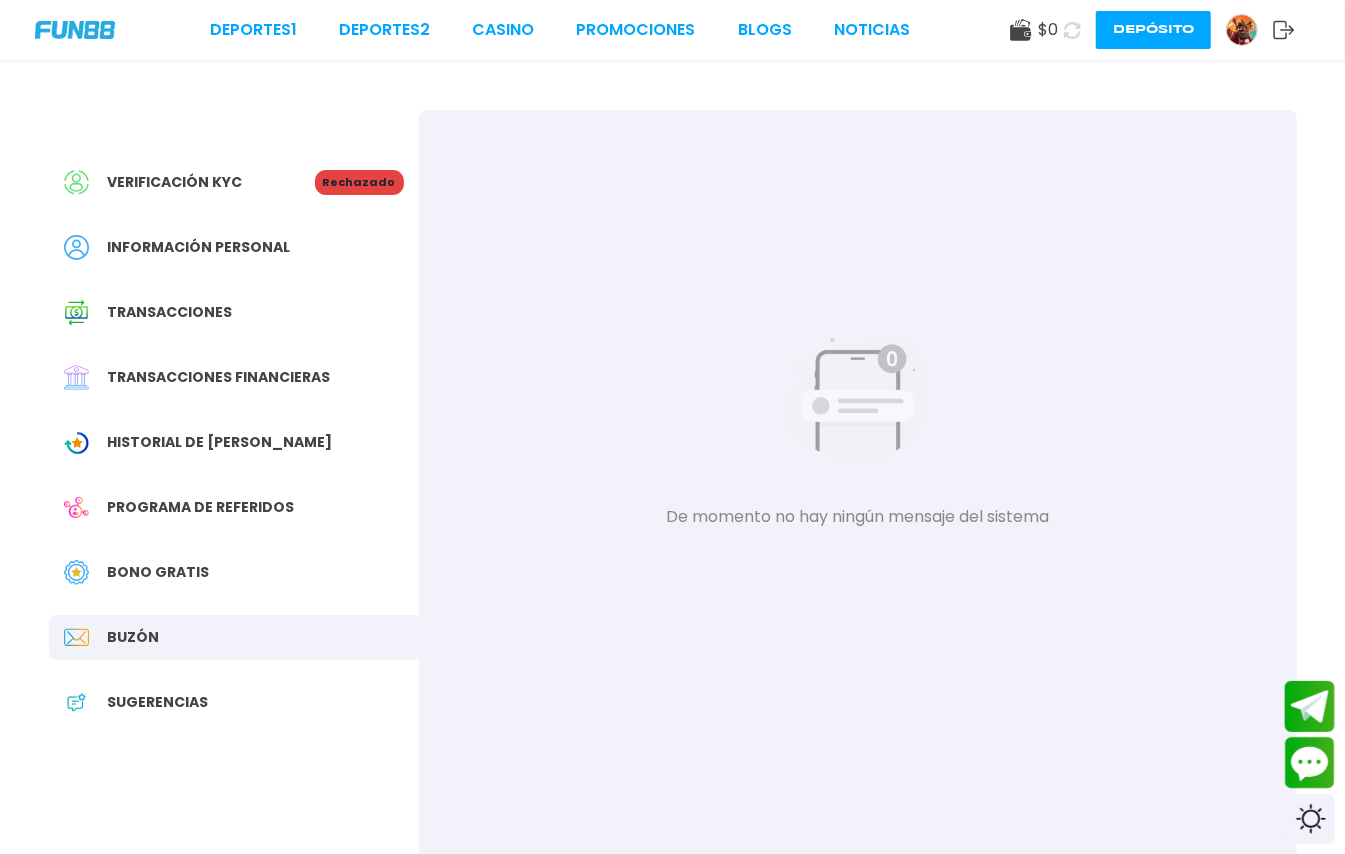 click on "Verificación KYC Rechazado" at bounding box center [234, 182] 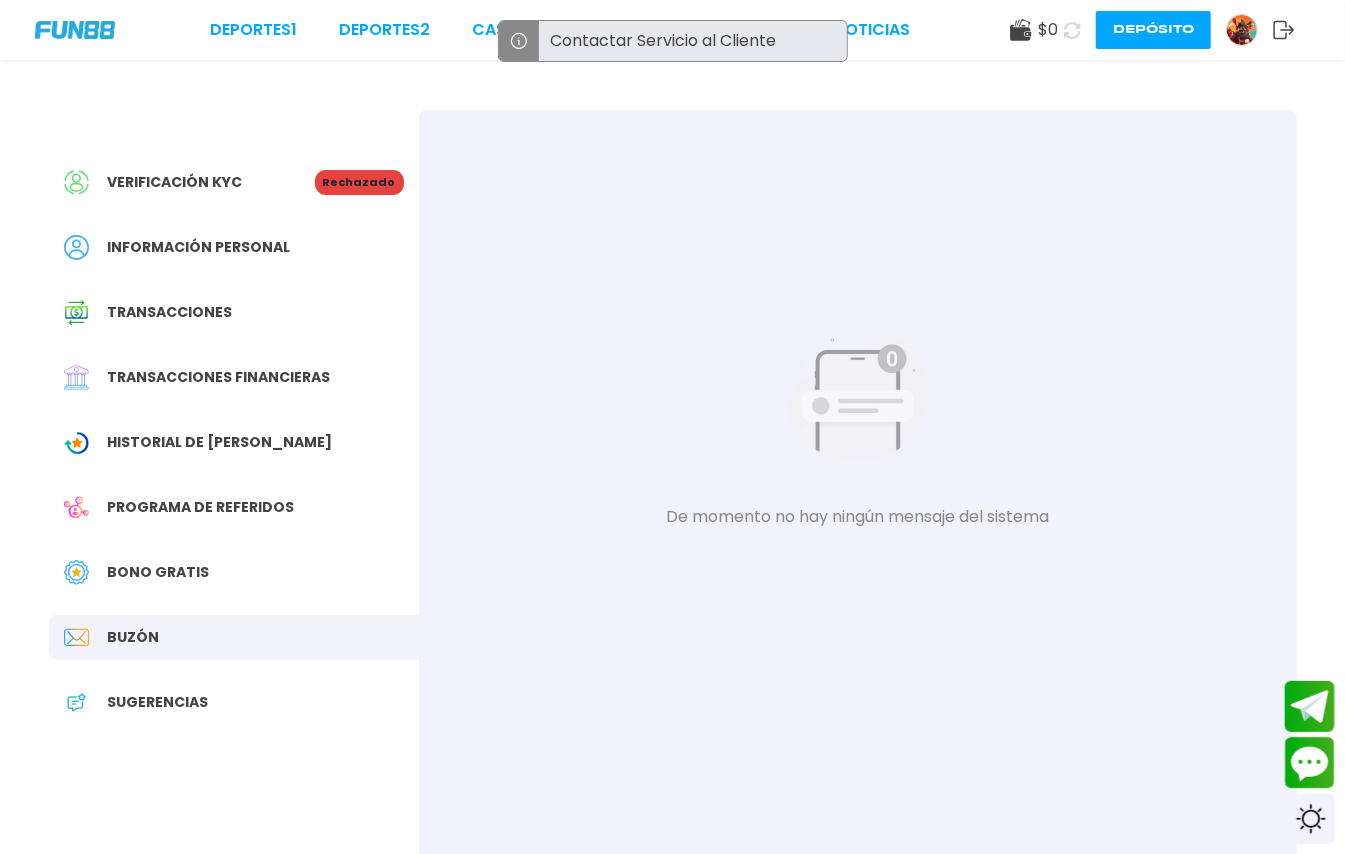 click at bounding box center (1249, 30) 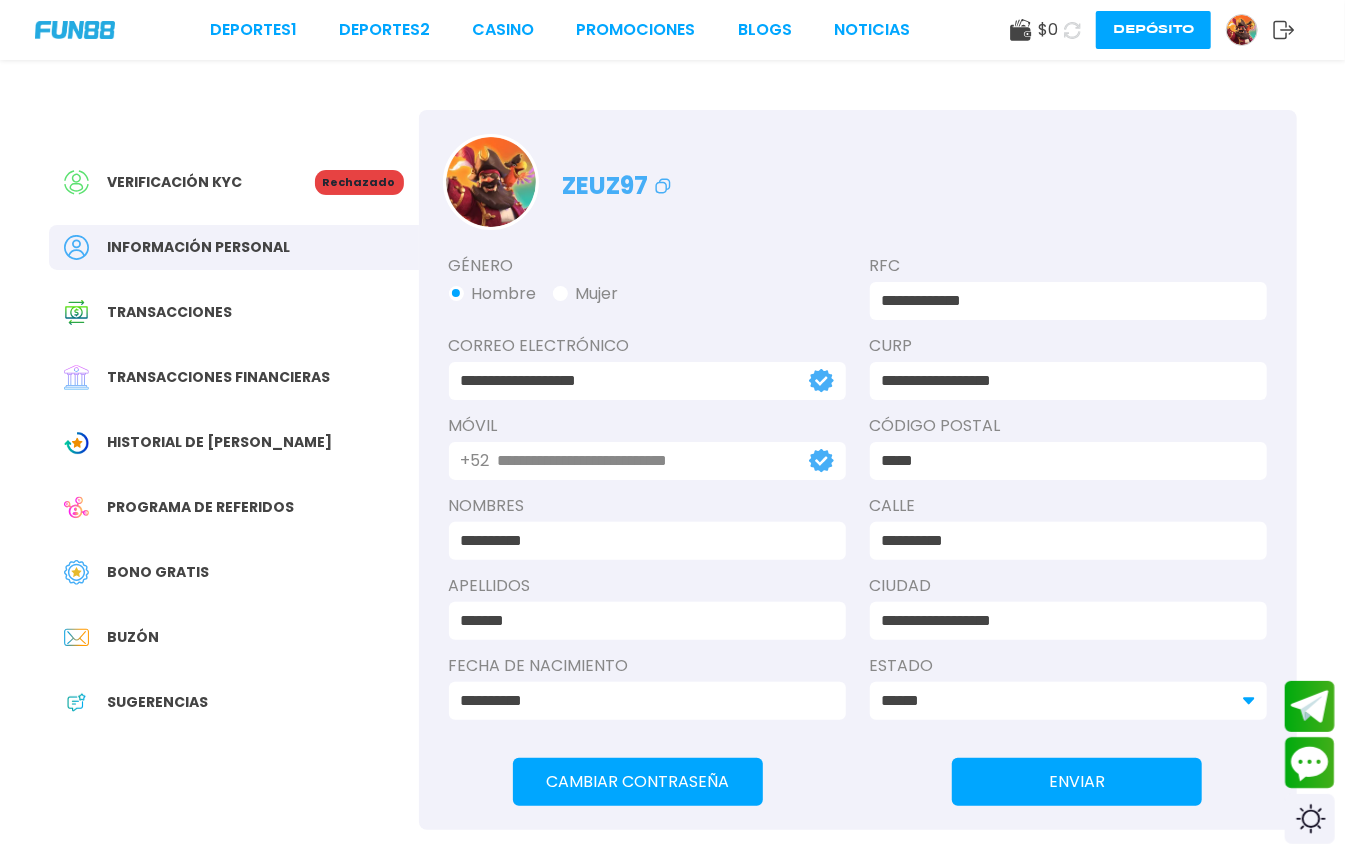 click on "Verificación KYC" at bounding box center (189, 182) 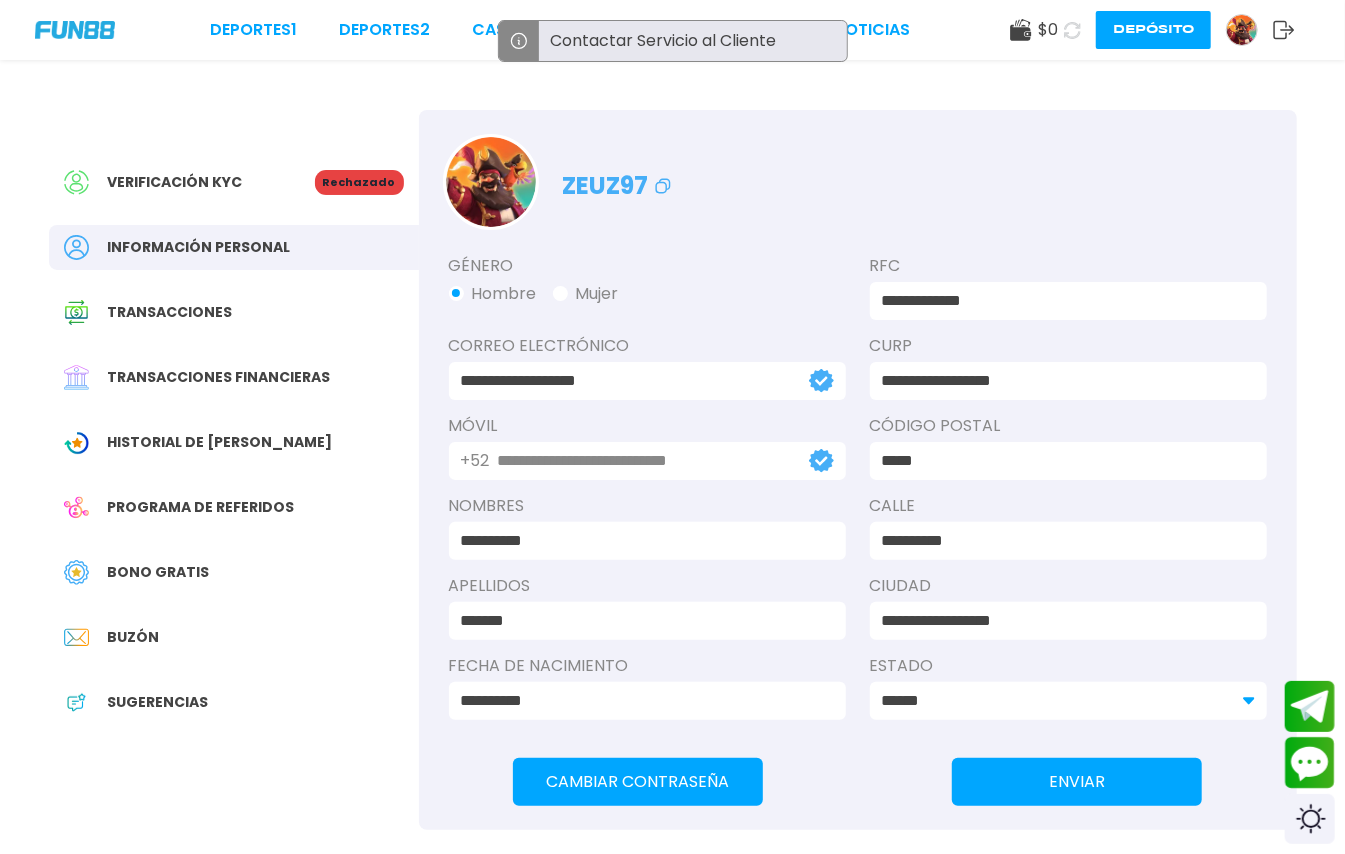 scroll, scrollTop: 746, scrollLeft: 0, axis: vertical 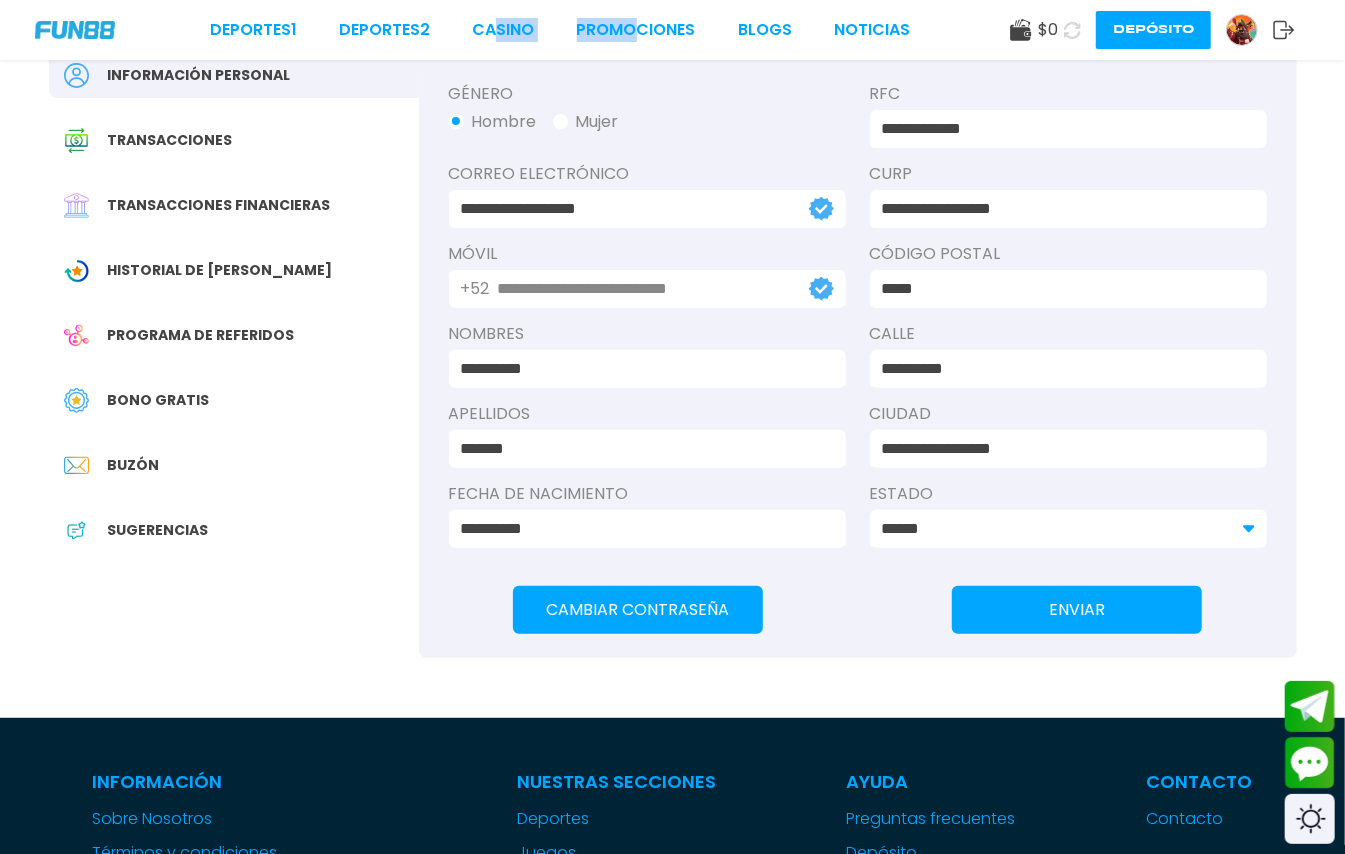 drag, startPoint x: 640, startPoint y: 49, endPoint x: 498, endPoint y: 16, distance: 145.78409 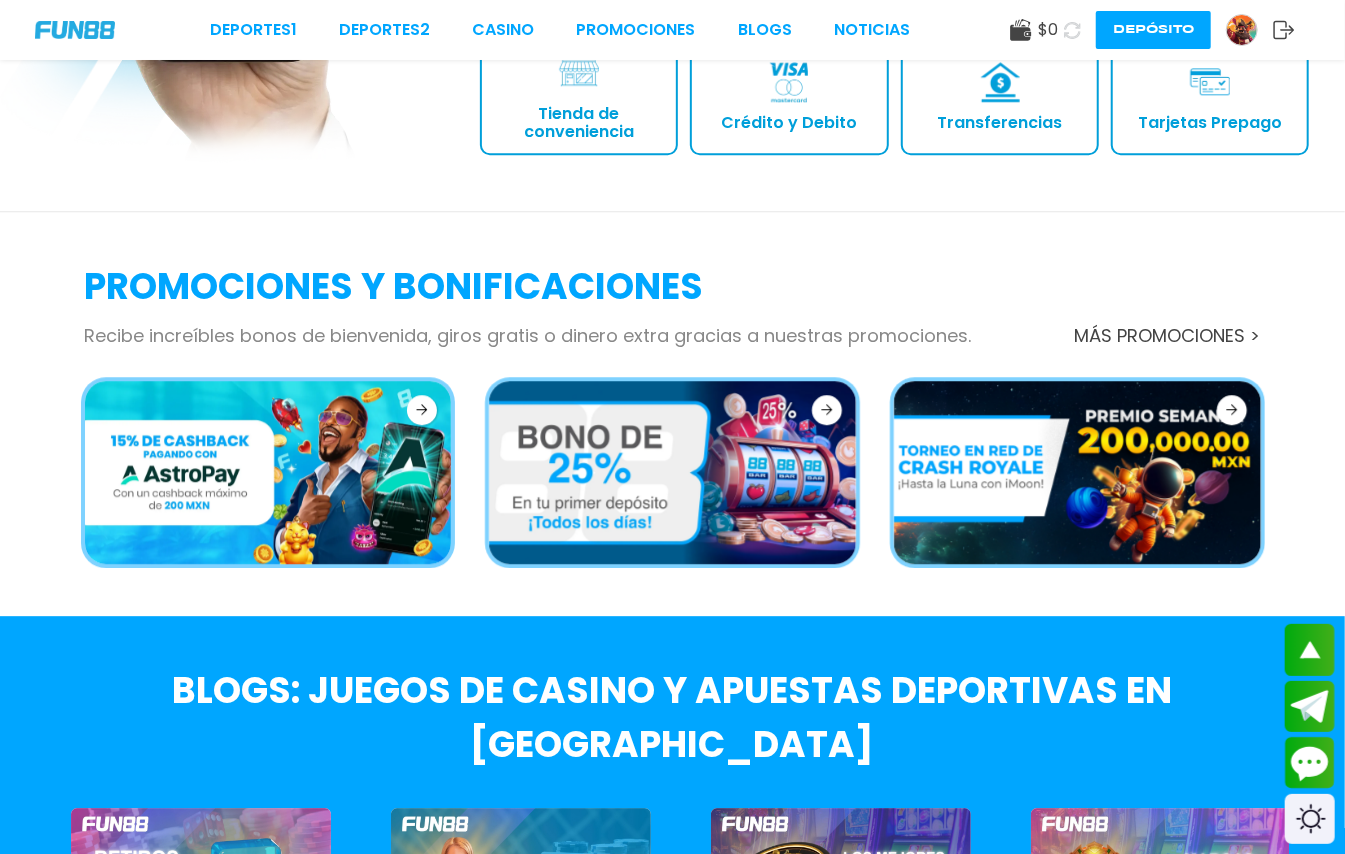scroll, scrollTop: 2800, scrollLeft: 0, axis: vertical 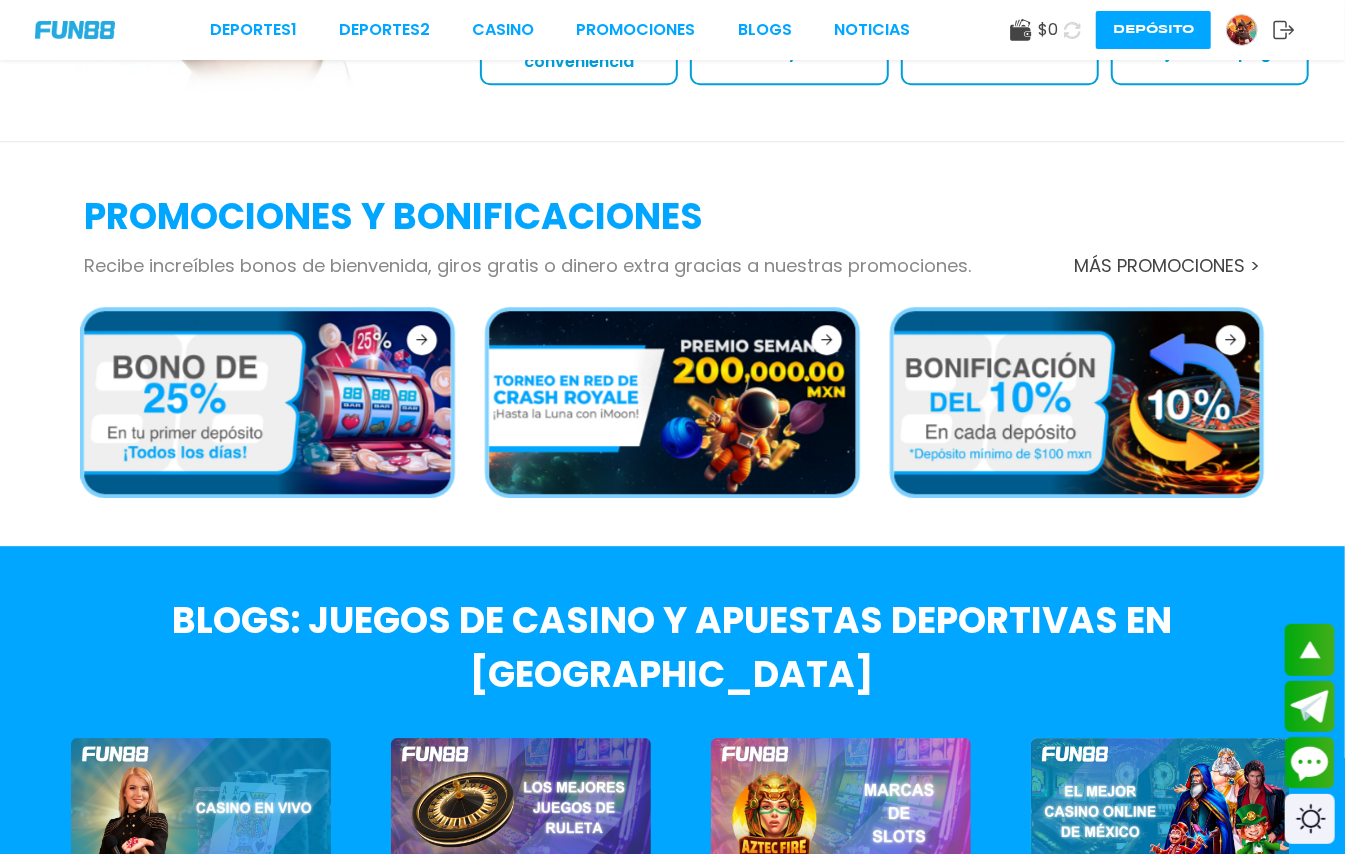 click at bounding box center (1231, 340) 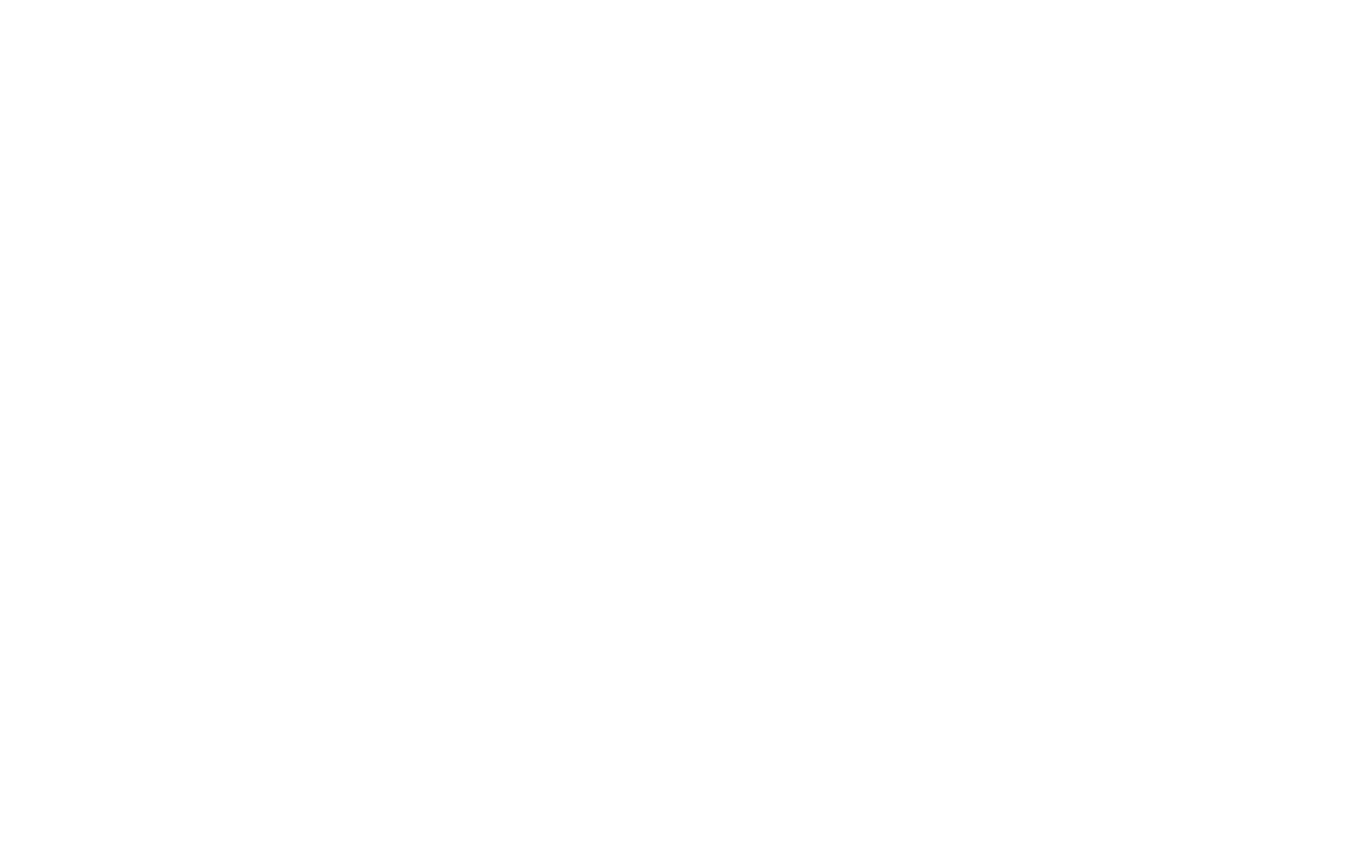 scroll, scrollTop: 0, scrollLeft: 0, axis: both 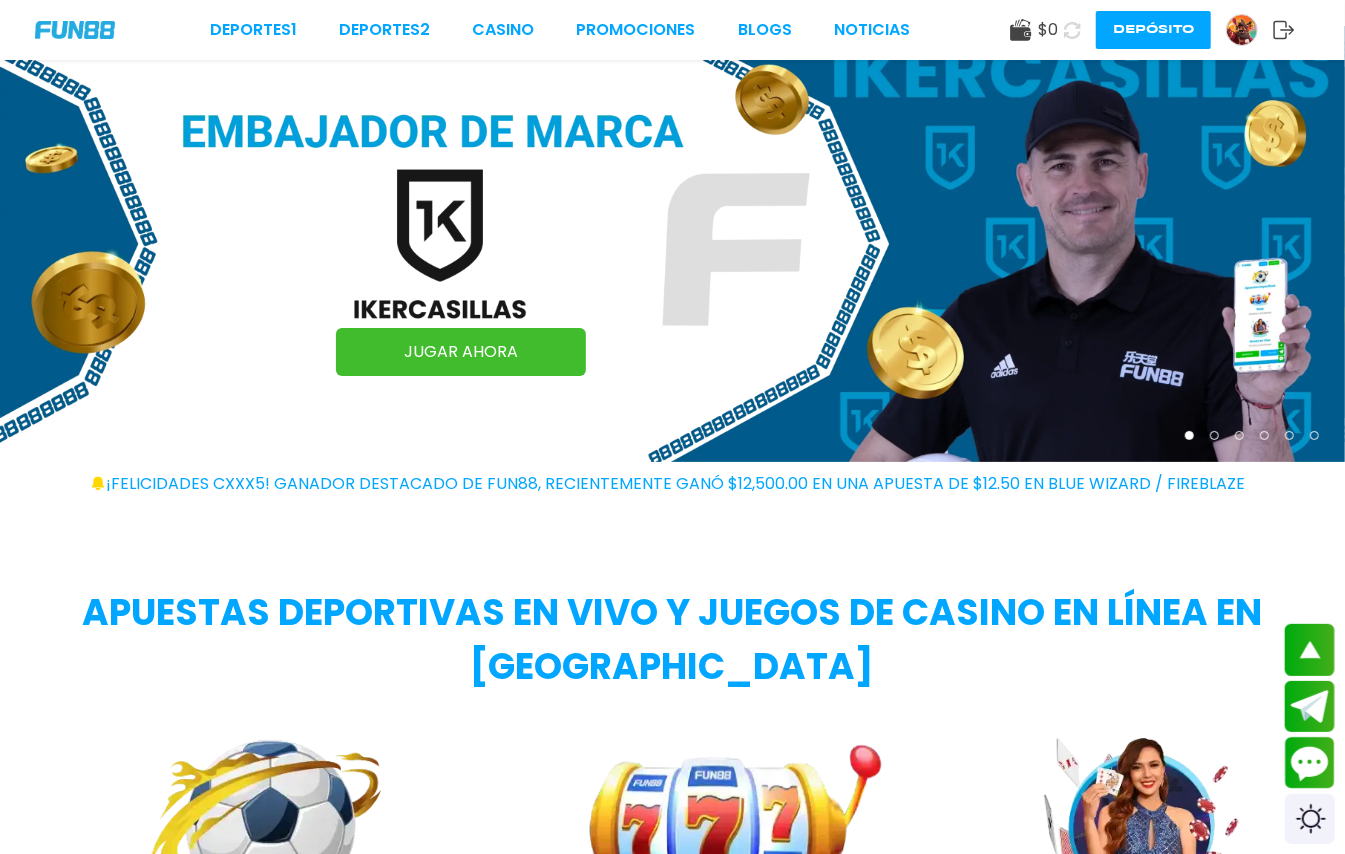 click at bounding box center [1214, 435] 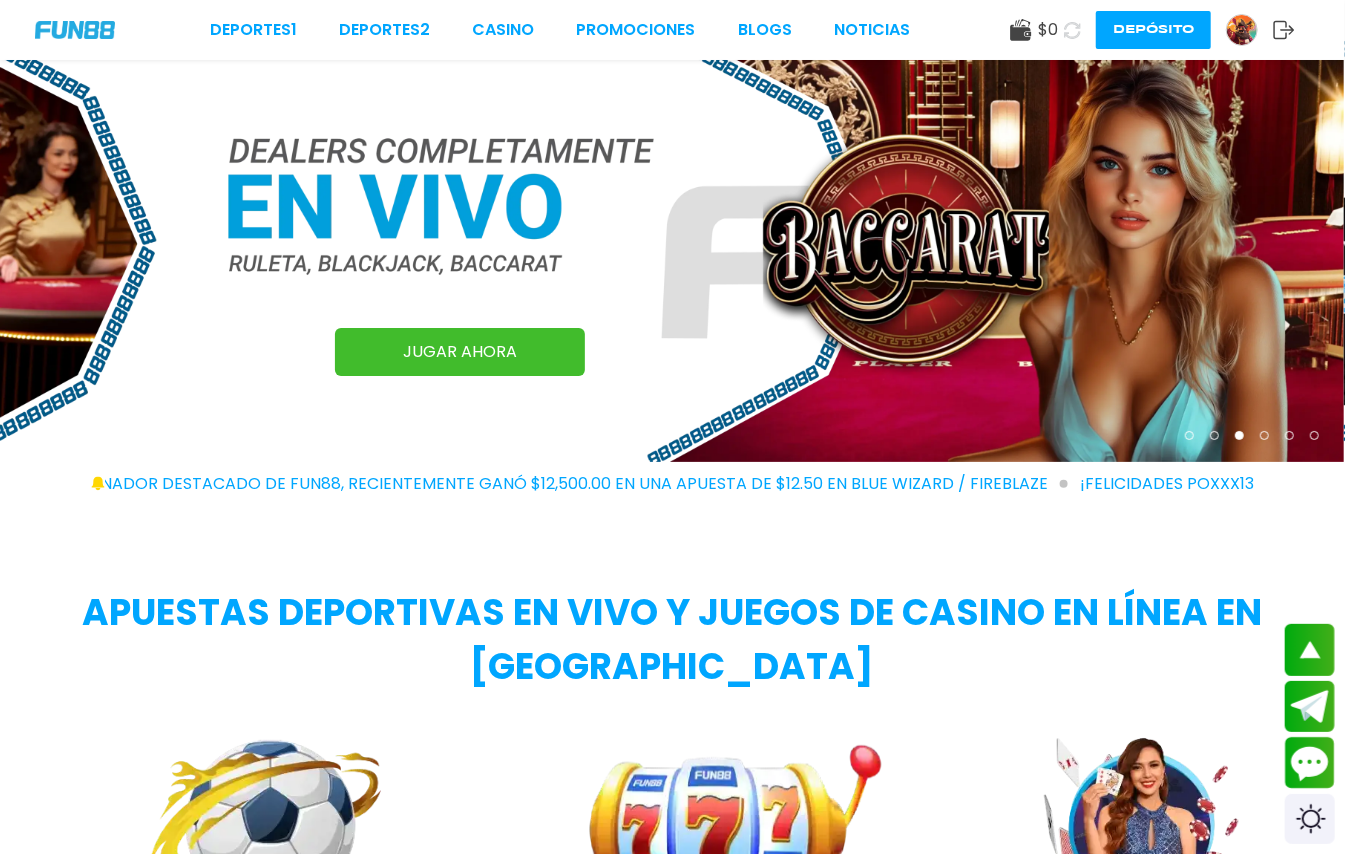 click at bounding box center (1264, 435) 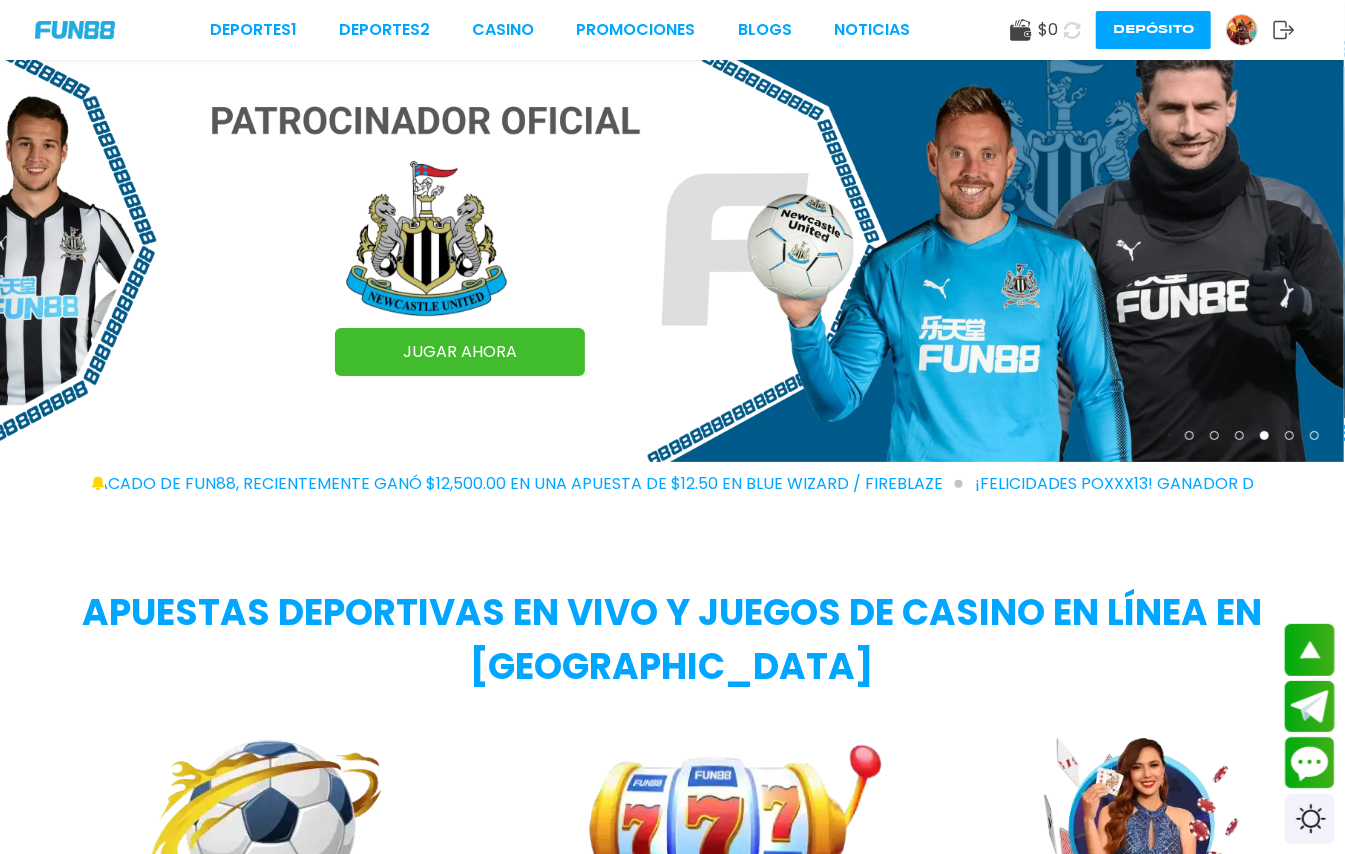 click at bounding box center (1289, 435) 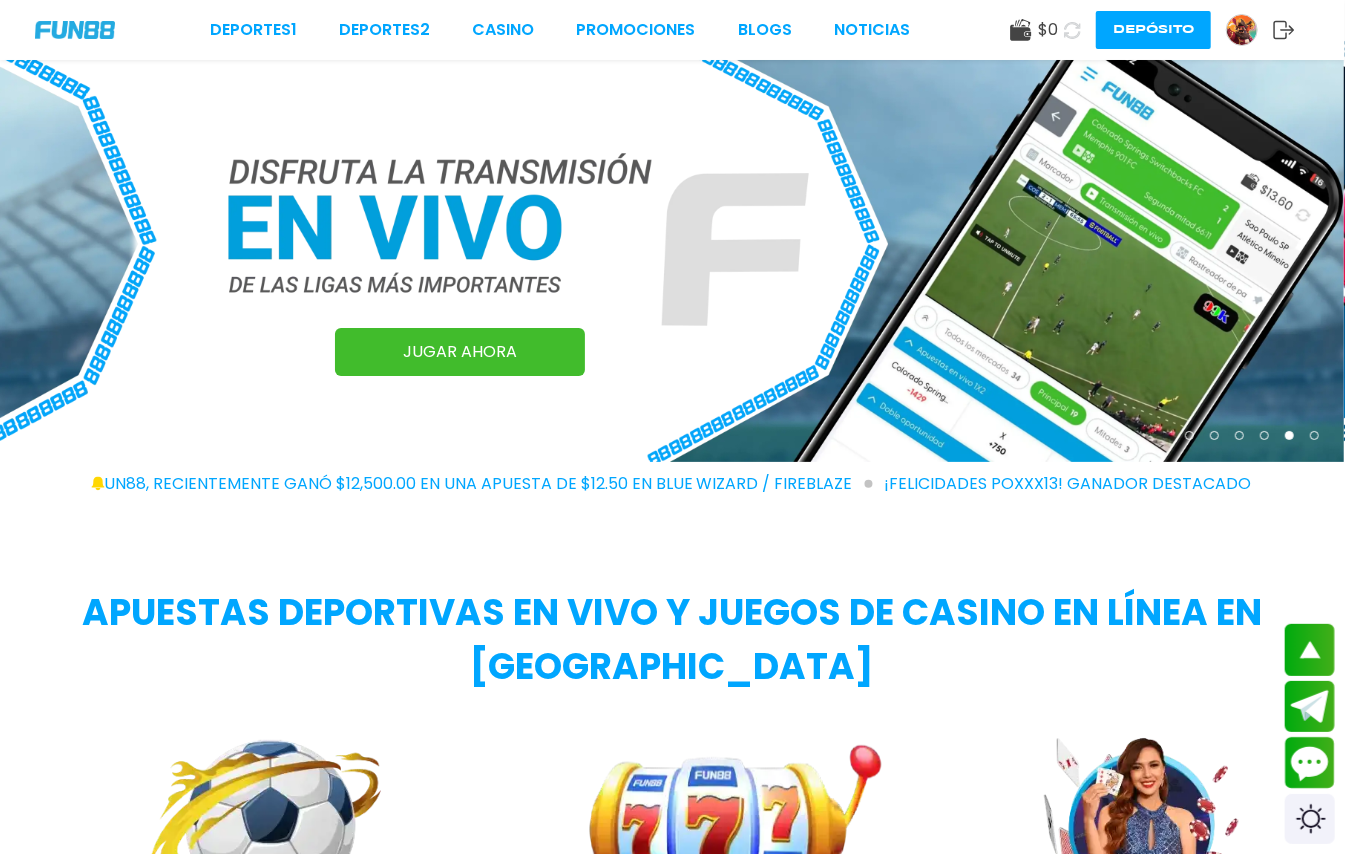 click at bounding box center (1314, 435) 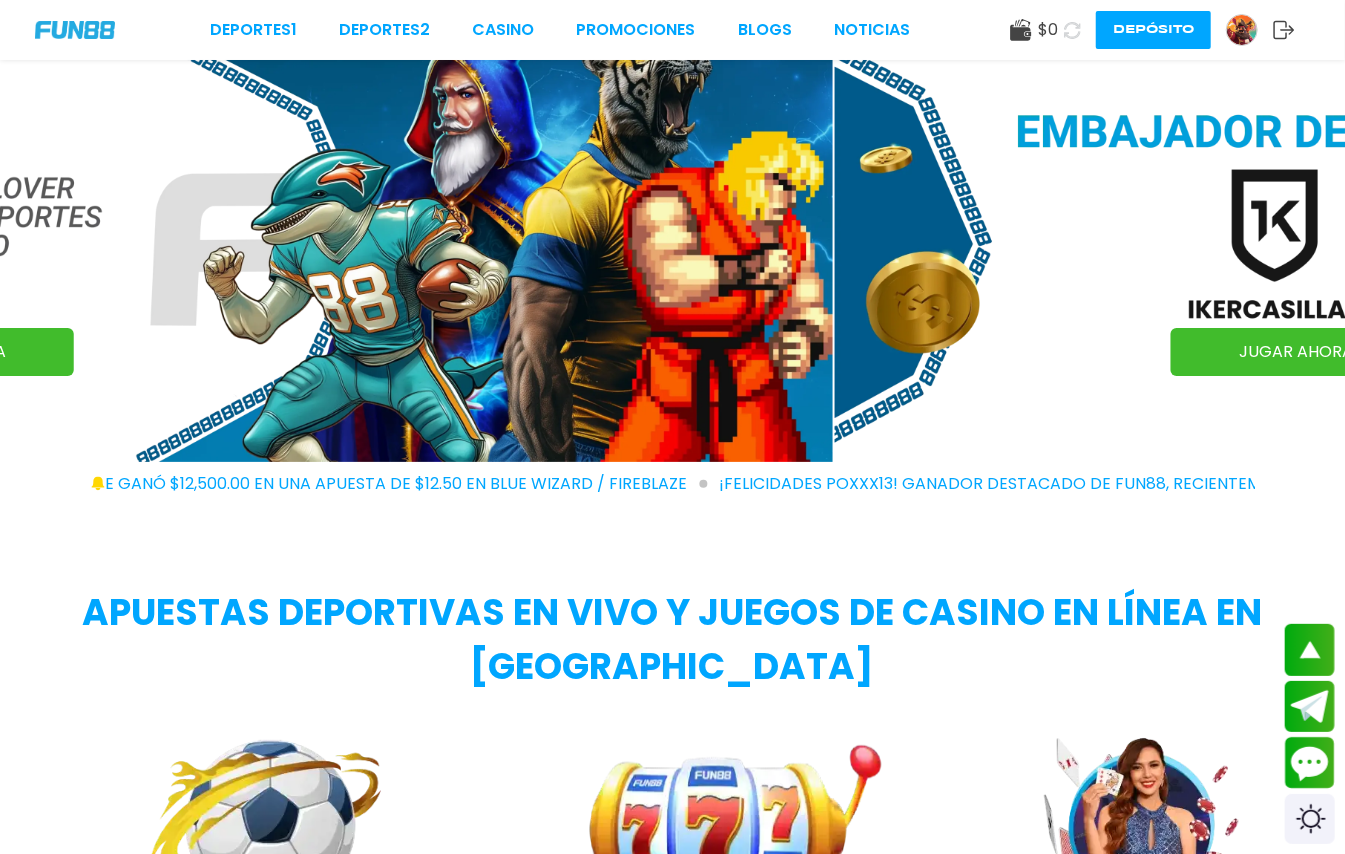 click at bounding box center [160, 244] 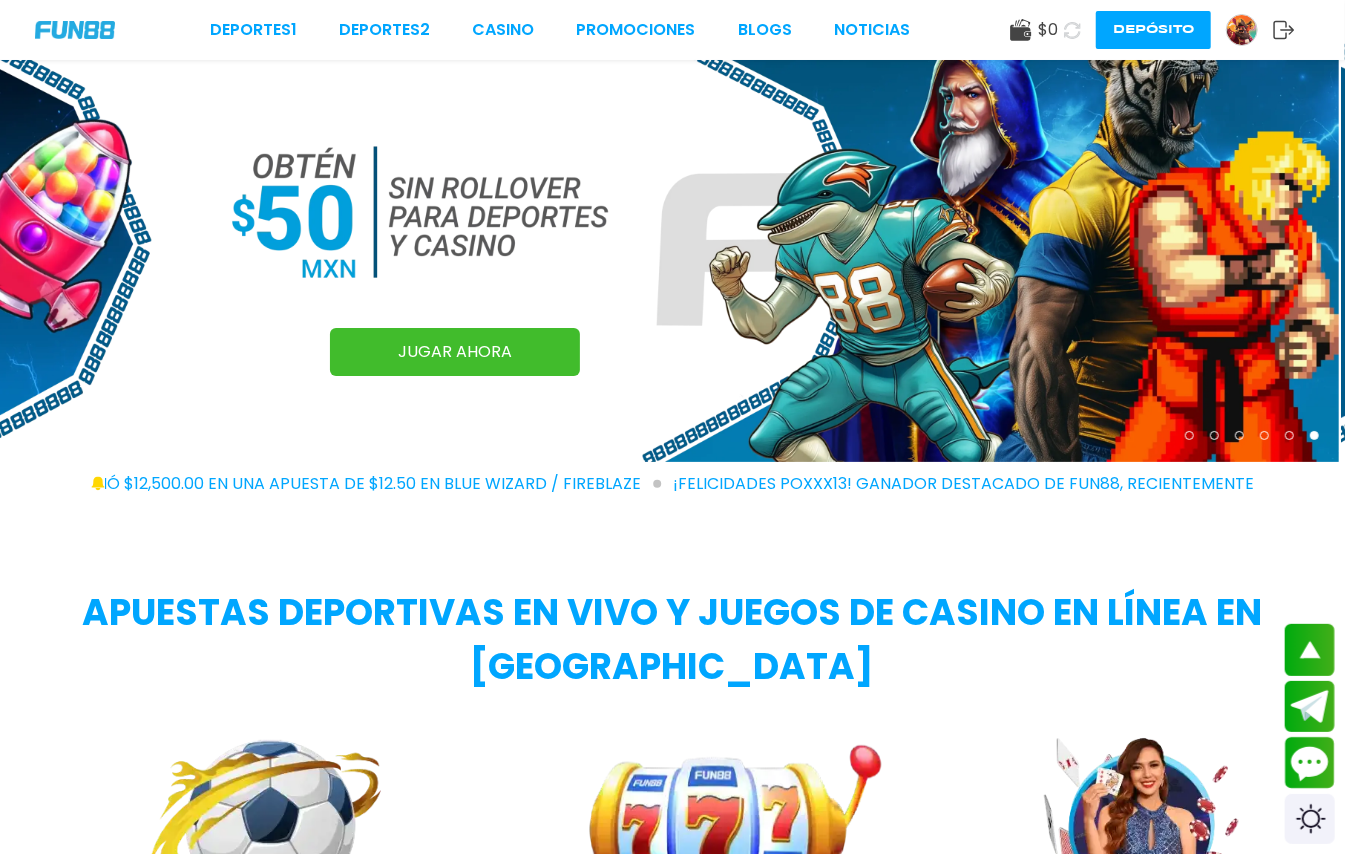 click on "JUGAR AHORA" at bounding box center (455, 352) 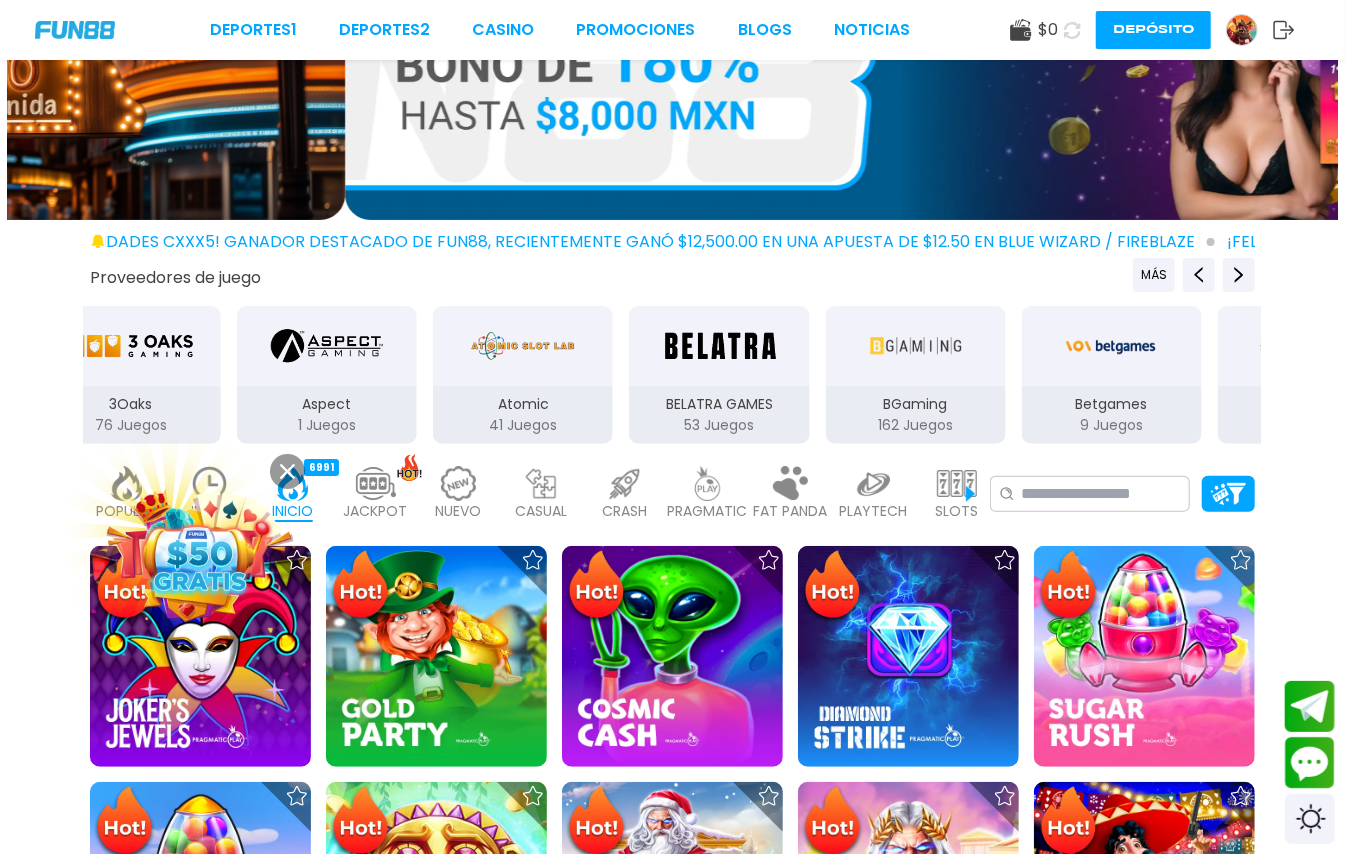 scroll, scrollTop: 0, scrollLeft: 0, axis: both 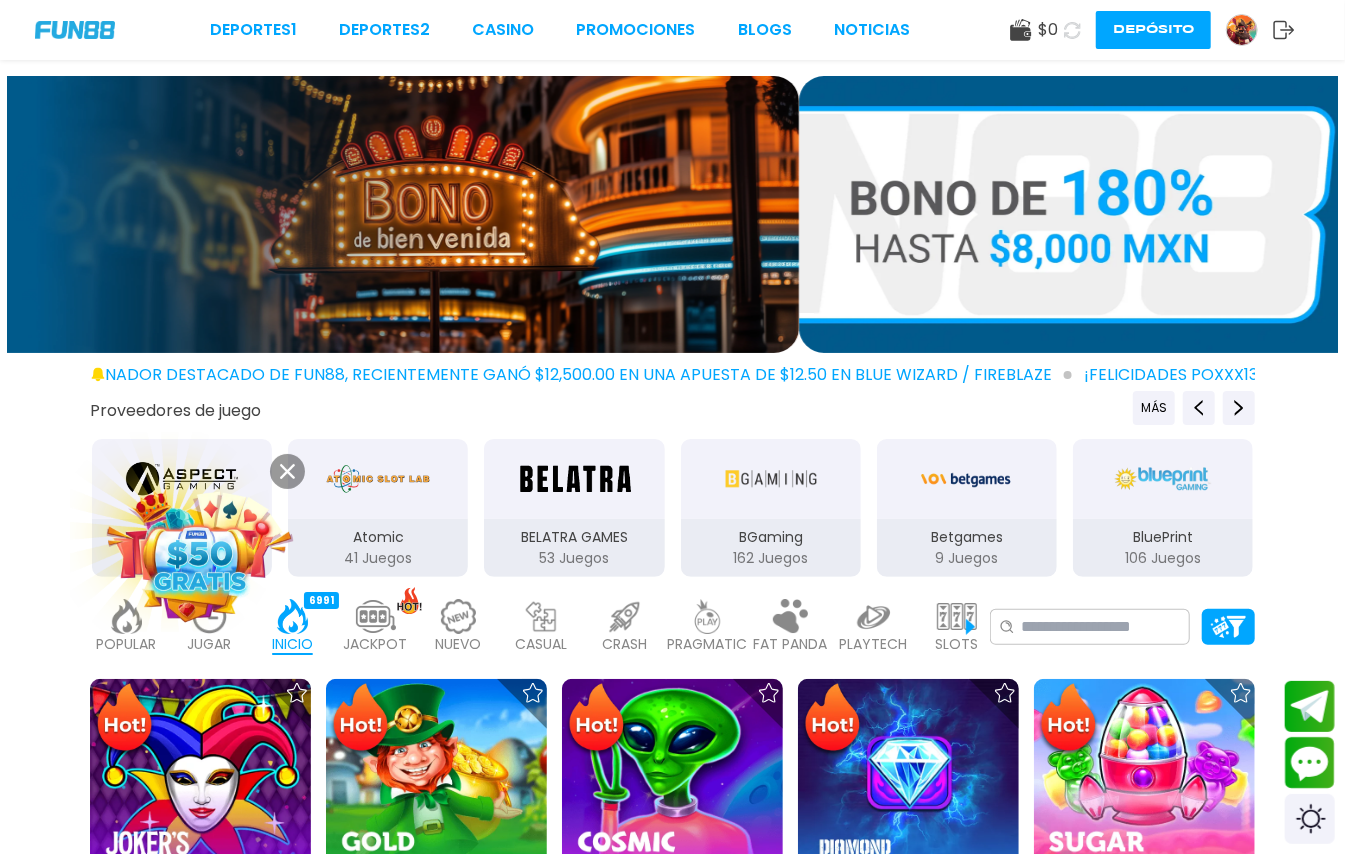drag, startPoint x: 437, startPoint y: 185, endPoint x: 1230, endPoint y: 206, distance: 793.278 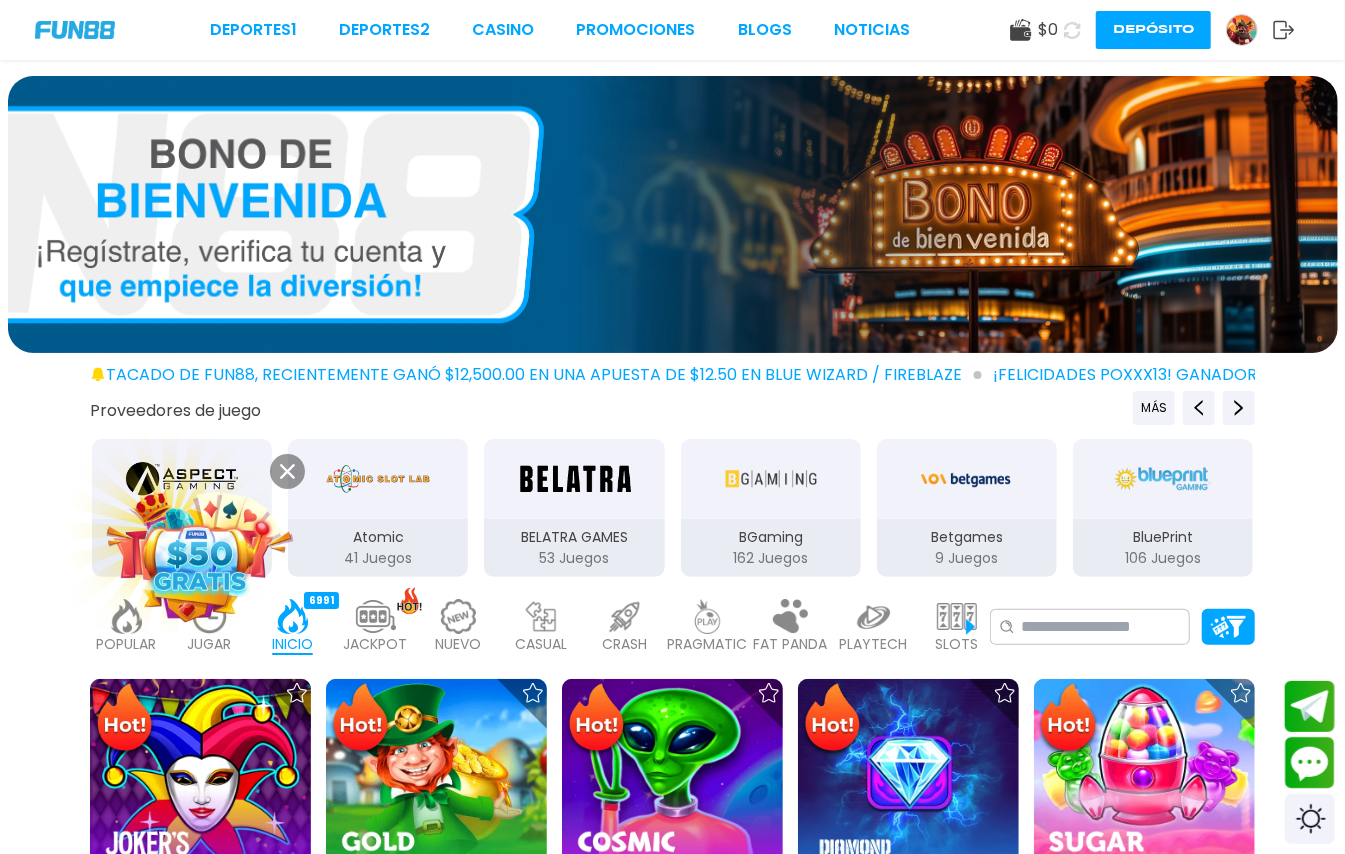 click at bounding box center [672, 214] 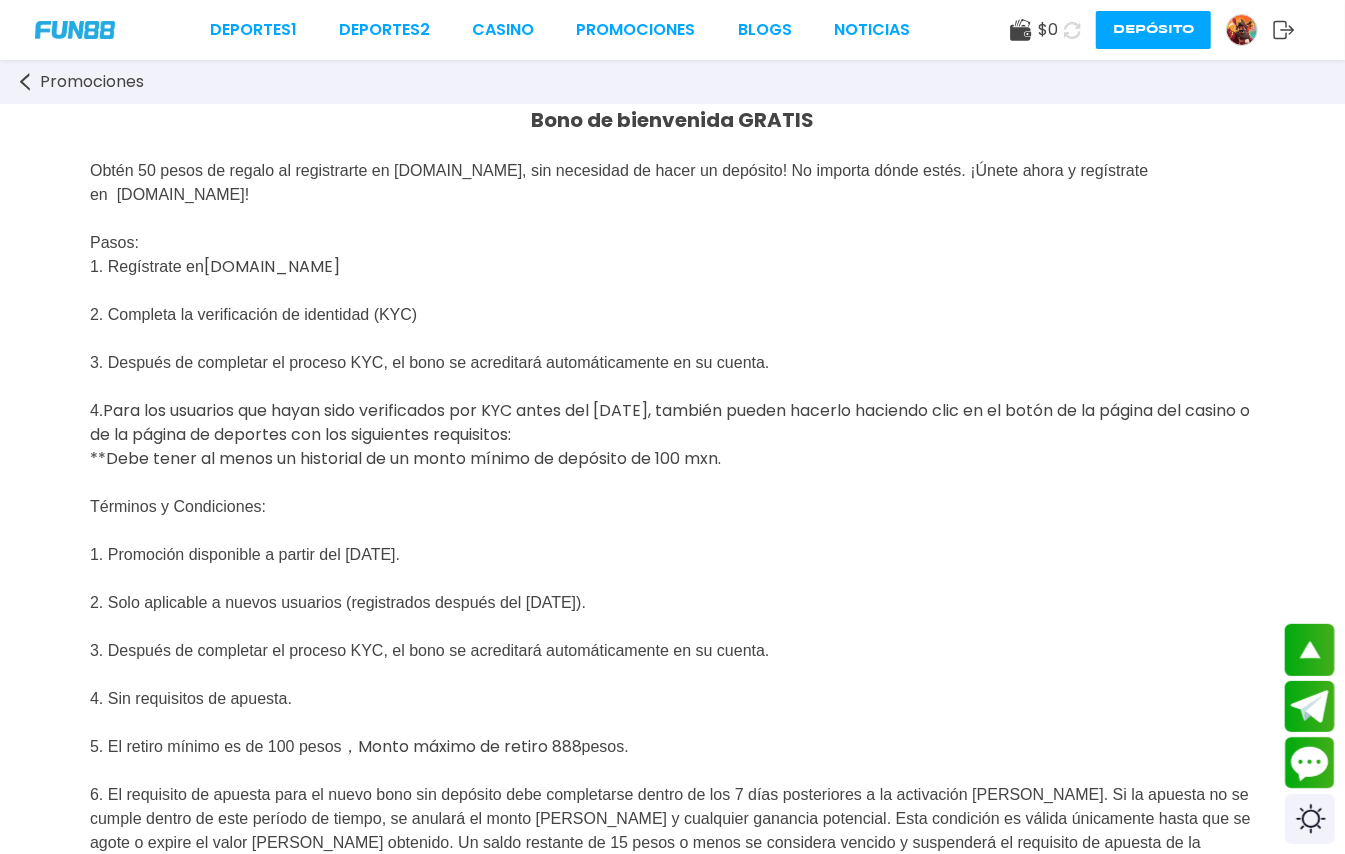 scroll, scrollTop: 0, scrollLeft: 0, axis: both 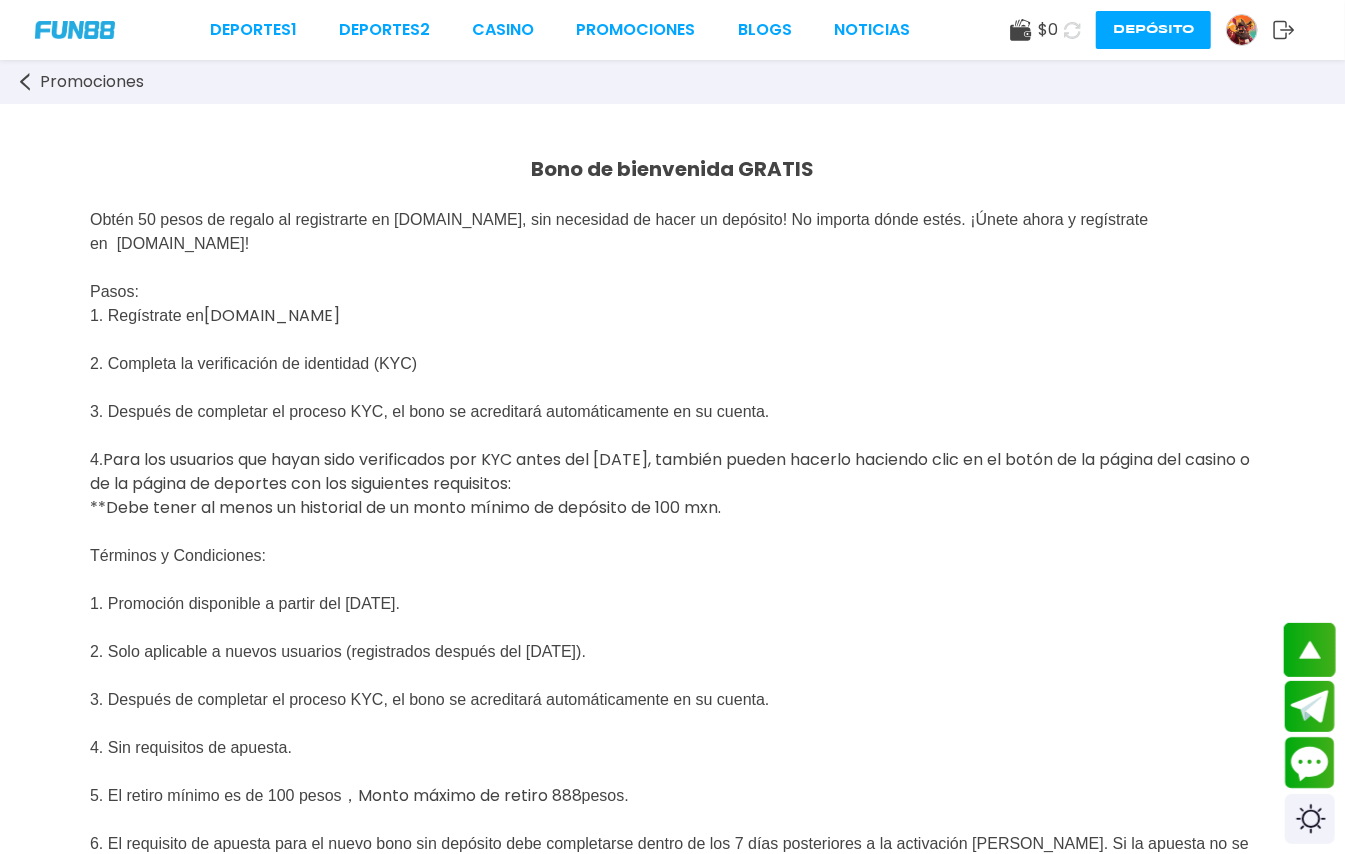 click at bounding box center (1310, 650) 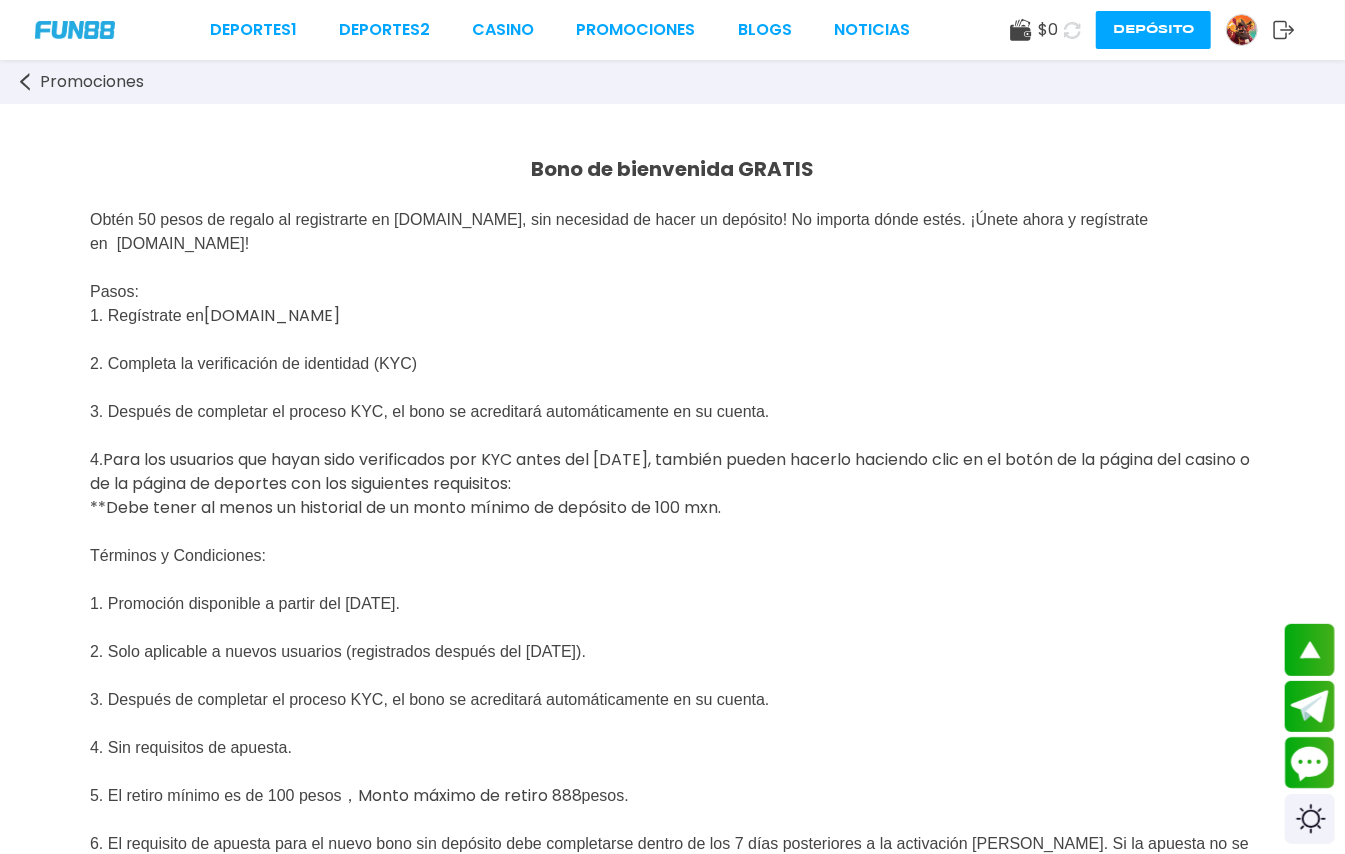 click on "Promociones" at bounding box center [672, 82] 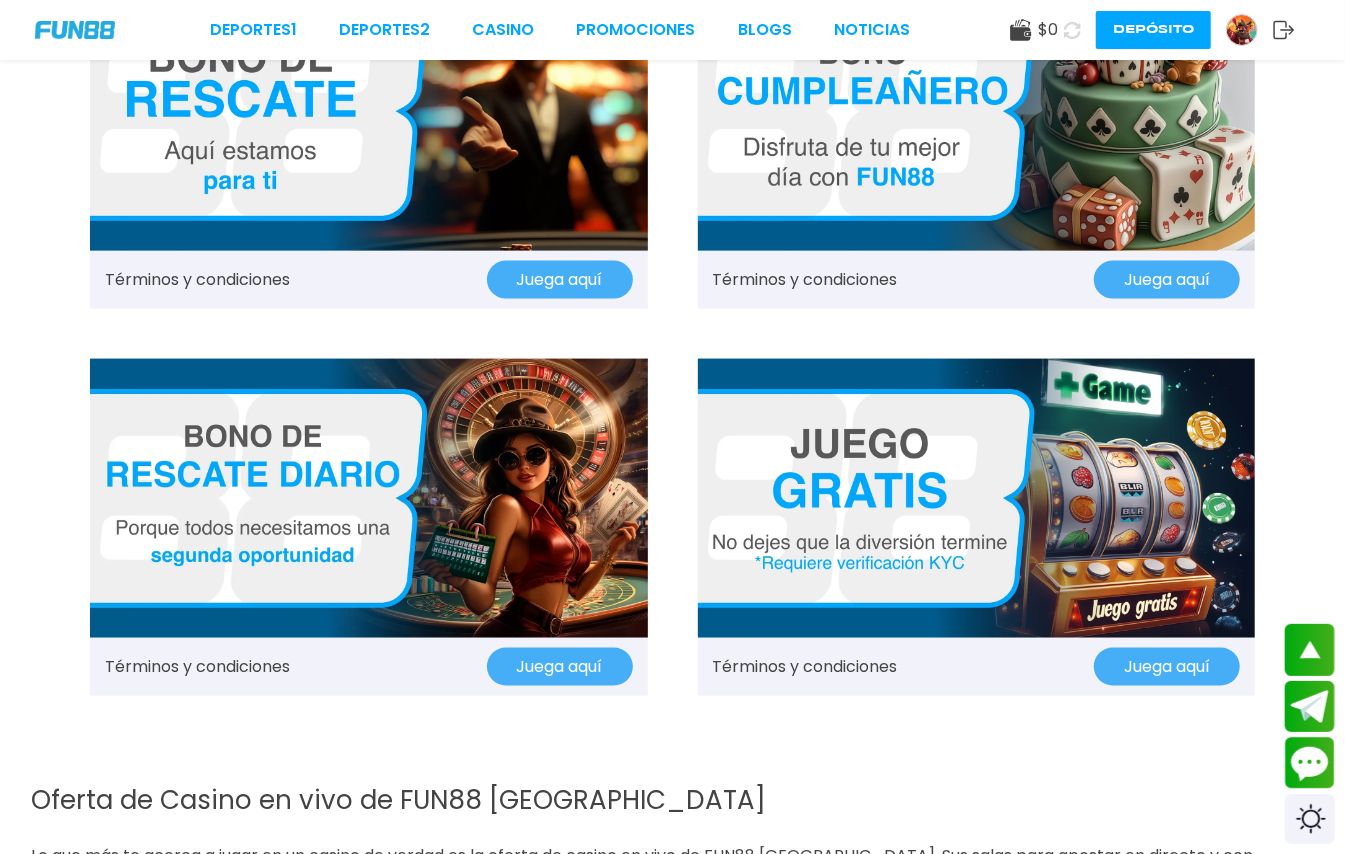 scroll, scrollTop: 1466, scrollLeft: 0, axis: vertical 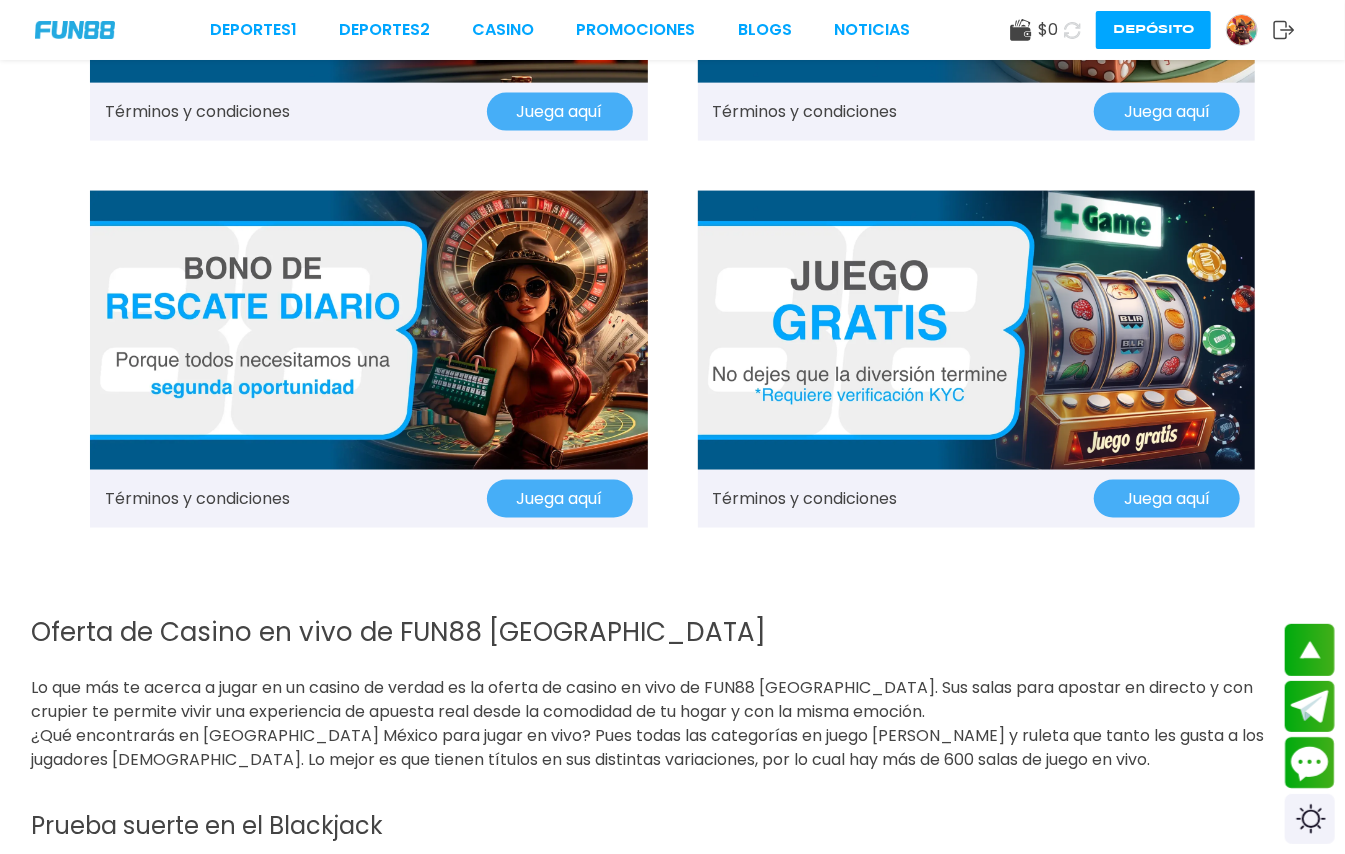 click at bounding box center [977, 330] 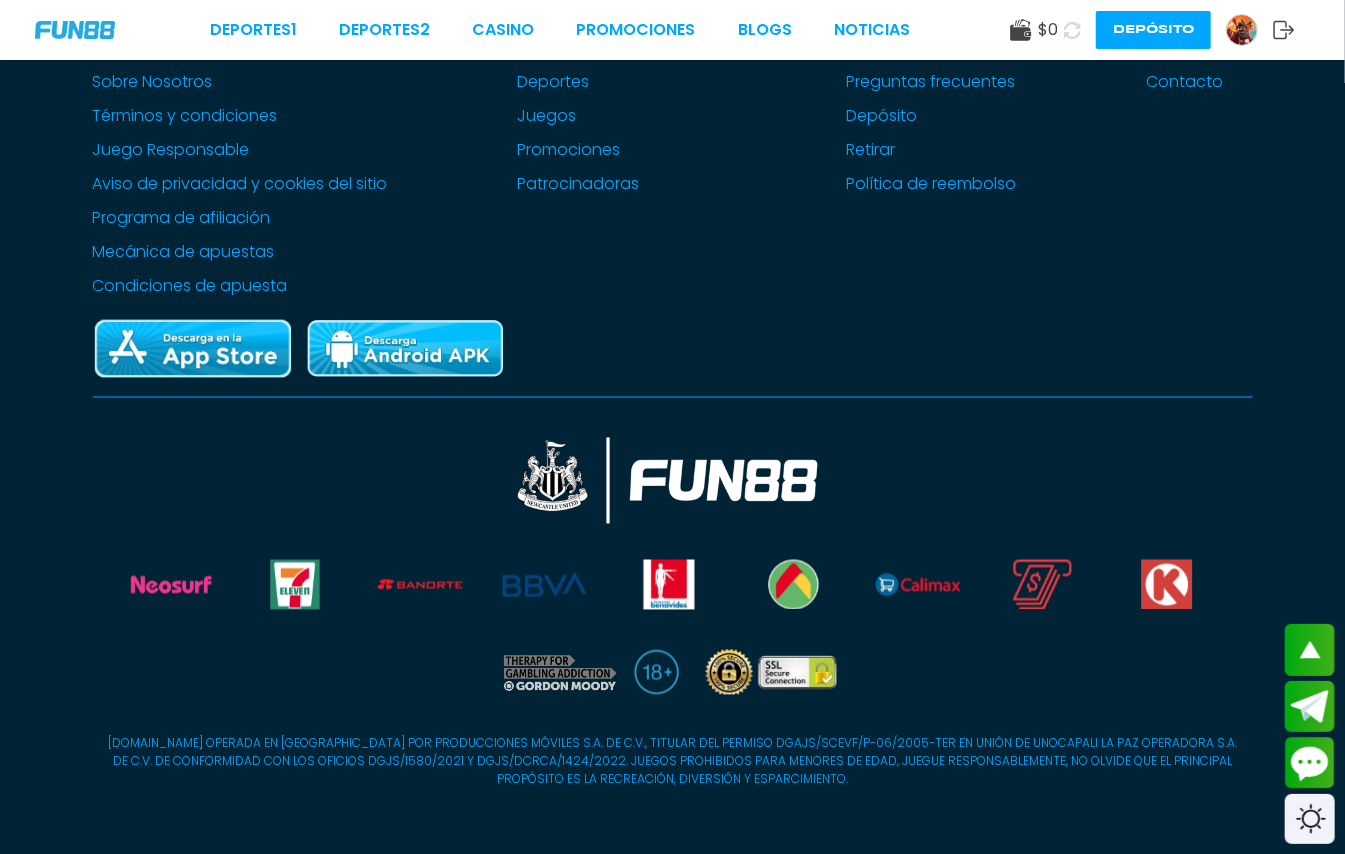 scroll, scrollTop: 1742, scrollLeft: 0, axis: vertical 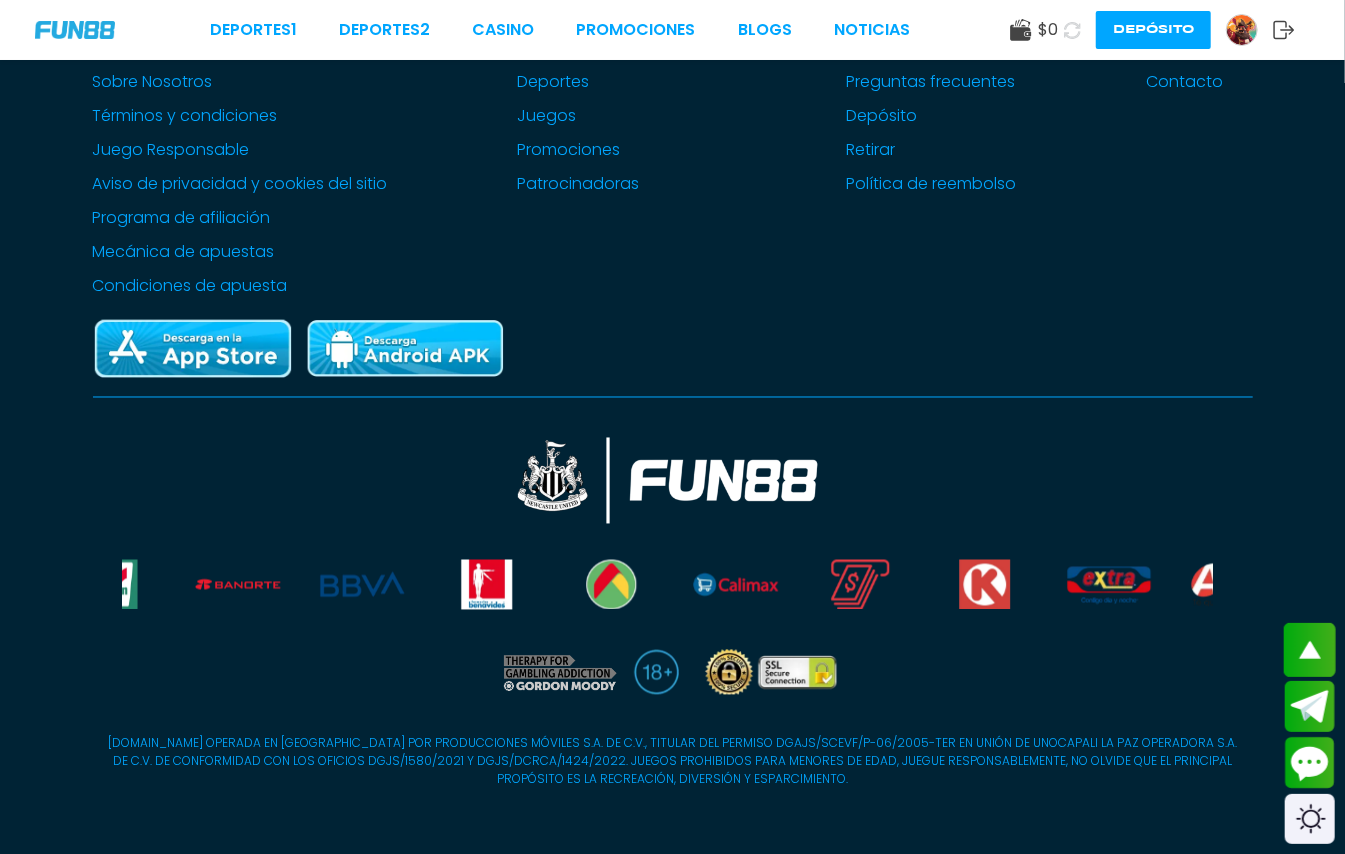 click at bounding box center [1310, 650] 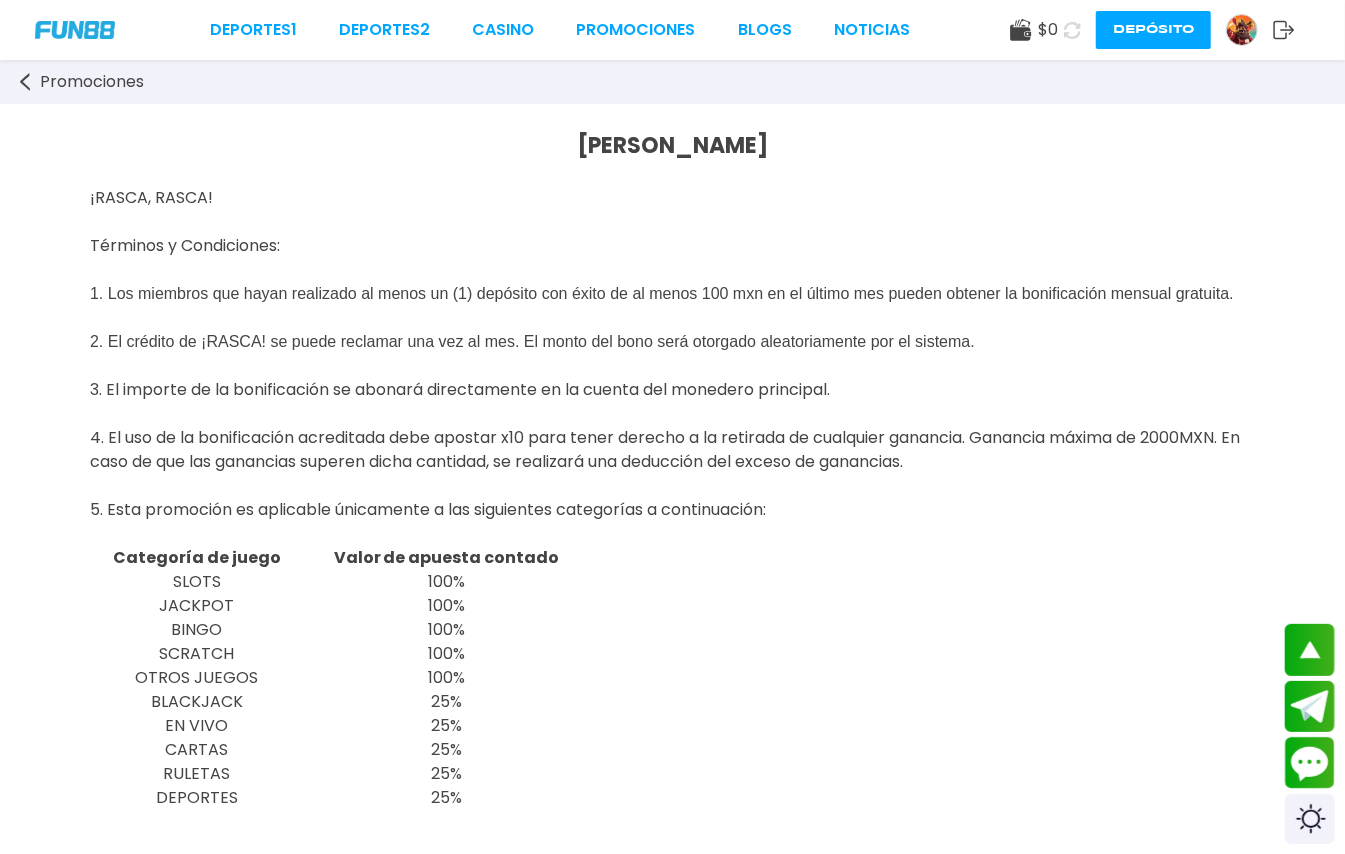 scroll, scrollTop: 0, scrollLeft: 0, axis: both 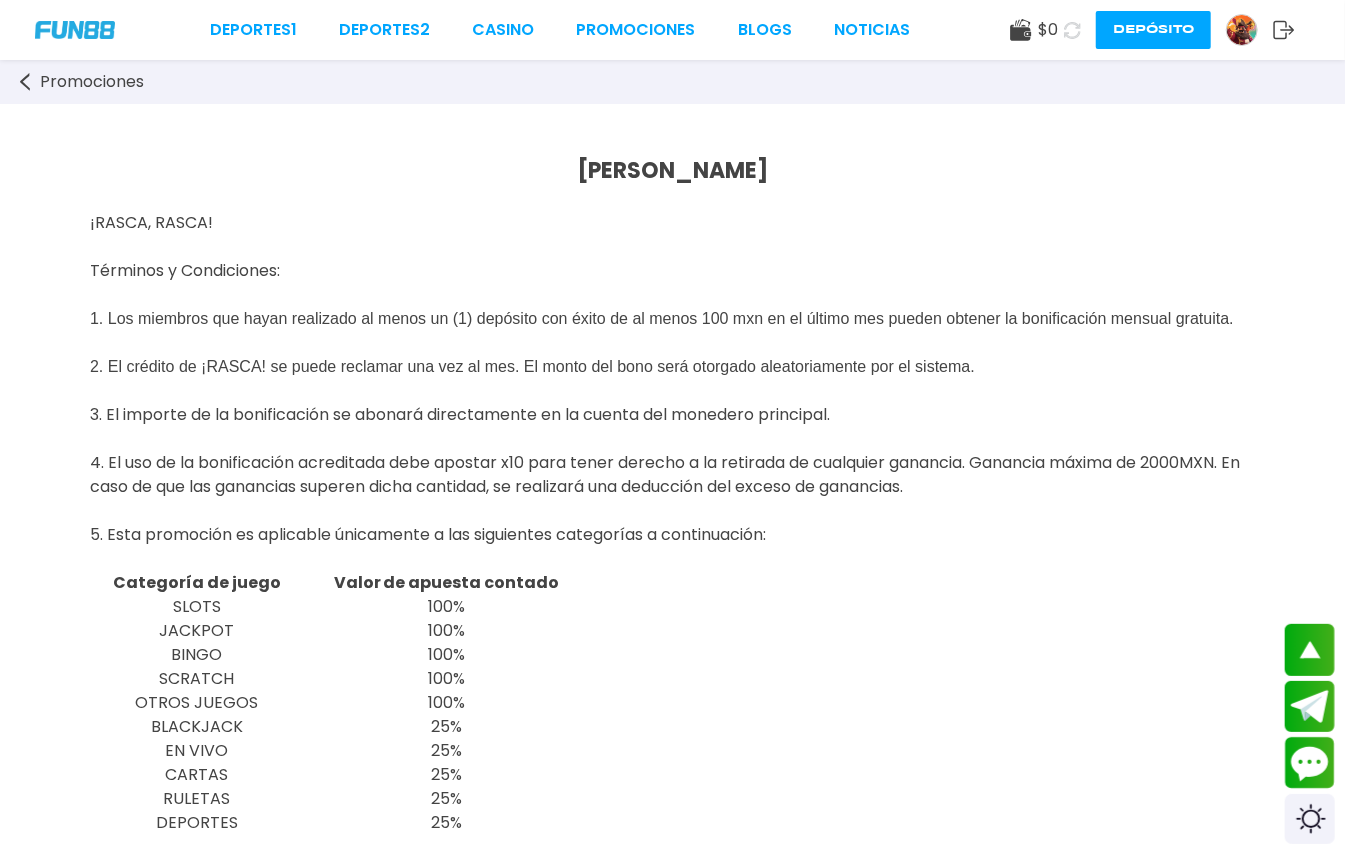 click at bounding box center [1242, 30] 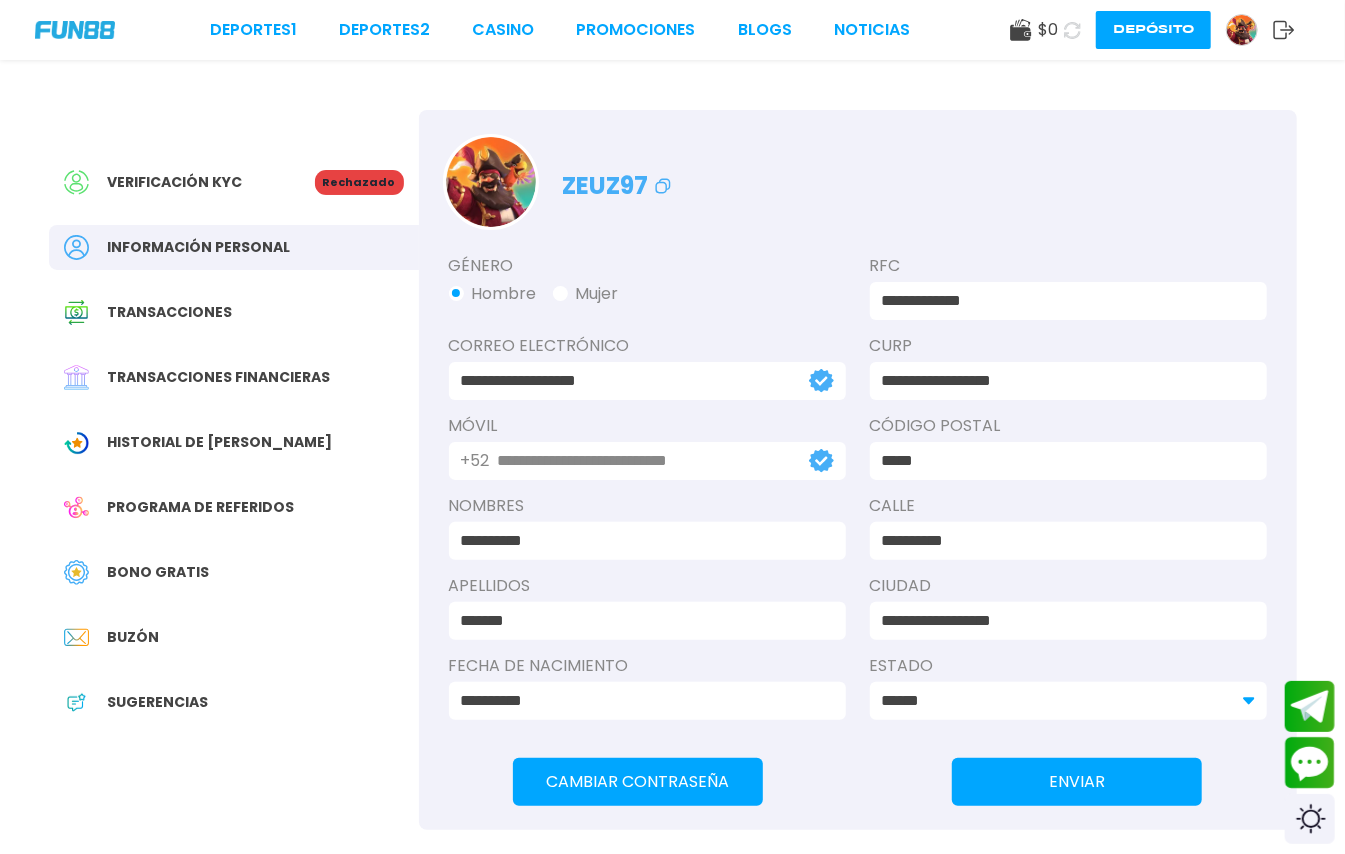 click on "Verificación KYC" at bounding box center (189, 182) 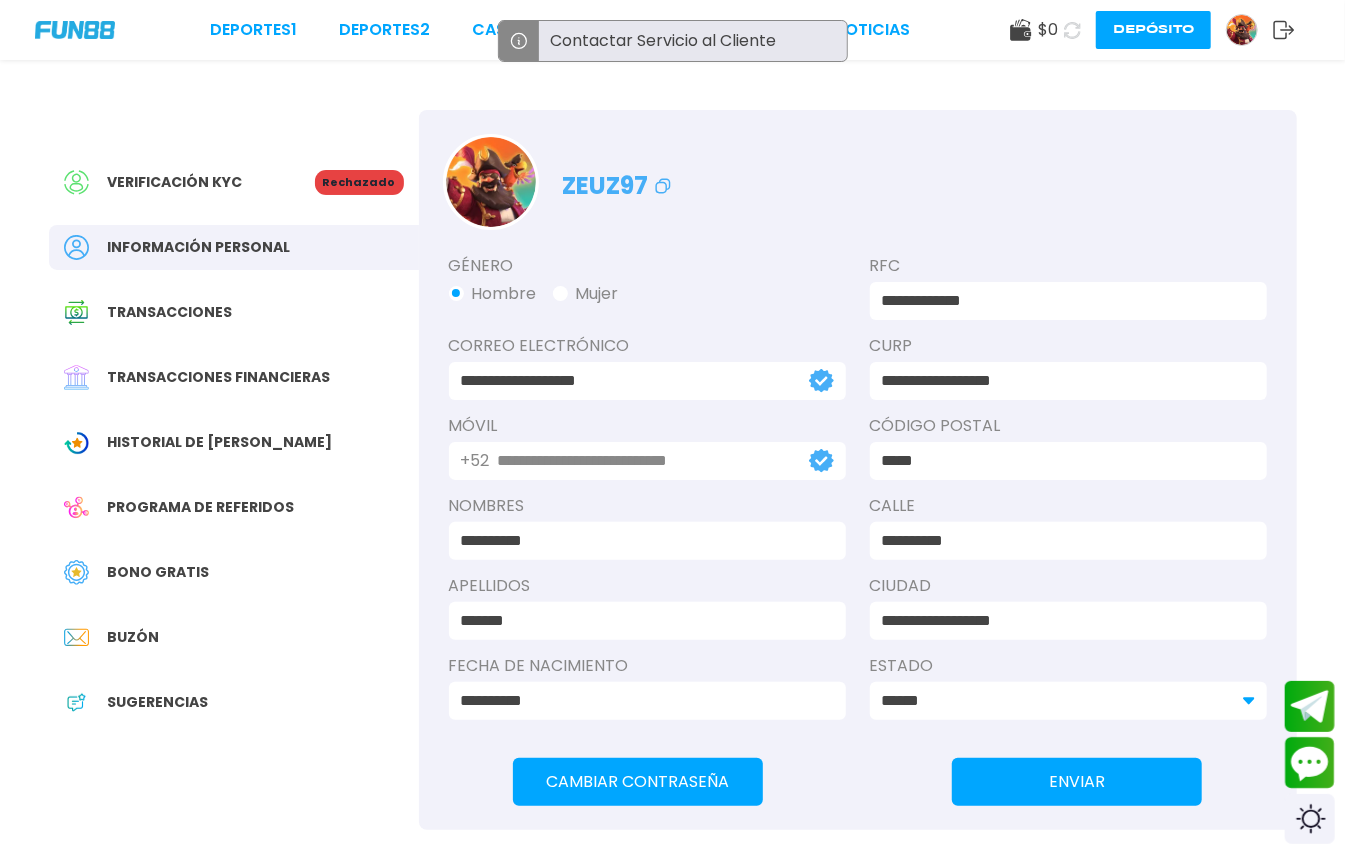 click on "ENVIAR" at bounding box center (1077, 782) 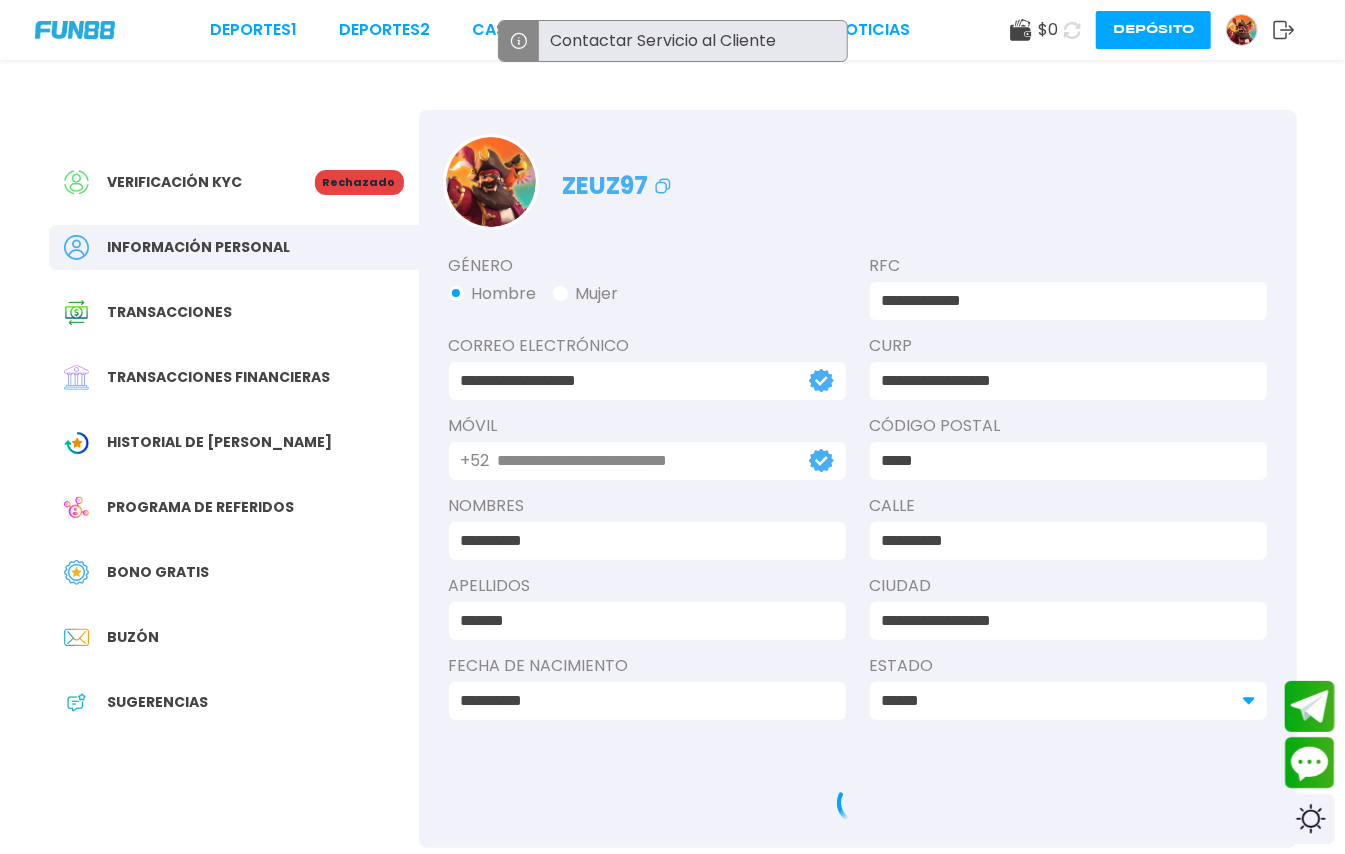 click on "Verificación KYC" at bounding box center [189, 182] 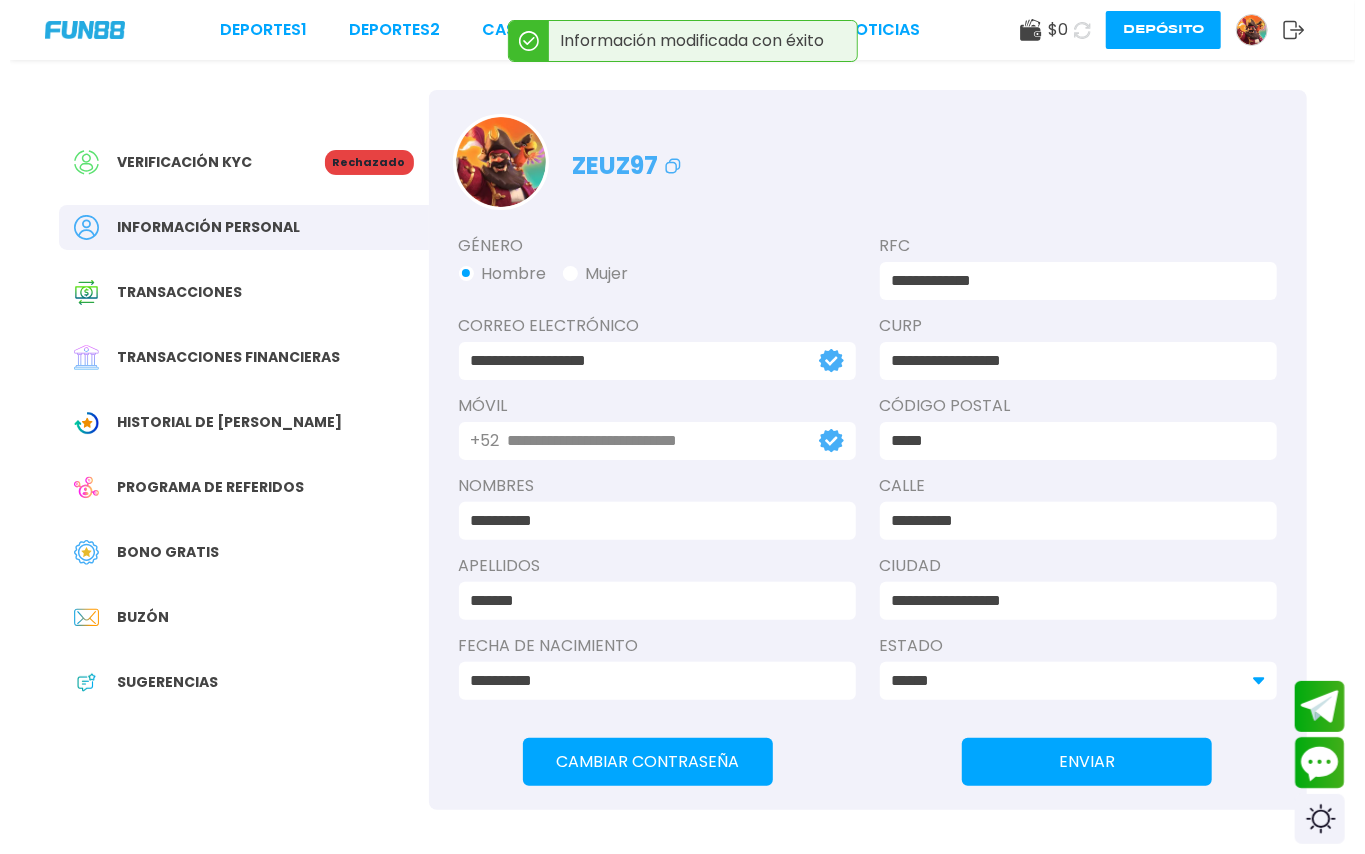 scroll, scrollTop: 0, scrollLeft: 0, axis: both 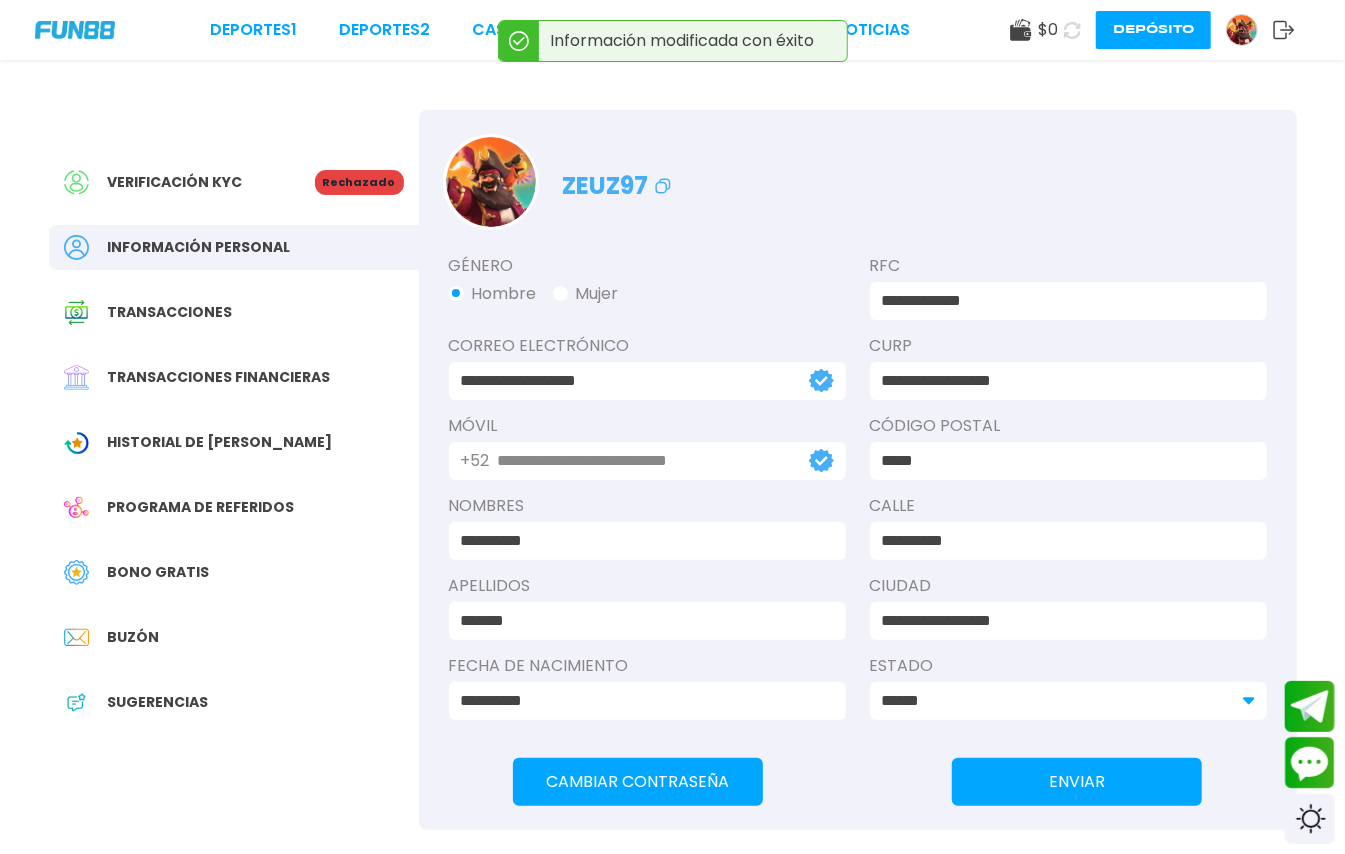 click on "Verificación KYC" at bounding box center (189, 182) 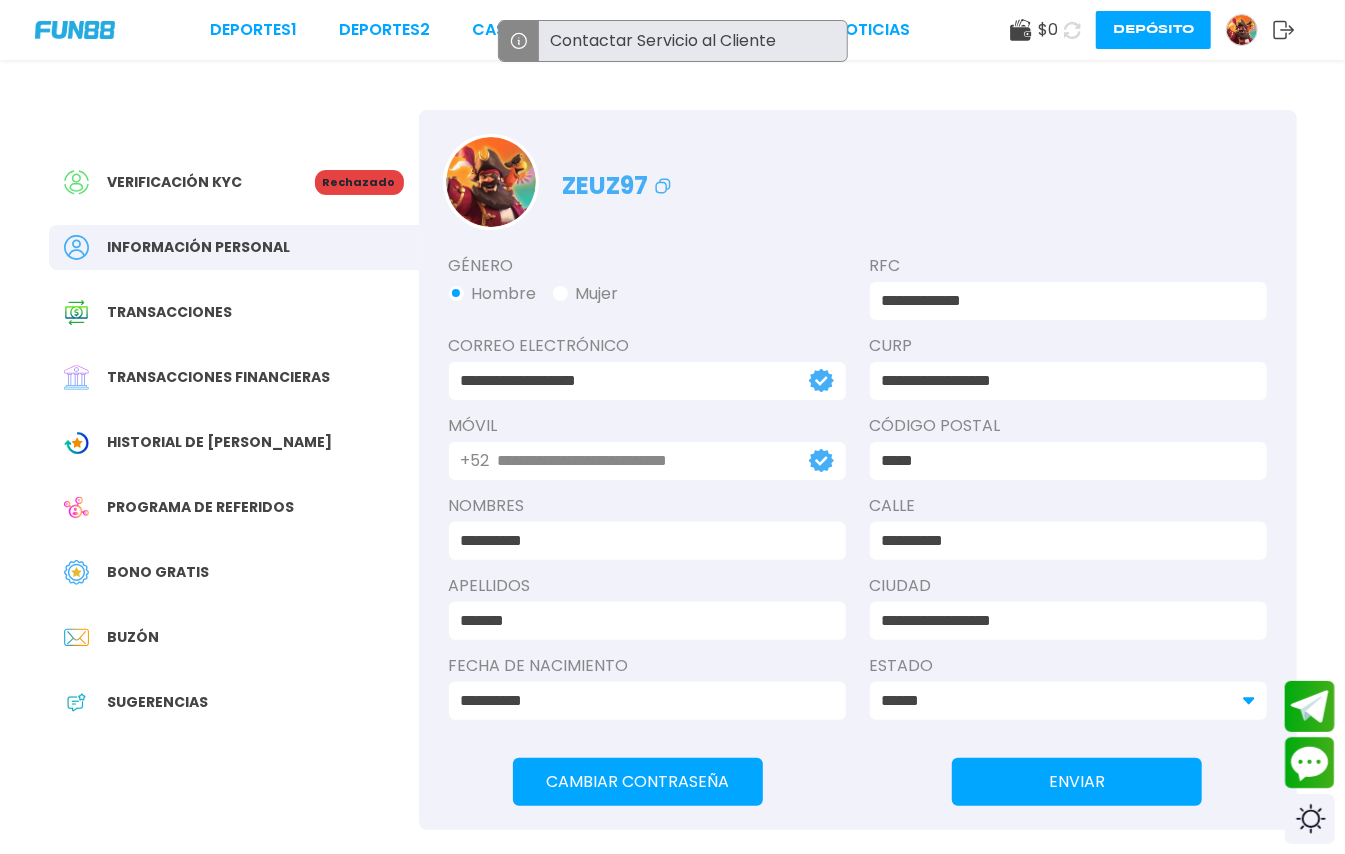 click on "Información personal" at bounding box center [199, 247] 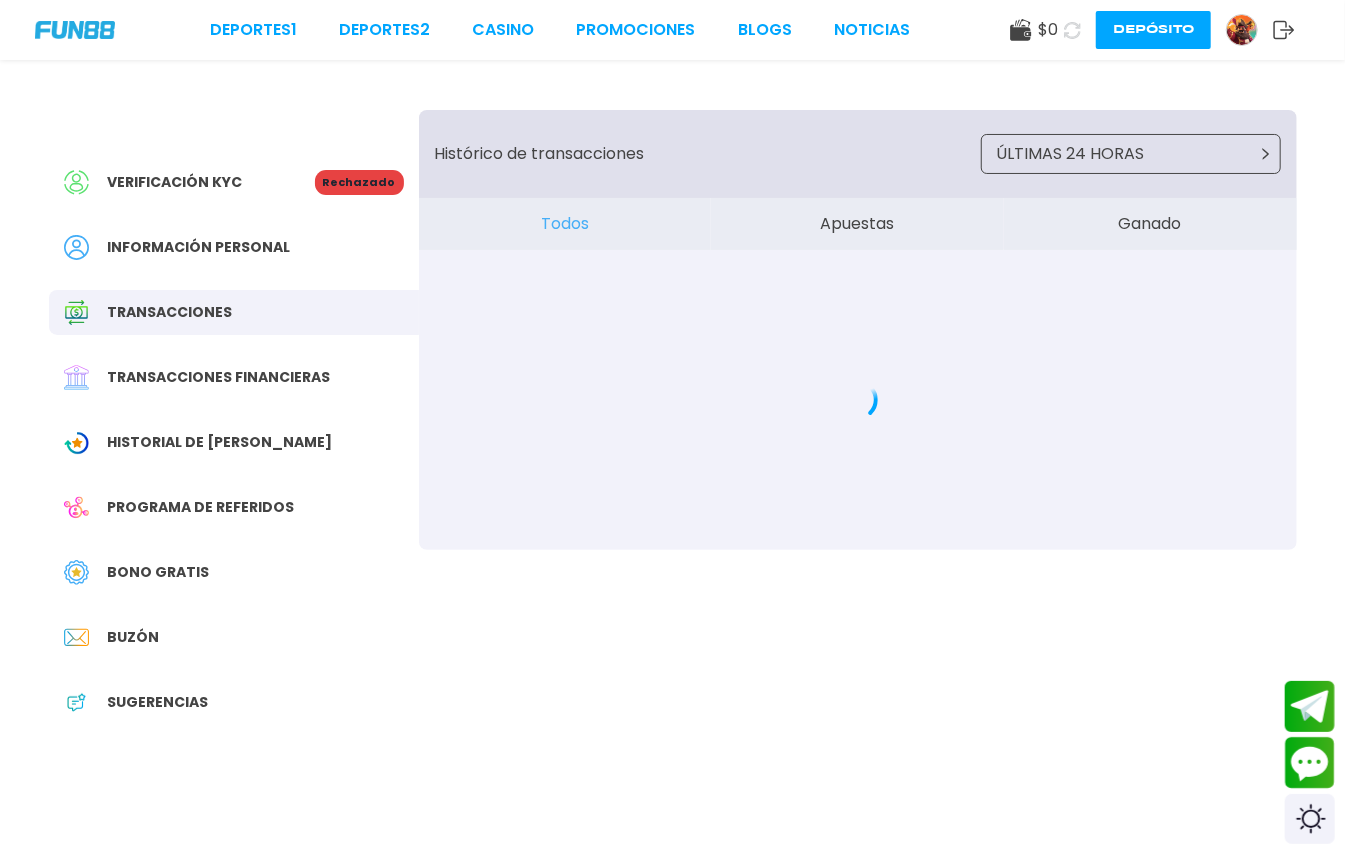click on "Verificación KYC Rechazado Información personal Transacciones Transacciones financieras Historial de Bonos Programa de referidos Bono Gratis Buzón Sugerencias" at bounding box center [234, 452] 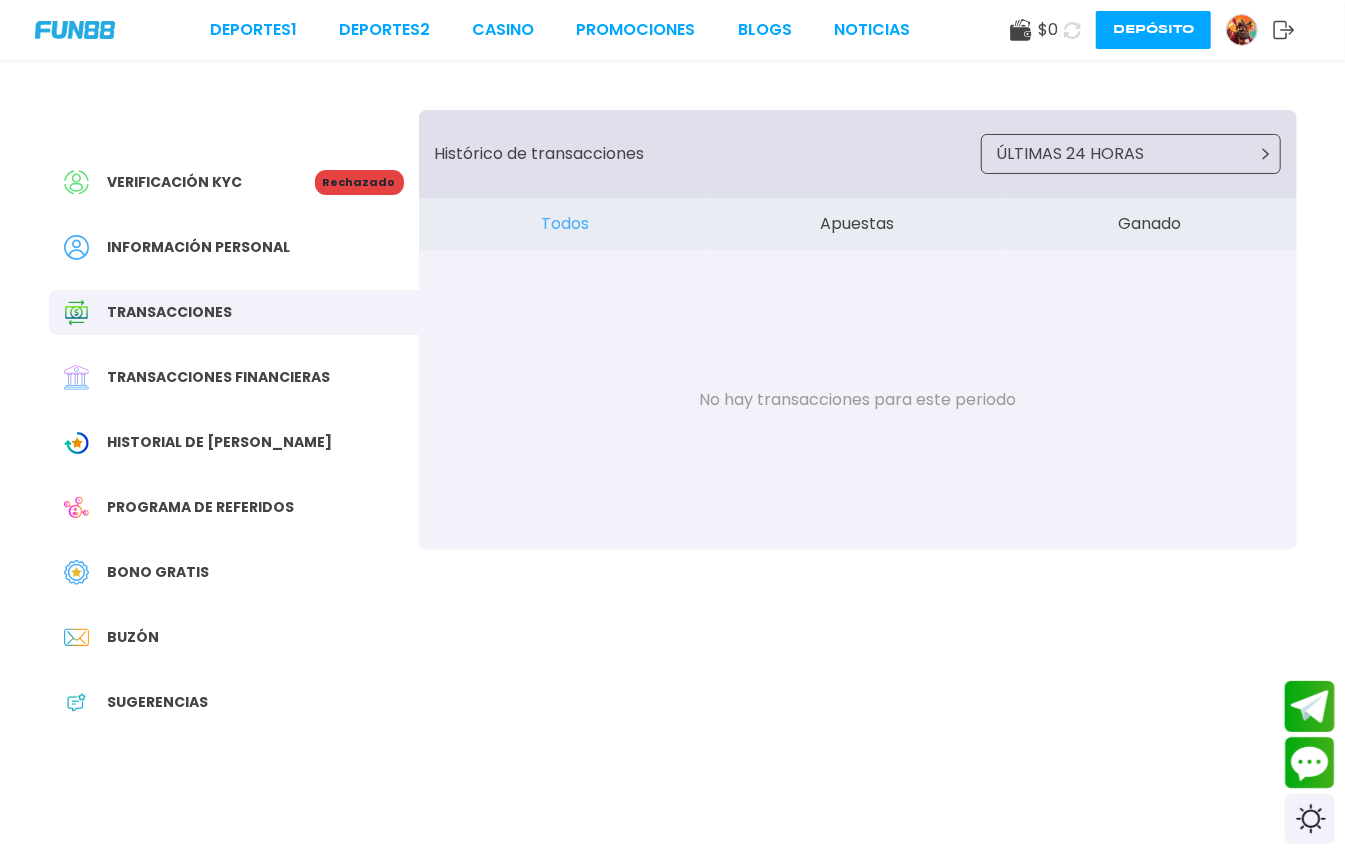 click on "Transacciones financieras" at bounding box center (219, 377) 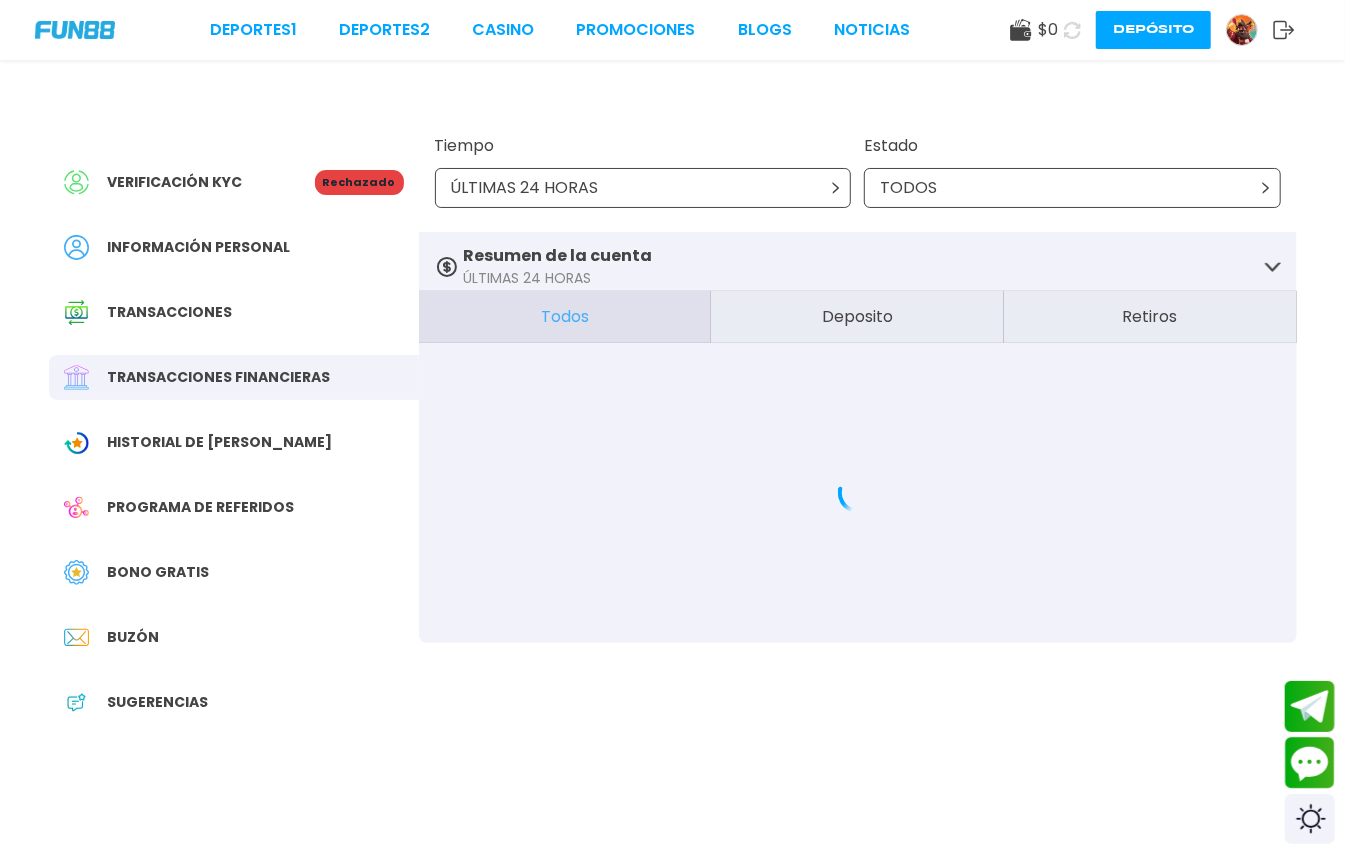click on "Historial de [PERSON_NAME]" at bounding box center [220, 442] 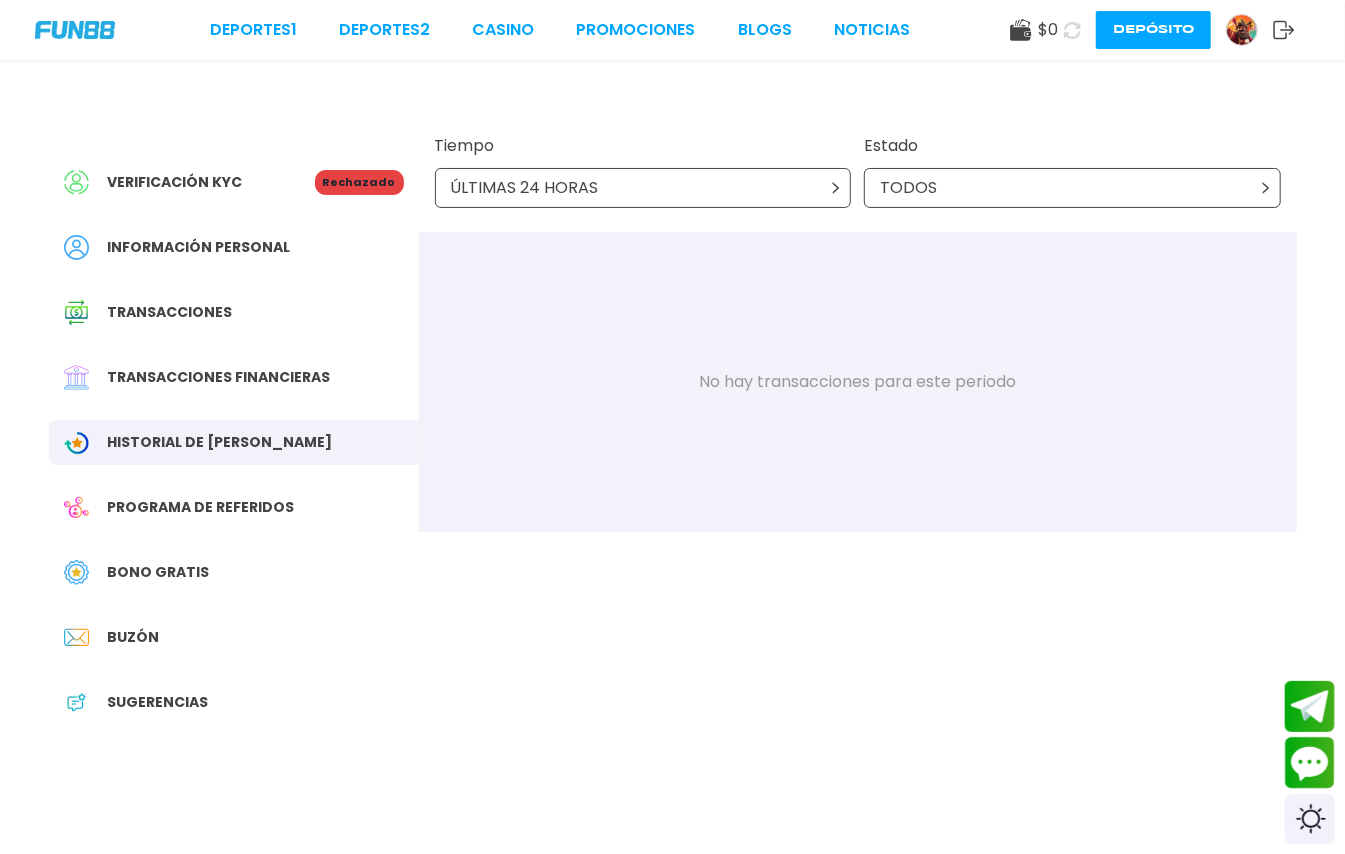 click on "ÚLTIMAS 24 HORAS" at bounding box center (643, 188) 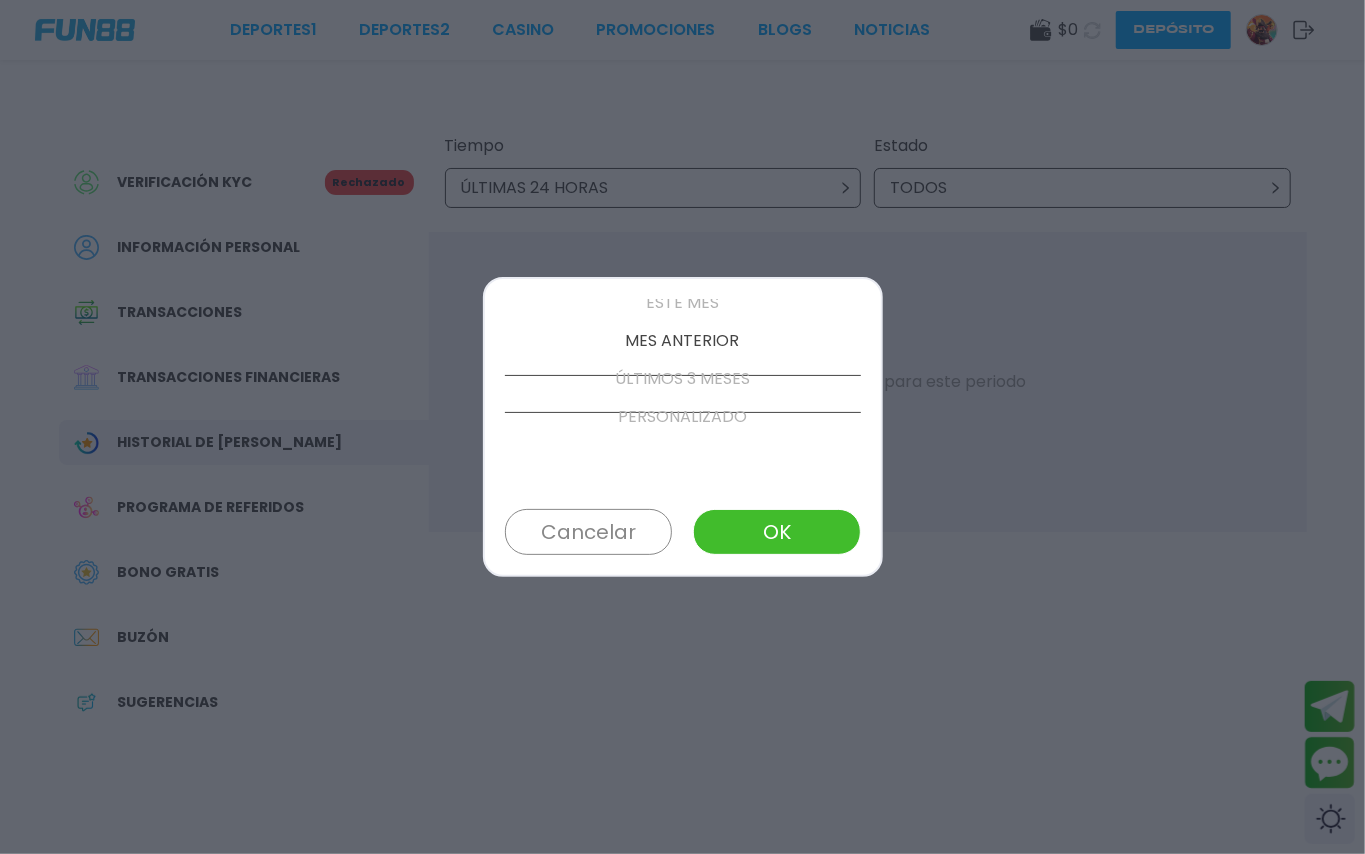 scroll, scrollTop: 228, scrollLeft: 0, axis: vertical 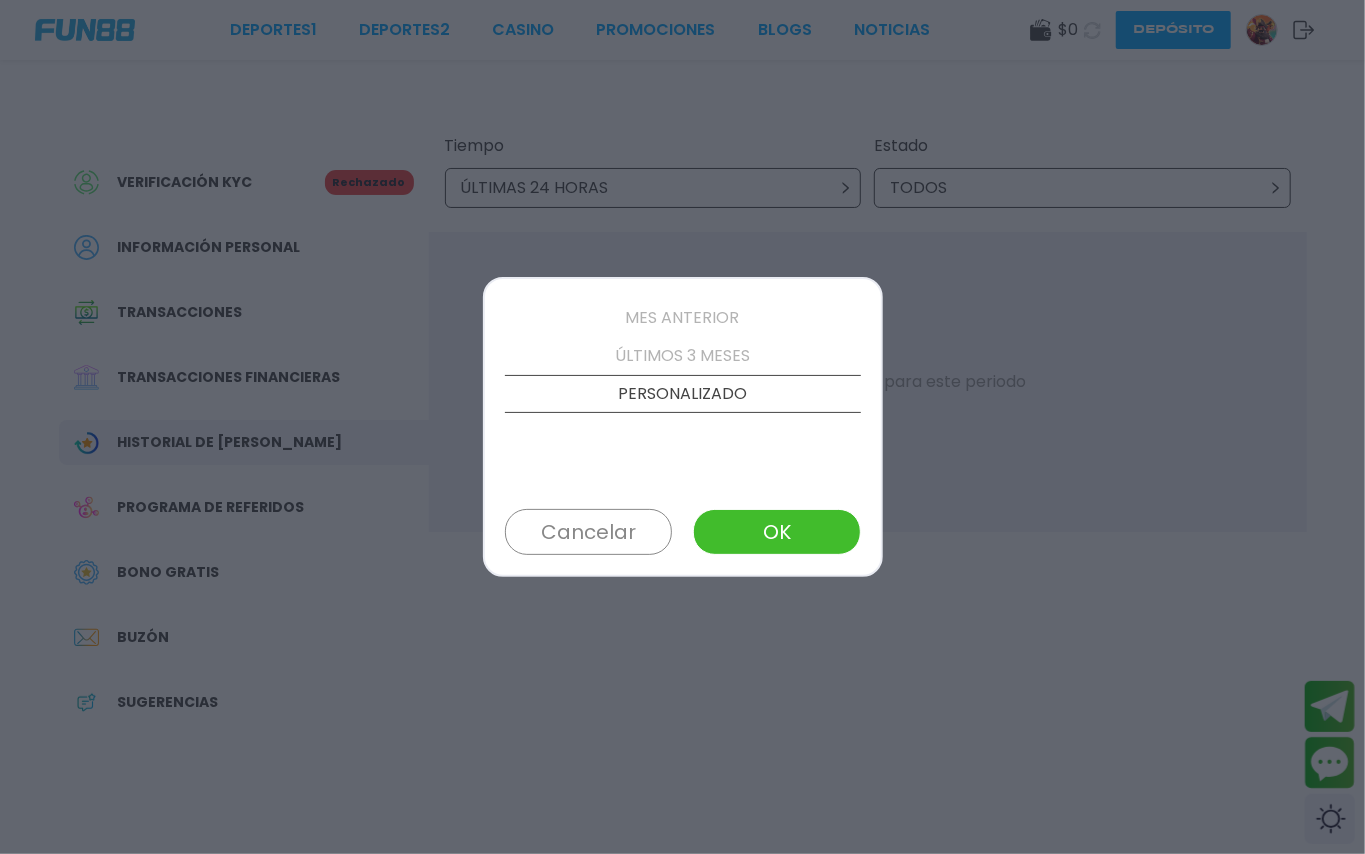 click on "ÚLTIMOS 3 MESES" at bounding box center (683, 356) 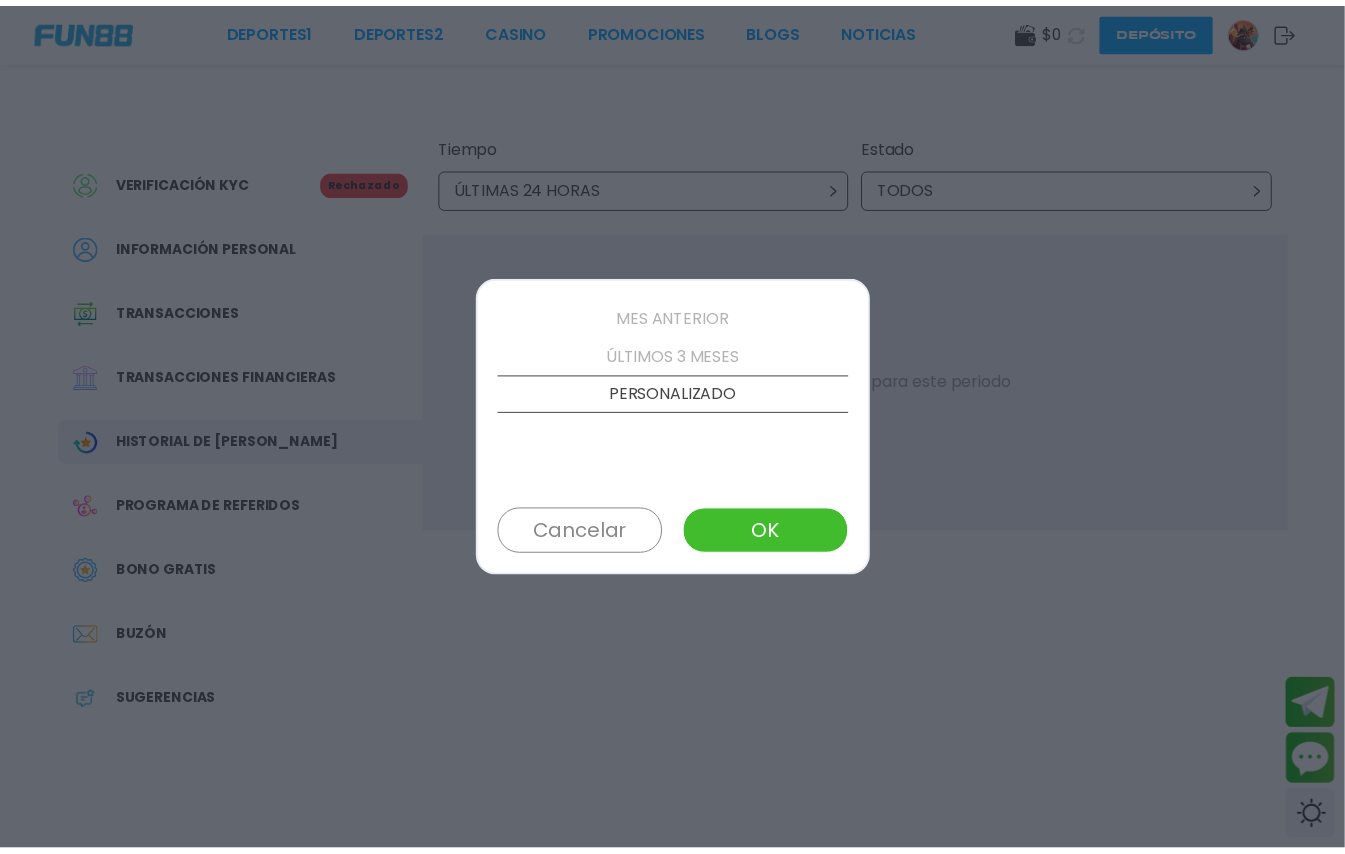 scroll, scrollTop: 190, scrollLeft: 0, axis: vertical 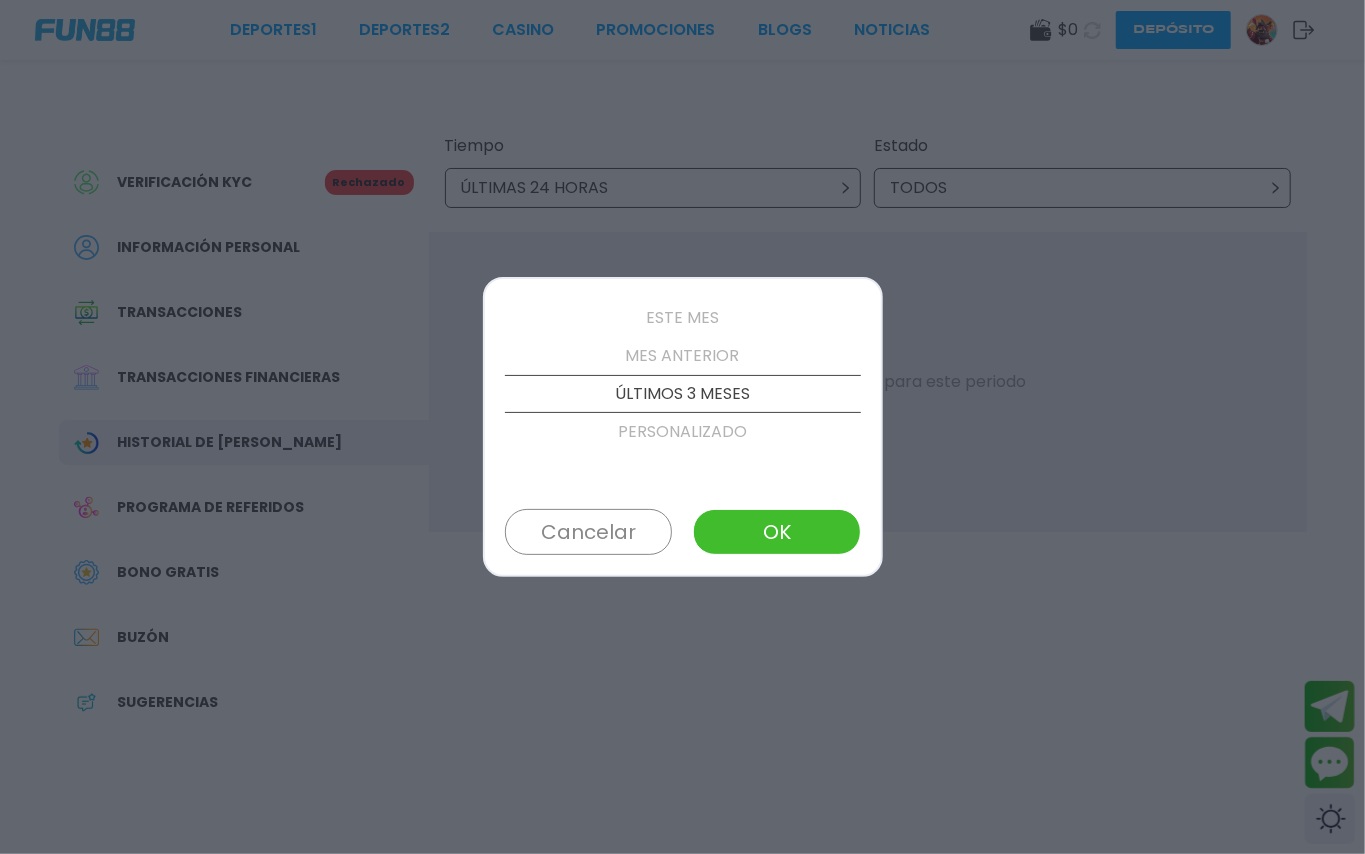 click on "OK" at bounding box center (776, 532) 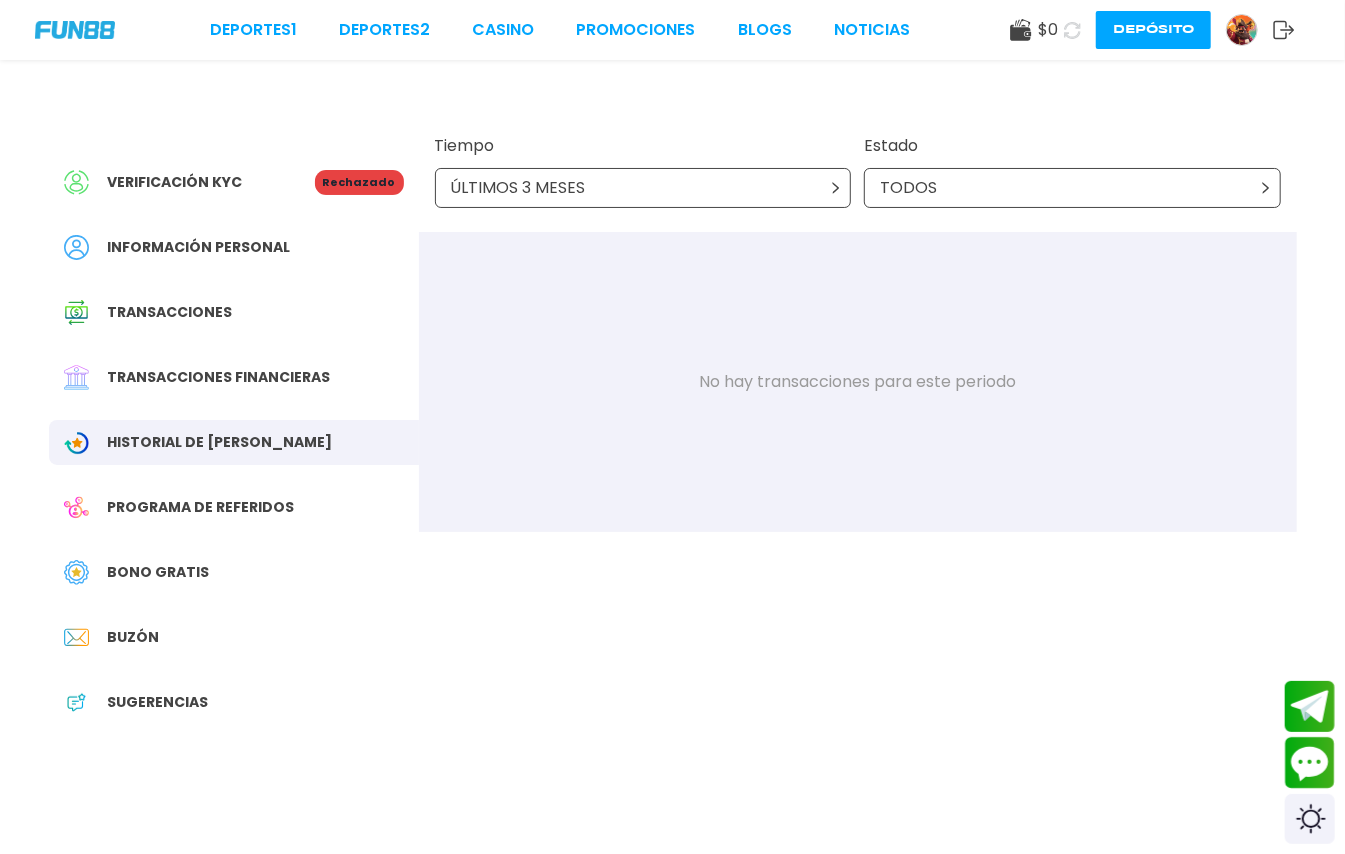 click on "Programa de referidos" at bounding box center [201, 507] 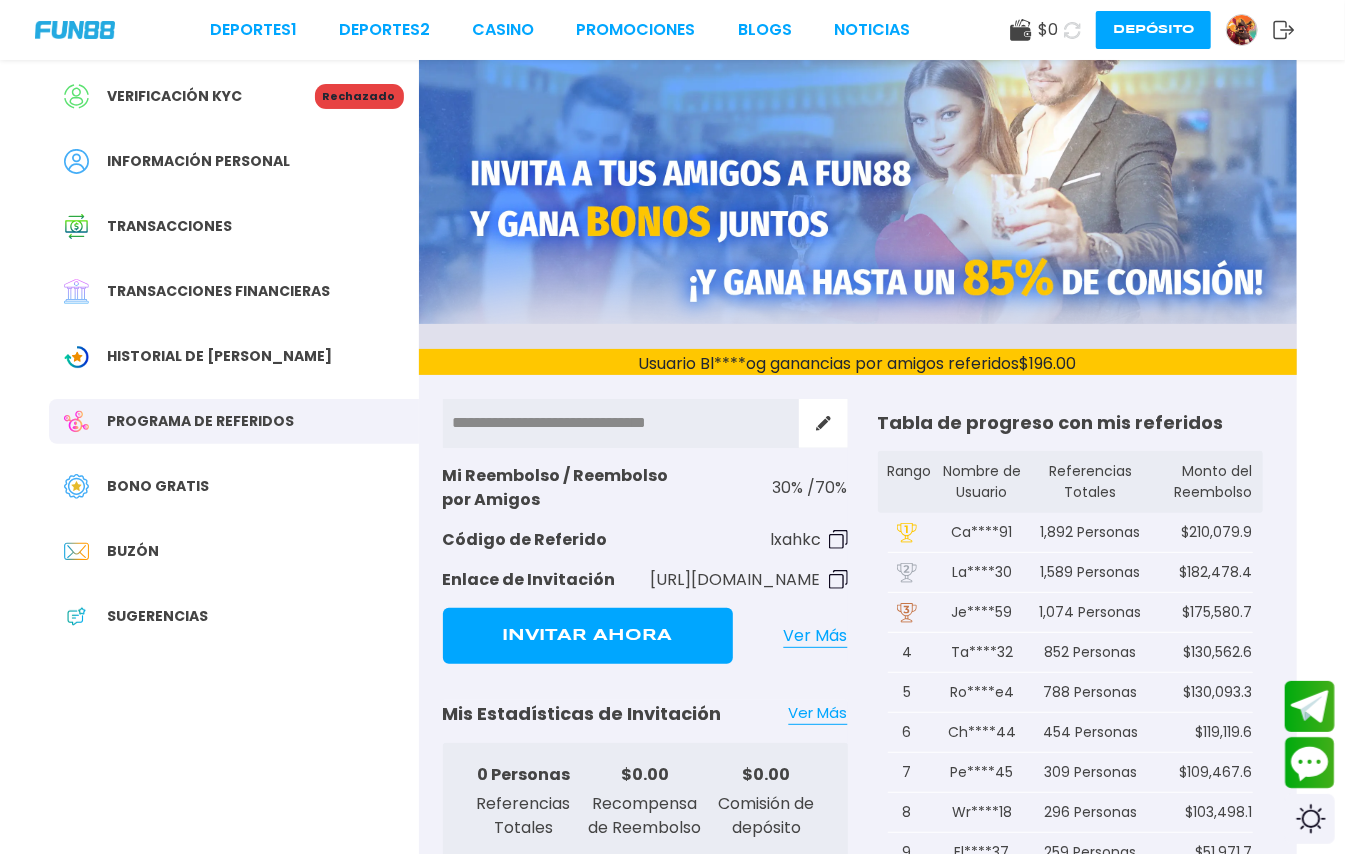 scroll, scrollTop: 133, scrollLeft: 0, axis: vertical 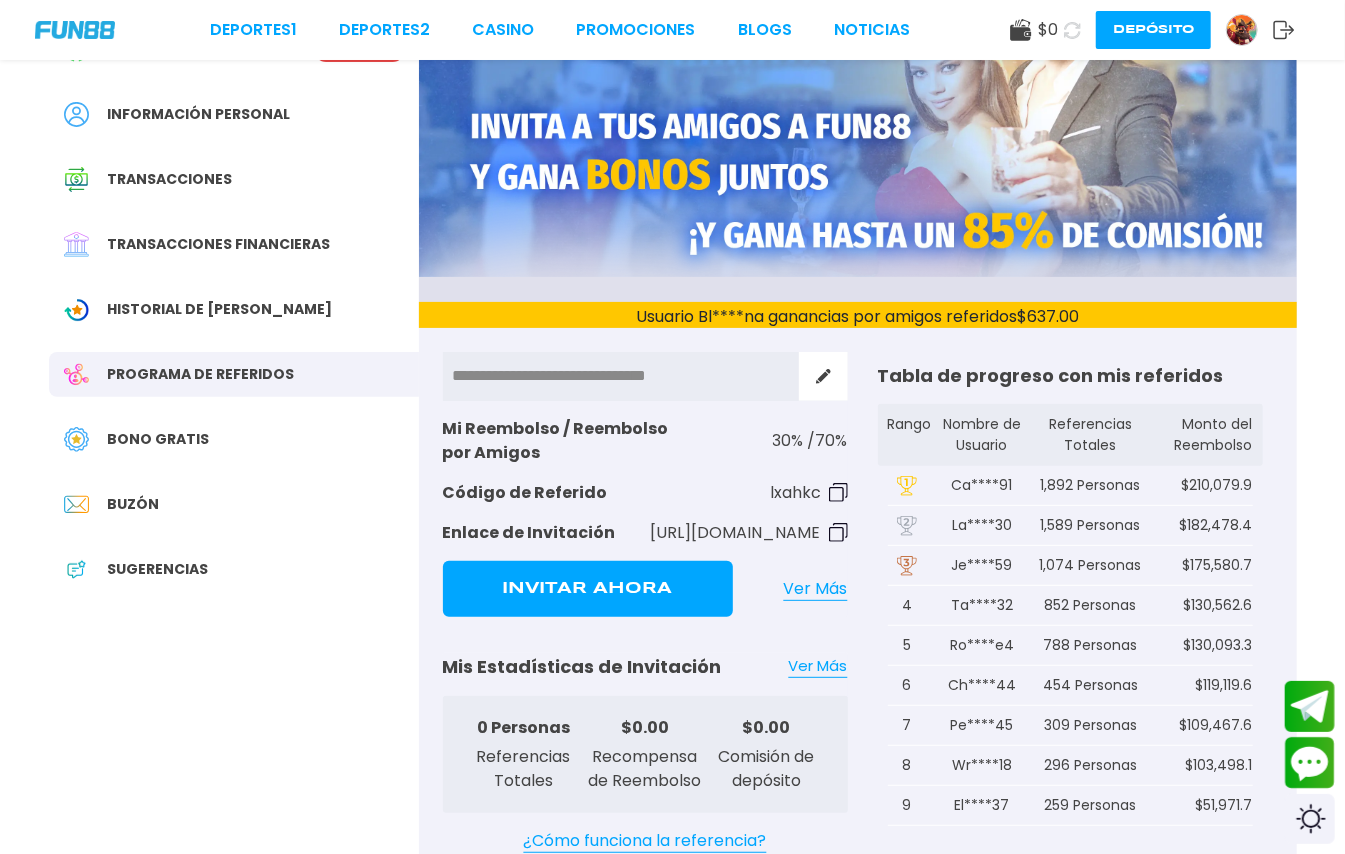 click on "Bono Gratis" at bounding box center [234, 439] 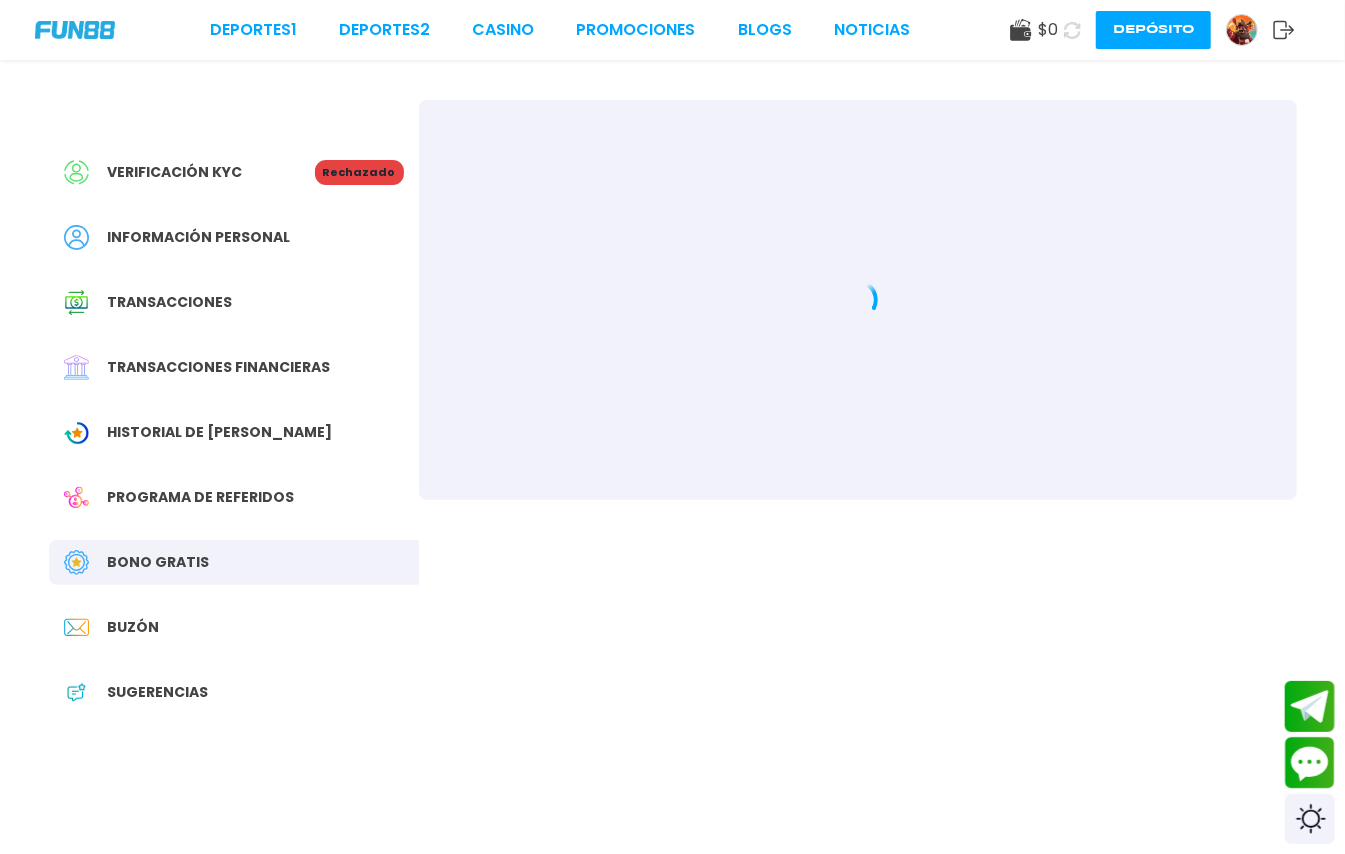 scroll, scrollTop: 0, scrollLeft: 0, axis: both 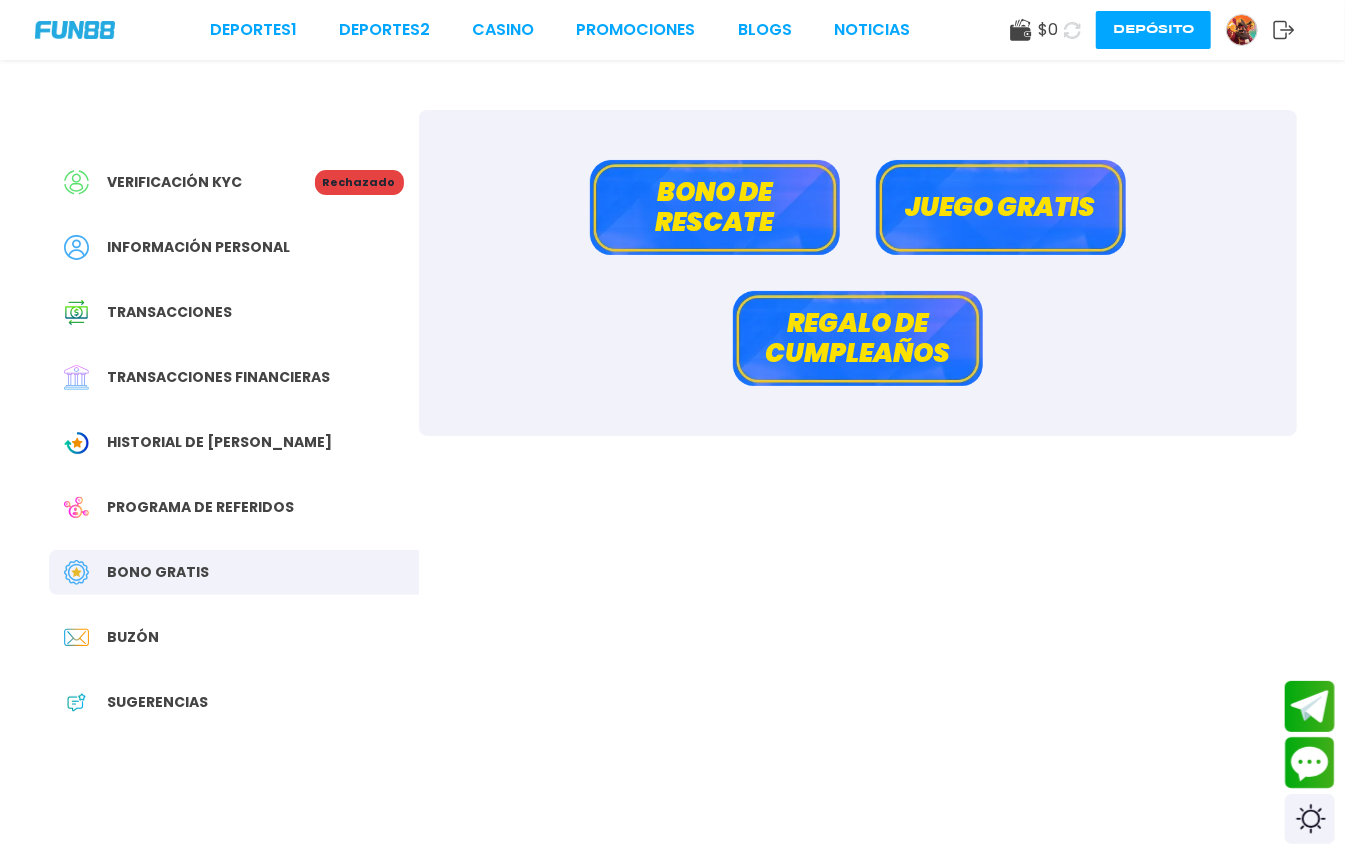 click on "Juego gratis" at bounding box center [1001, 207] 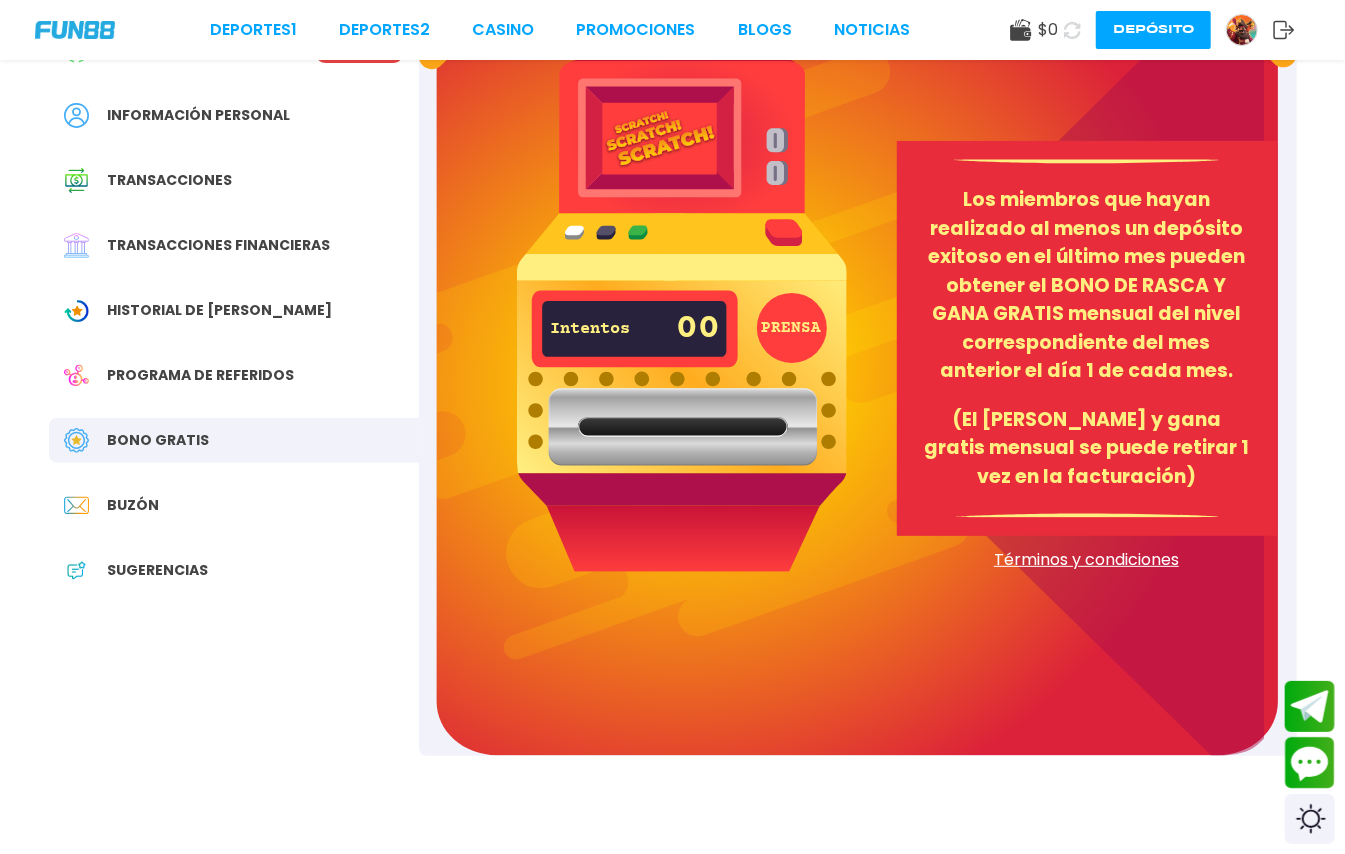 scroll, scrollTop: 133, scrollLeft: 0, axis: vertical 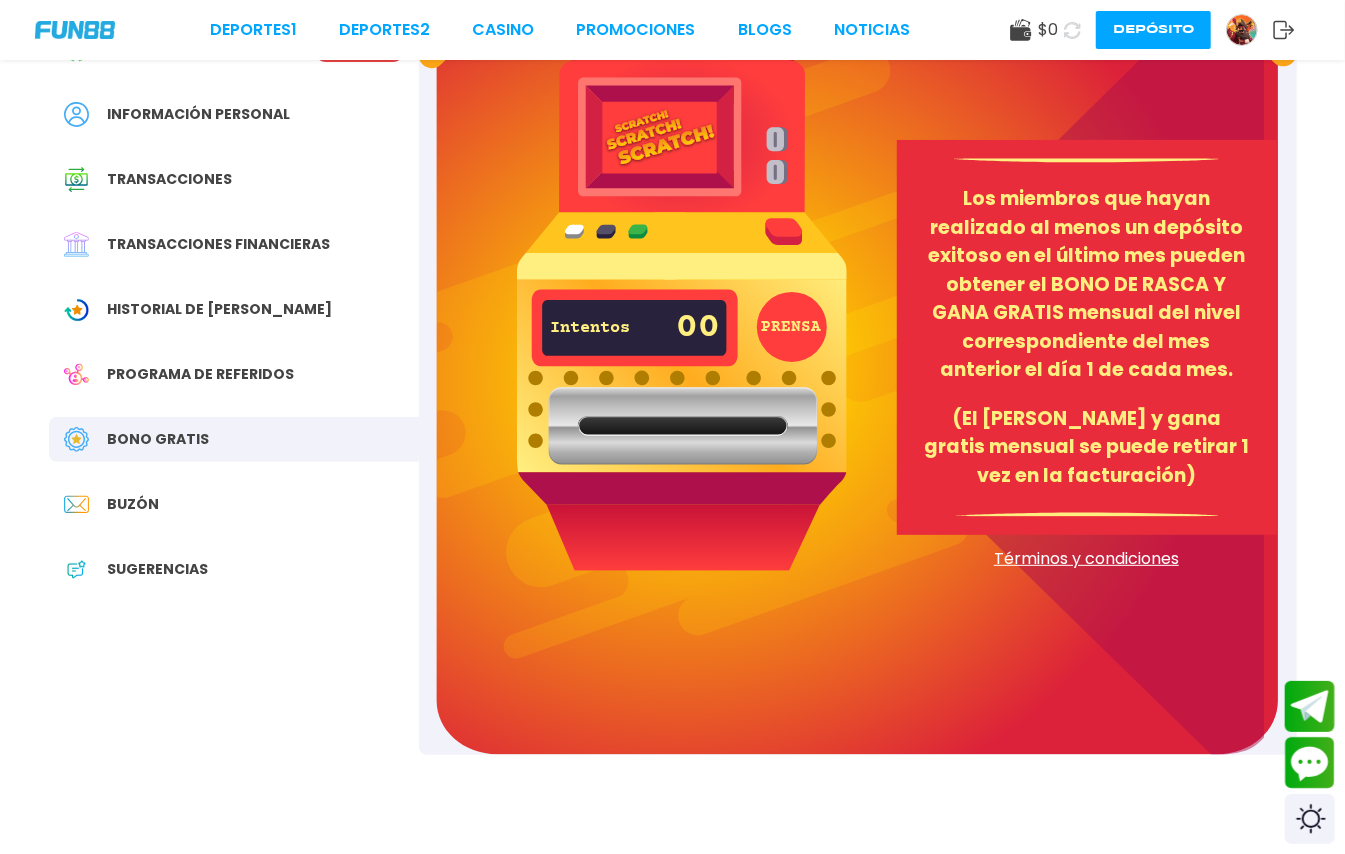 click on "PRENSA" at bounding box center [792, 327] 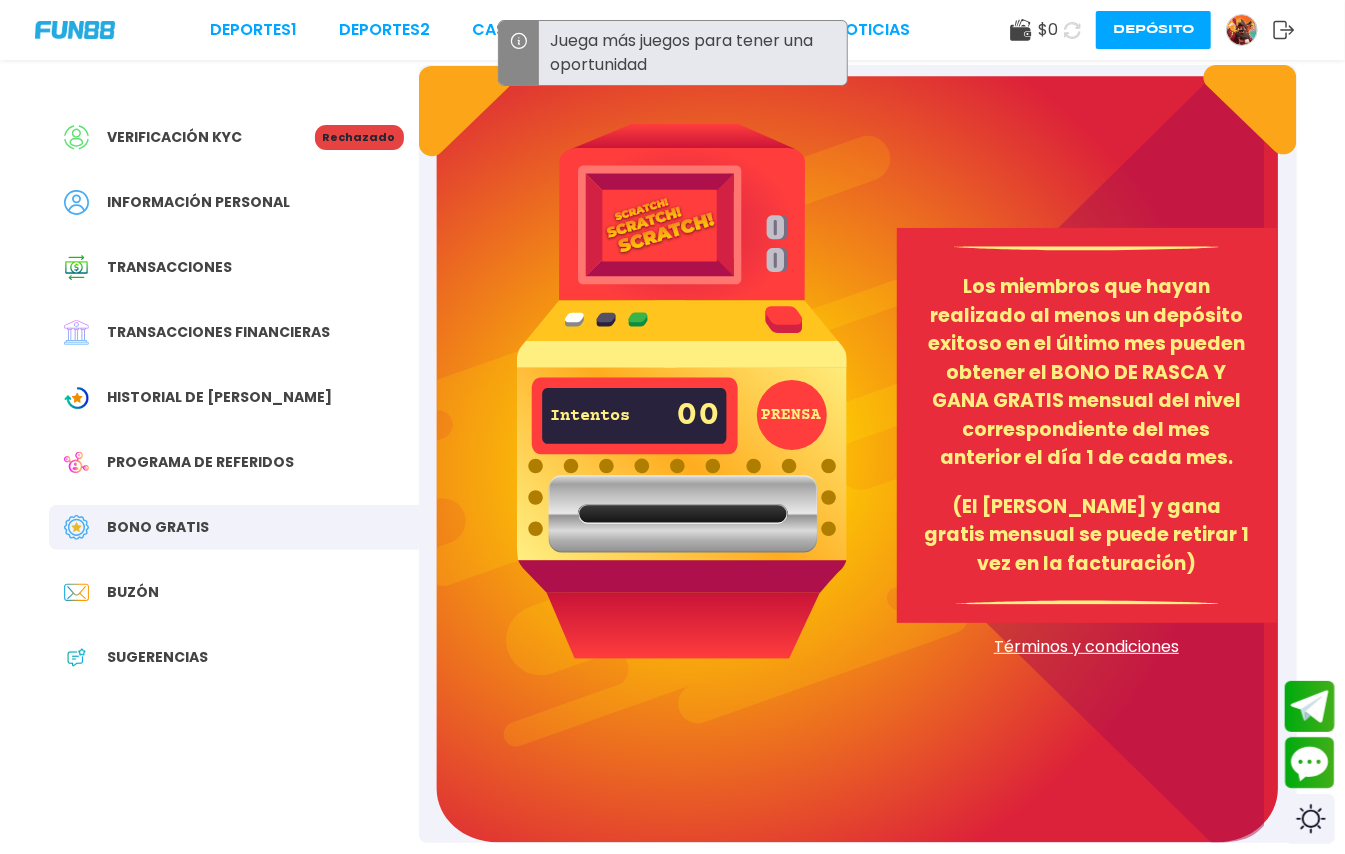 scroll, scrollTop: 0, scrollLeft: 0, axis: both 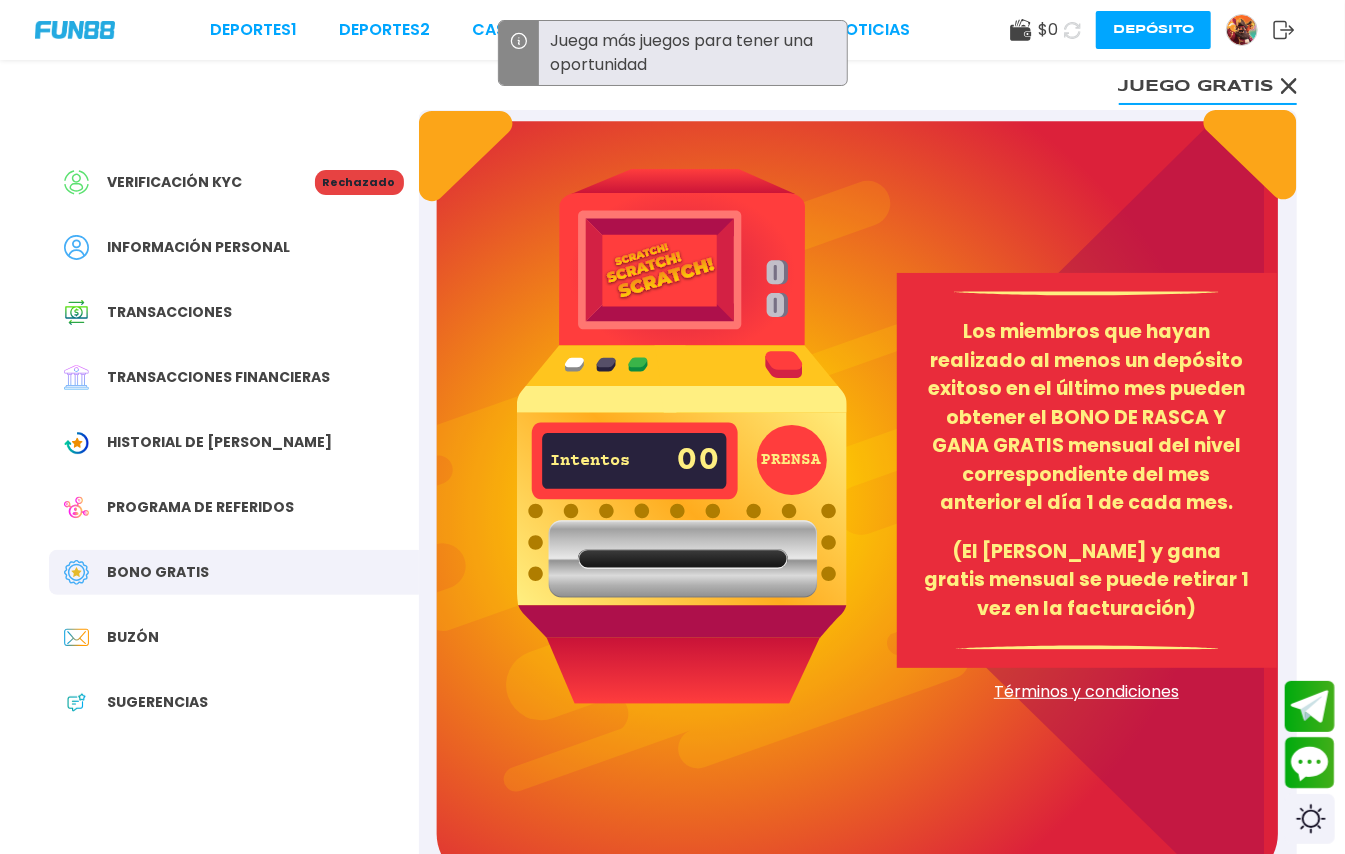 click on "Rechazado" at bounding box center (359, 182) 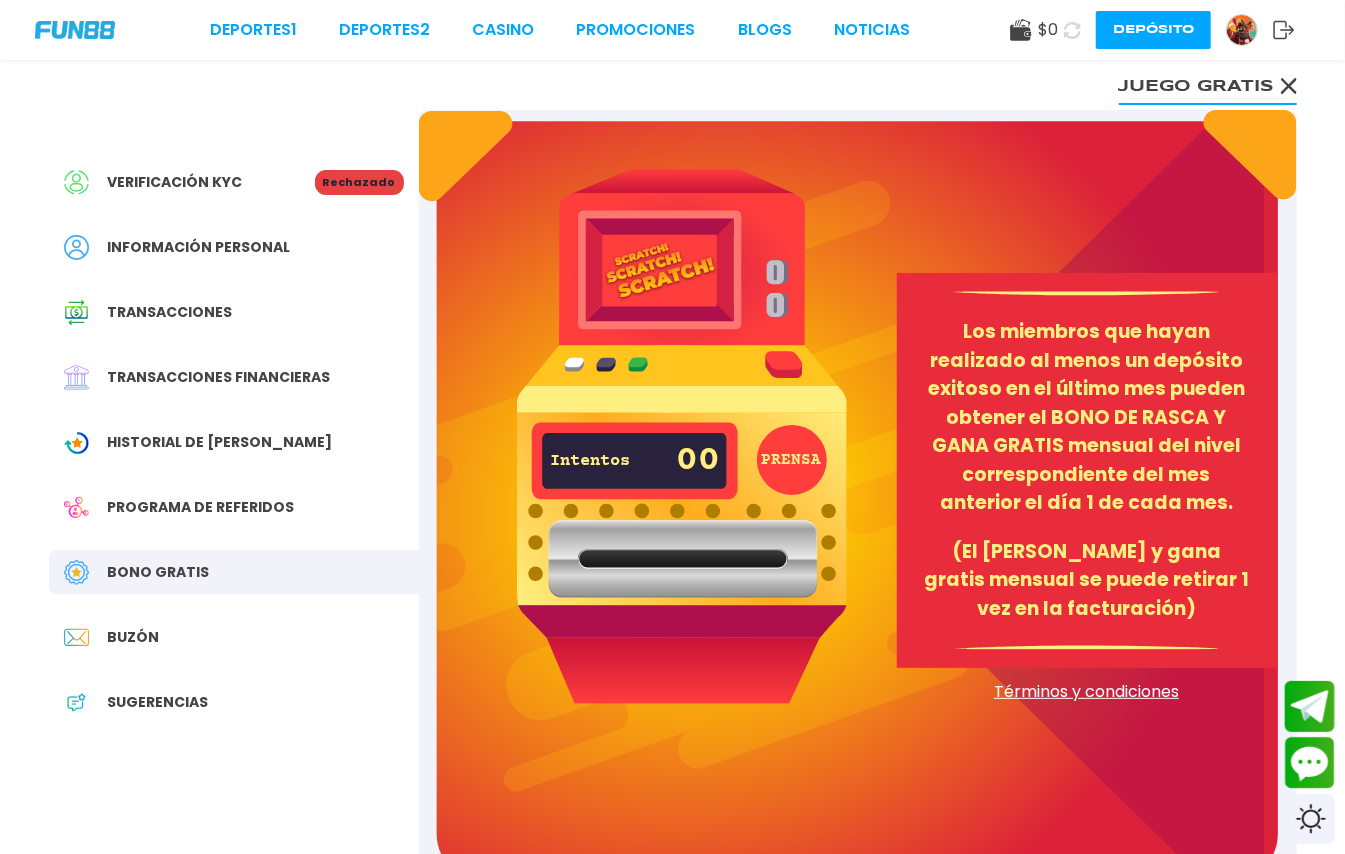 click on "Verificación KYC" at bounding box center (189, 182) 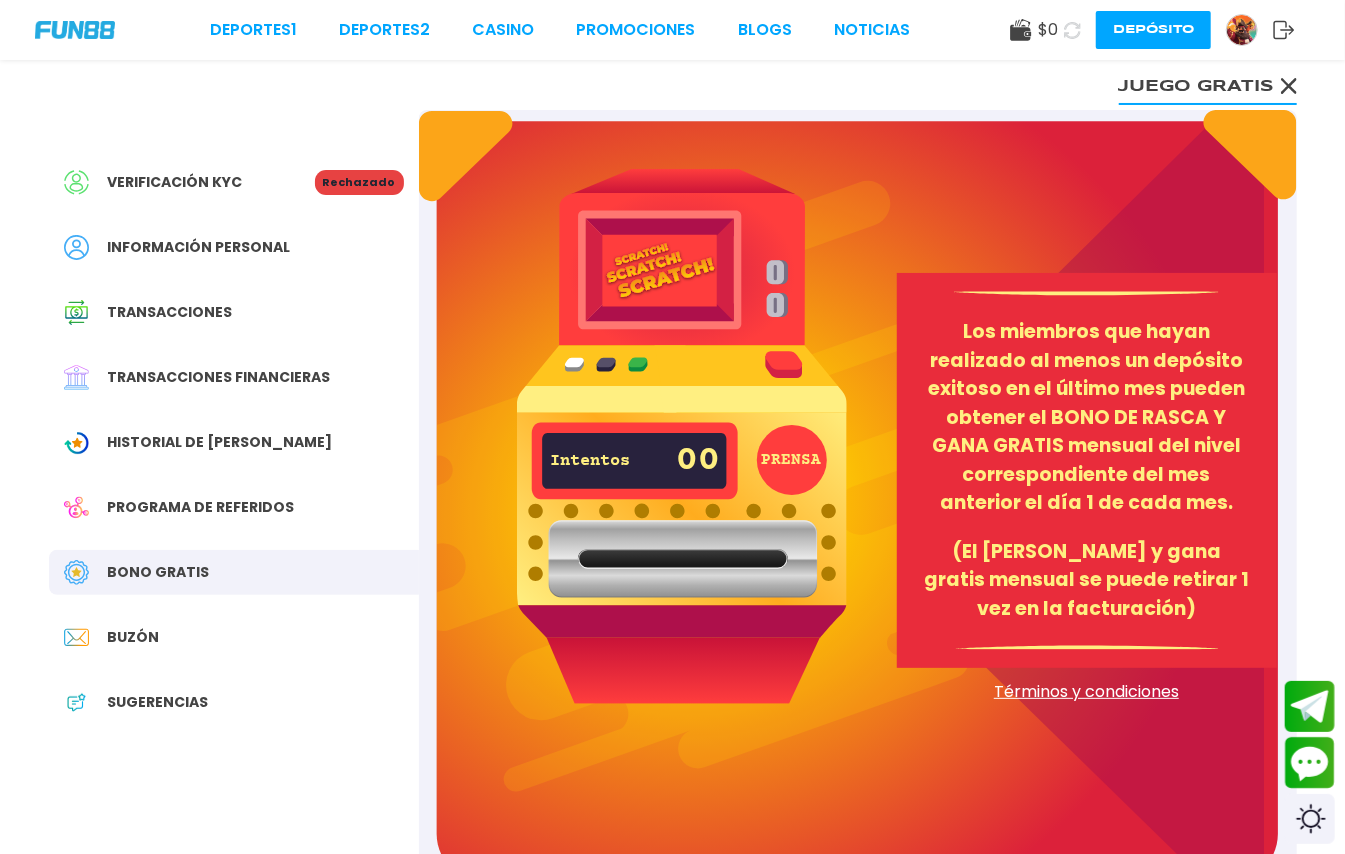 click on "Sugerencias" at bounding box center [234, 702] 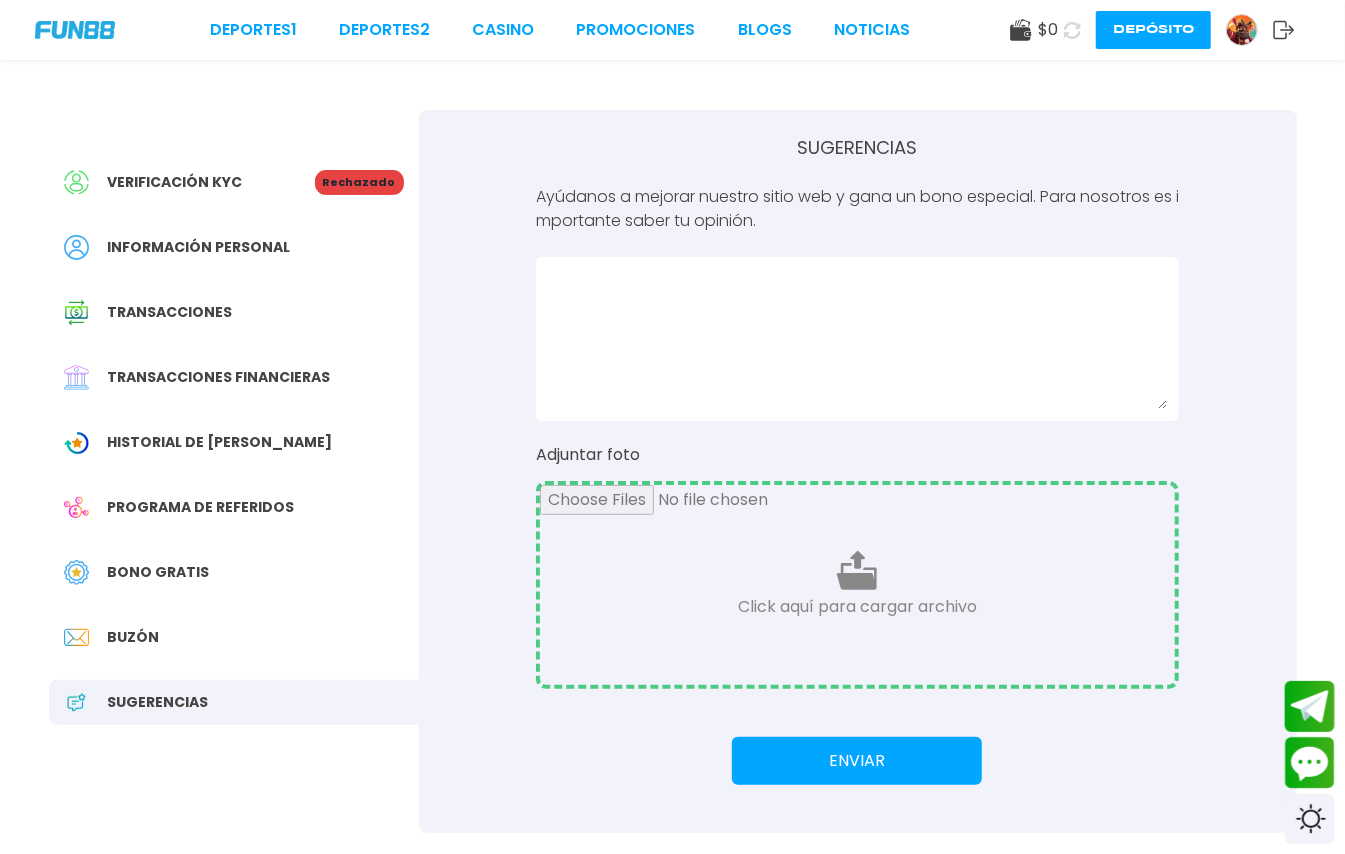 click on "Buzón" at bounding box center [234, 637] 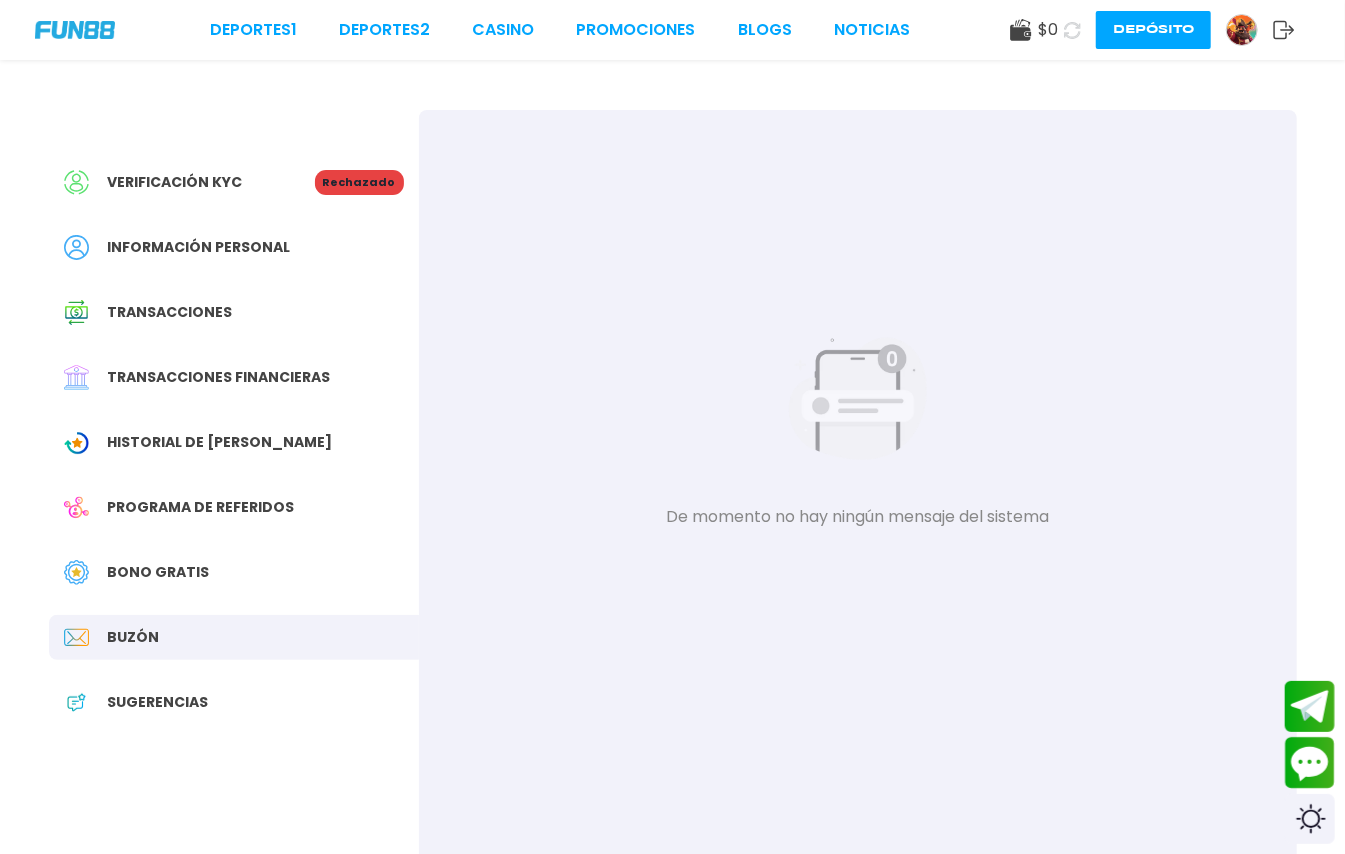 click on "Bono Gratis" at bounding box center (234, 572) 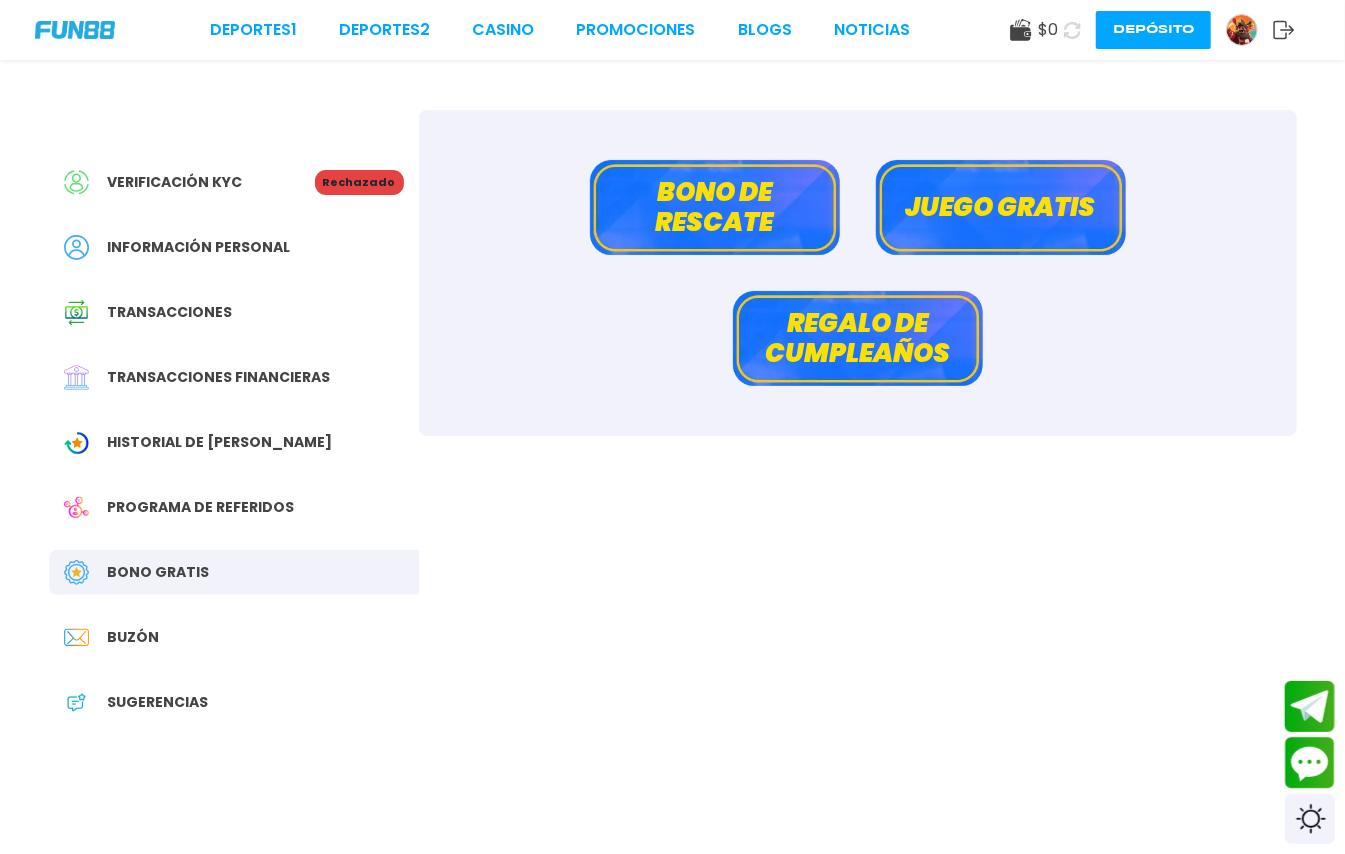 click on "Bono de rescate" at bounding box center [715, 207] 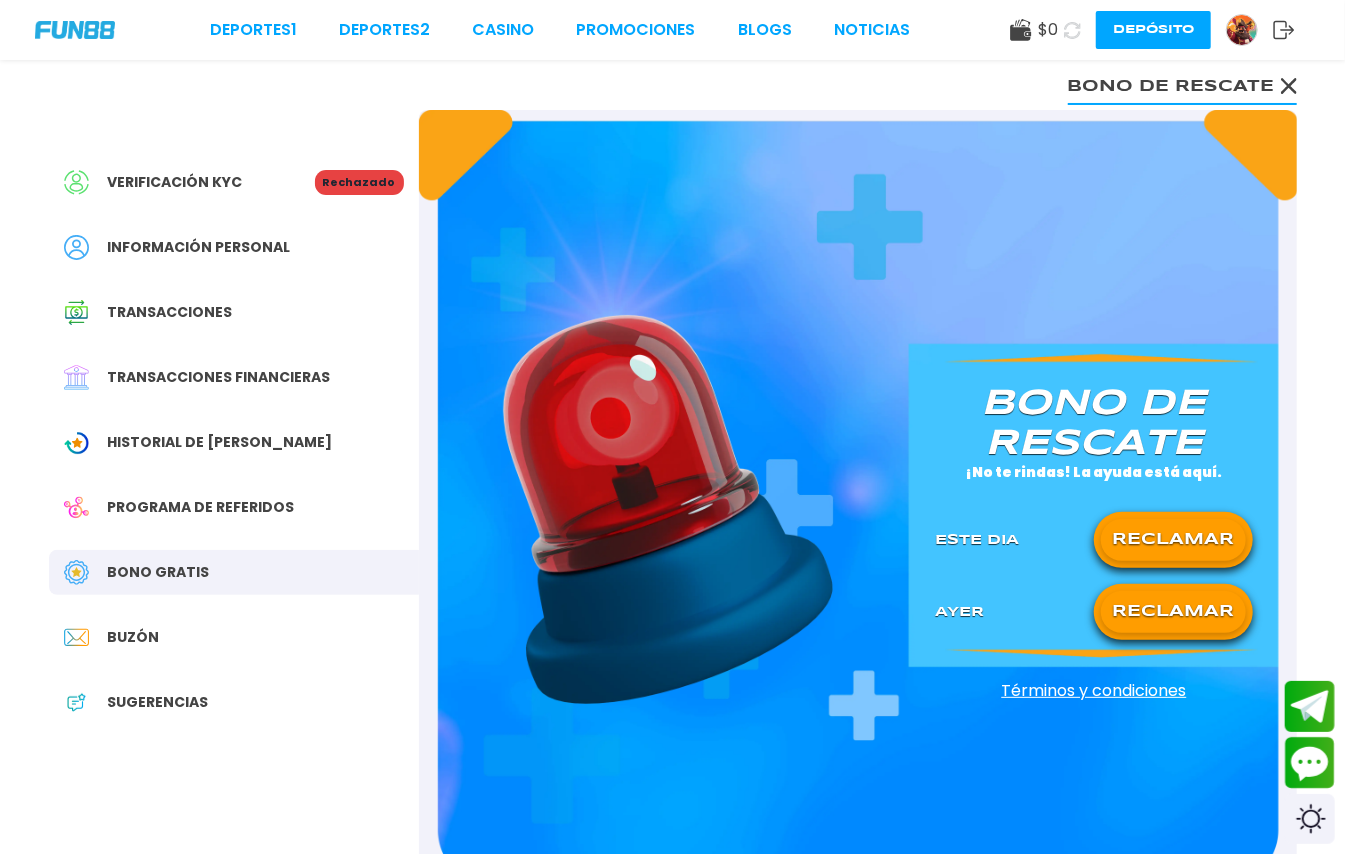 click on "RECLAMAR" at bounding box center [1173, 540] 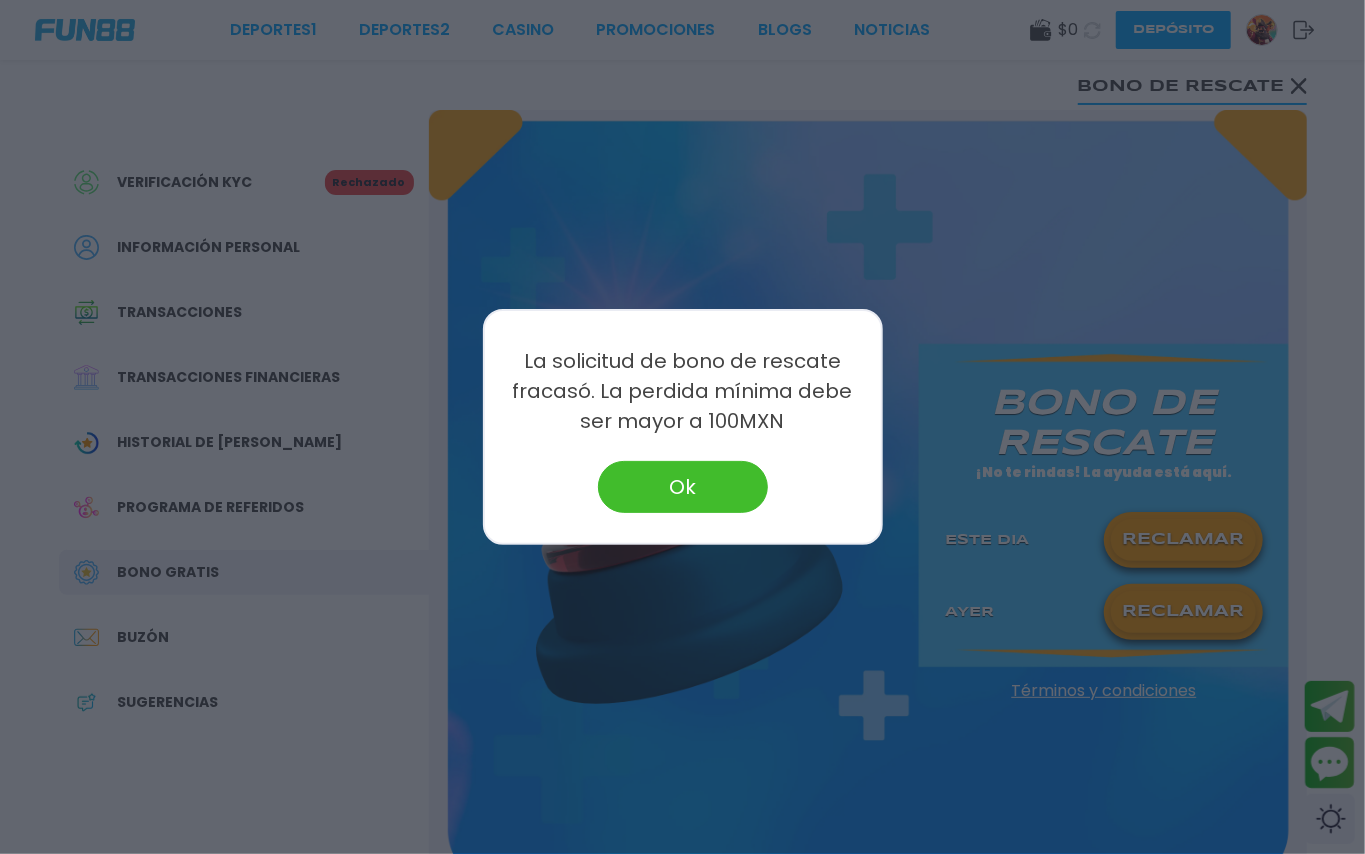 click at bounding box center [682, 427] 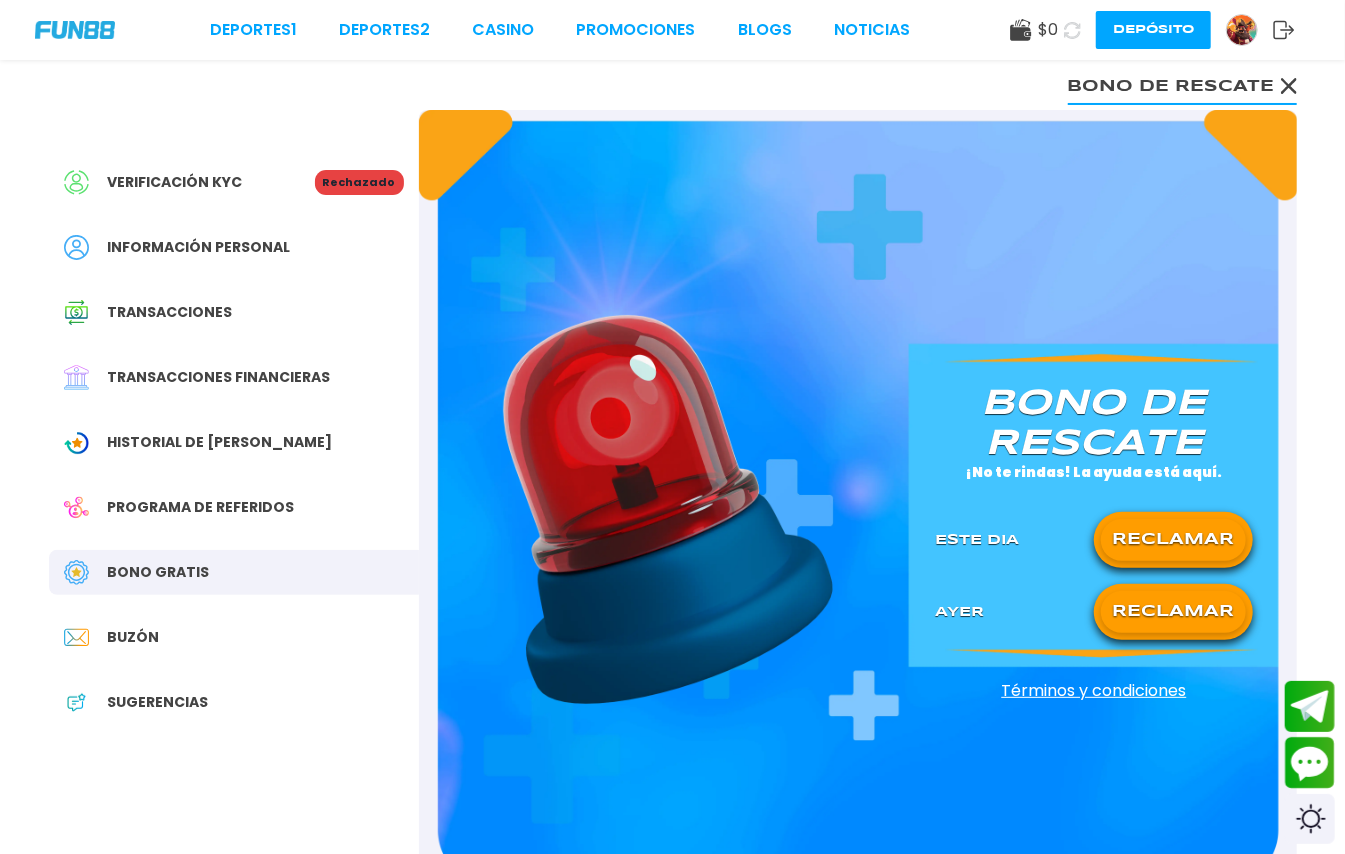 click on "Bono Gratis" at bounding box center [234, 572] 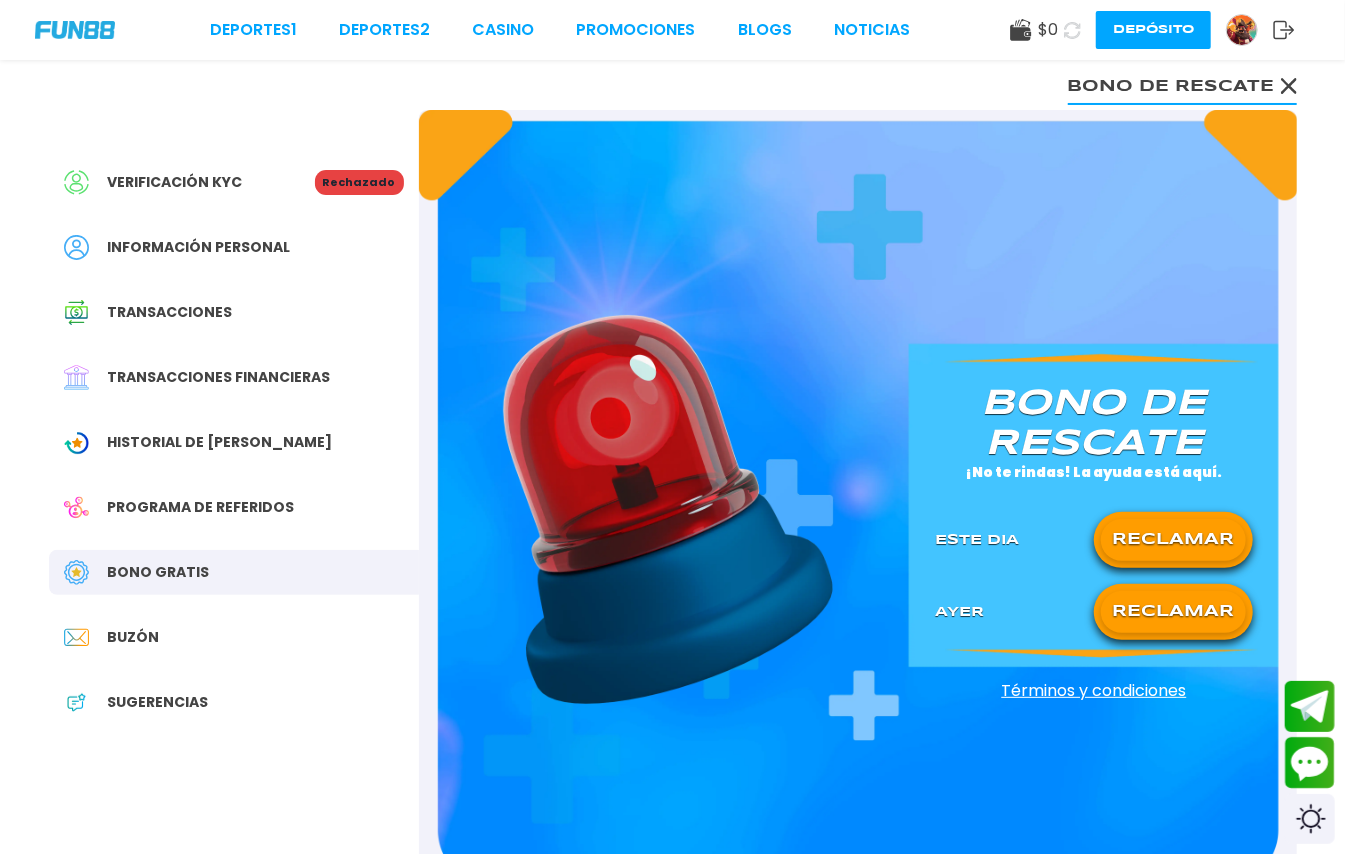 click on "Bono Gratis" at bounding box center [159, 572] 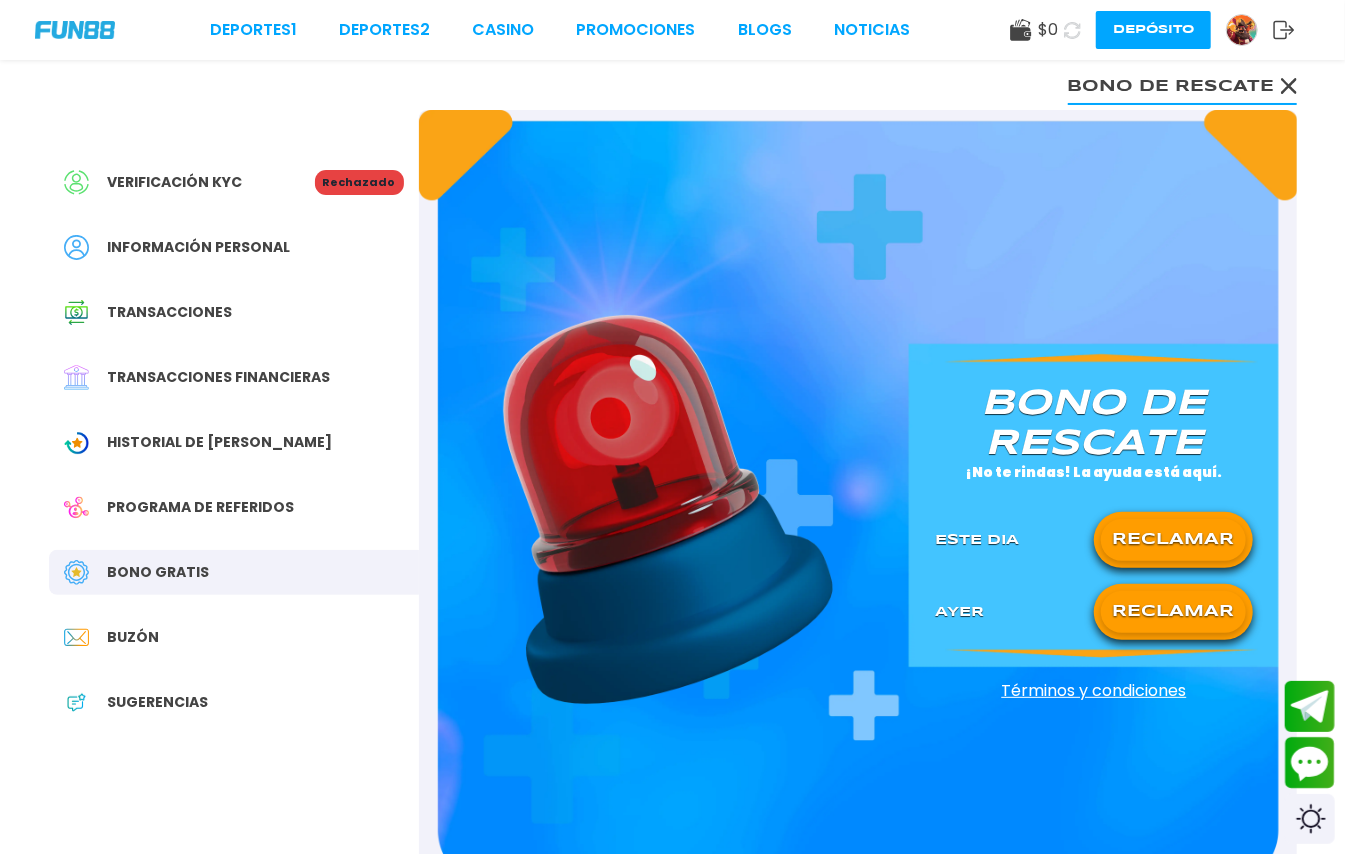 click 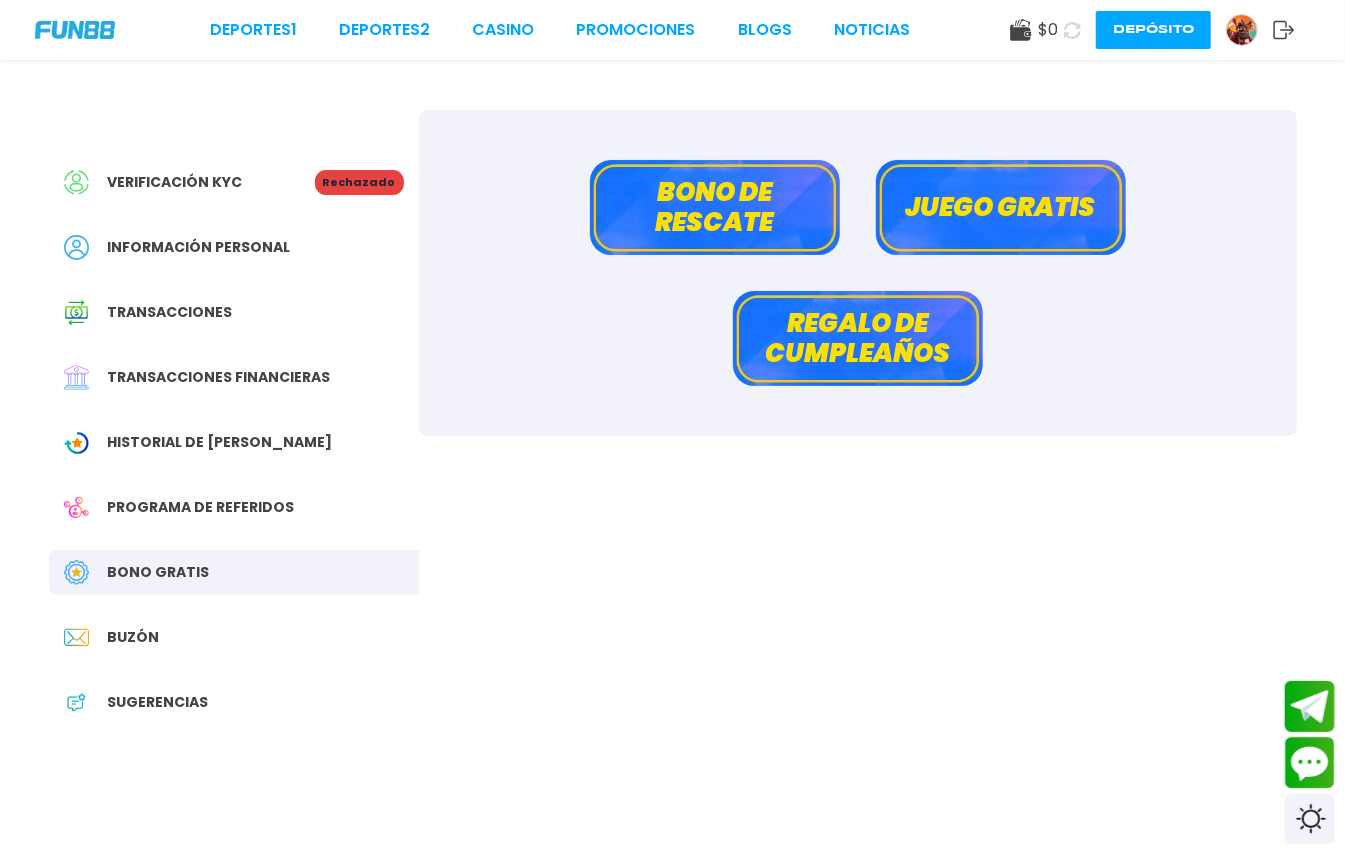 click on "Regalo de cumpleaños" at bounding box center [858, 338] 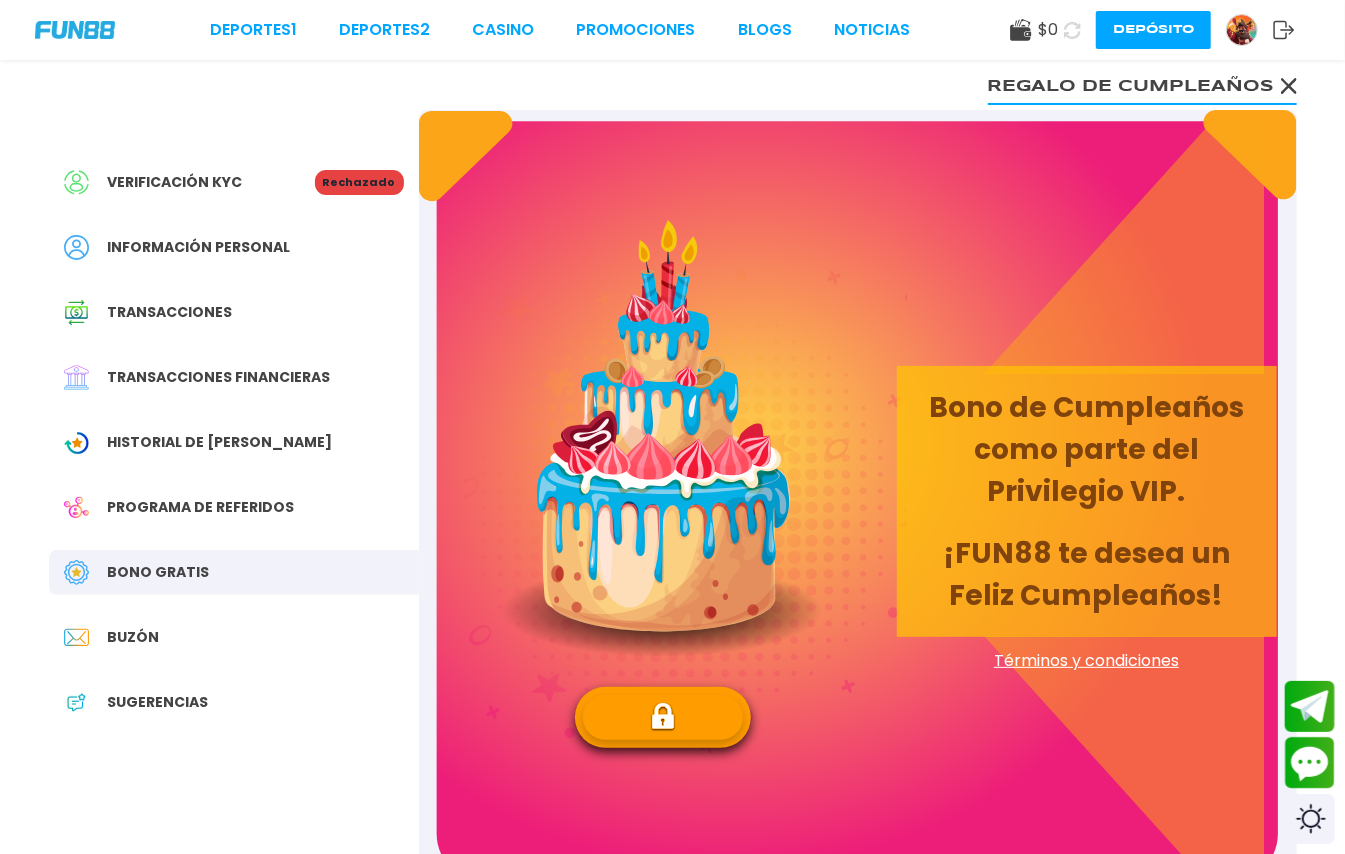 drag, startPoint x: 669, startPoint y: 714, endPoint x: 750, endPoint y: 716, distance: 81.02469 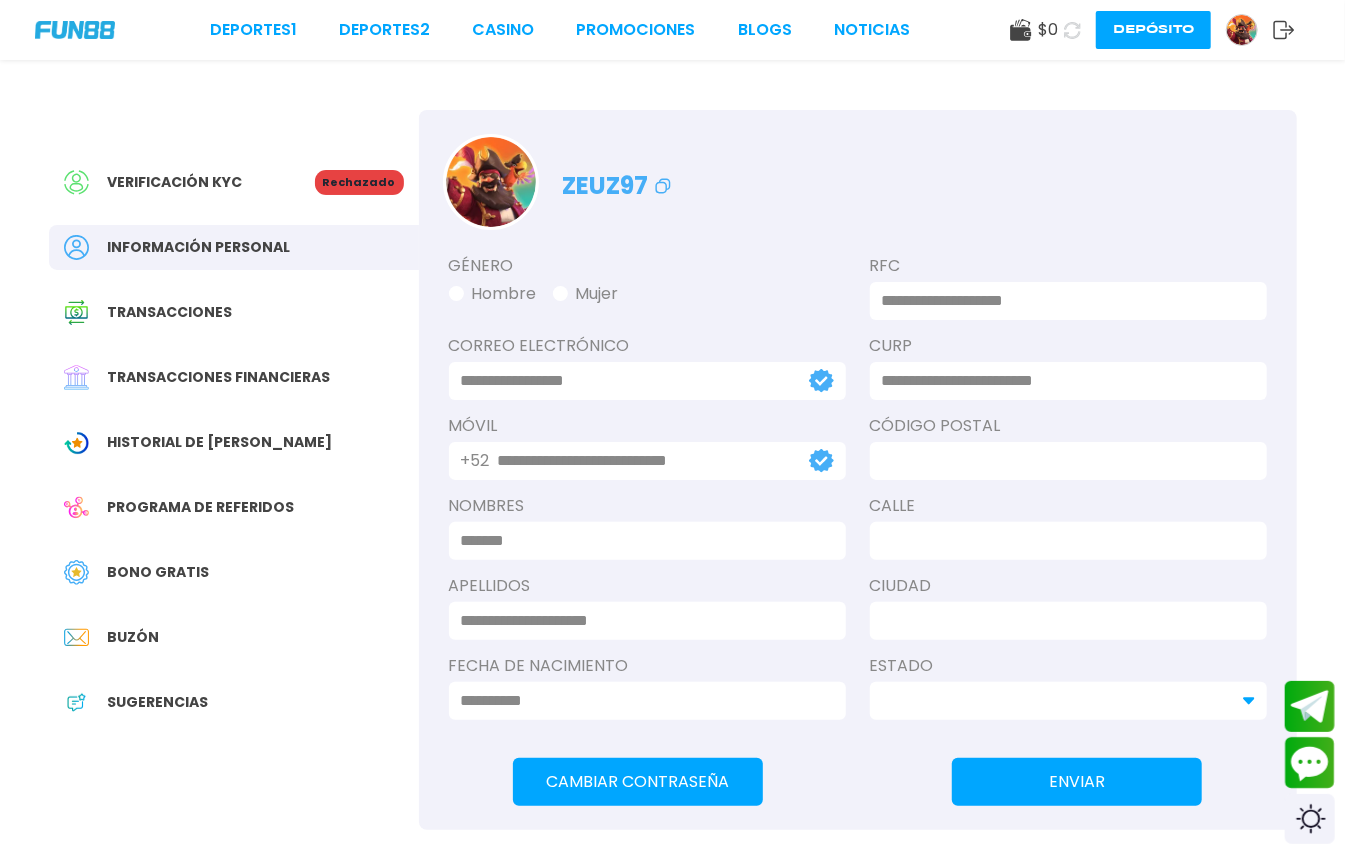 type on "**********" 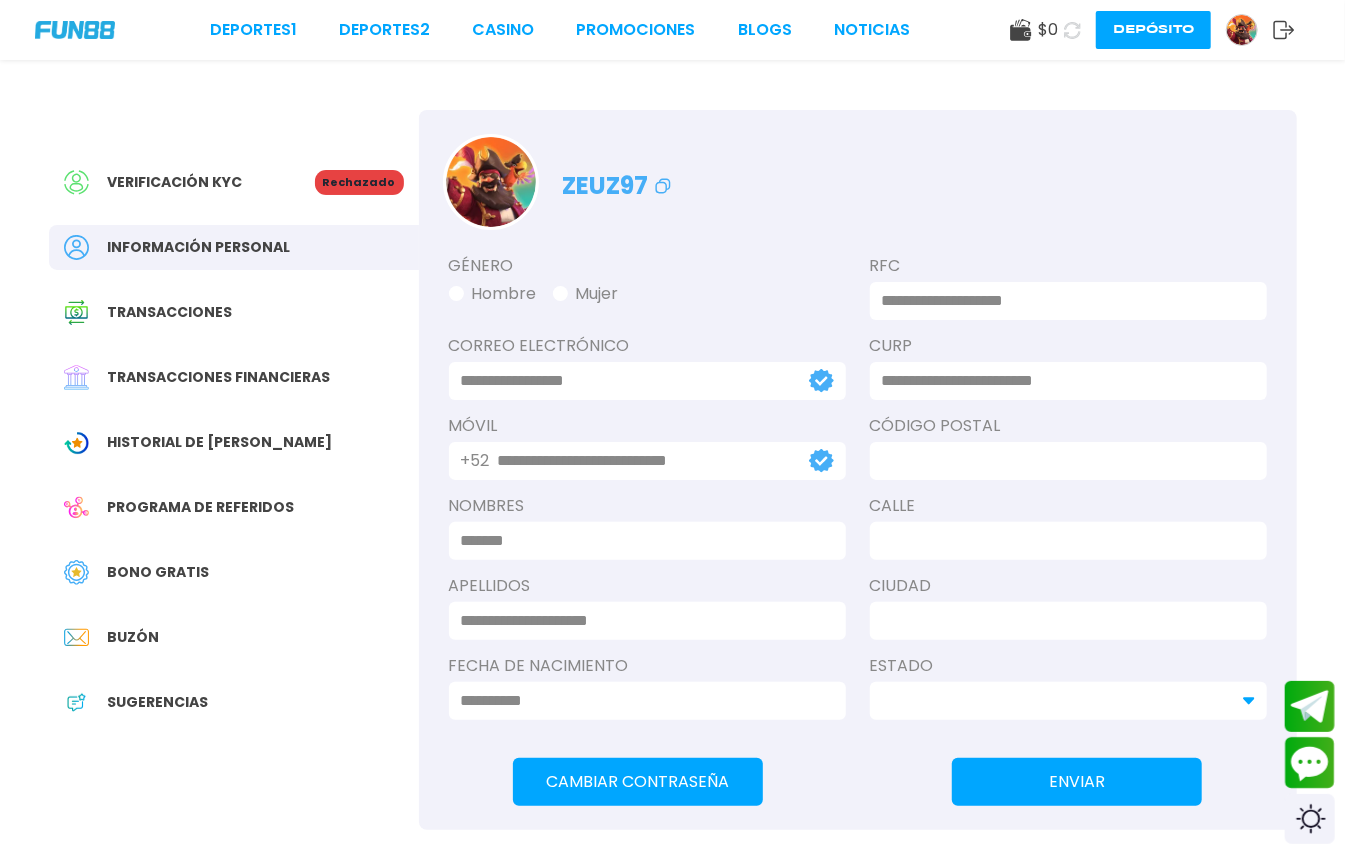 type on "**********" 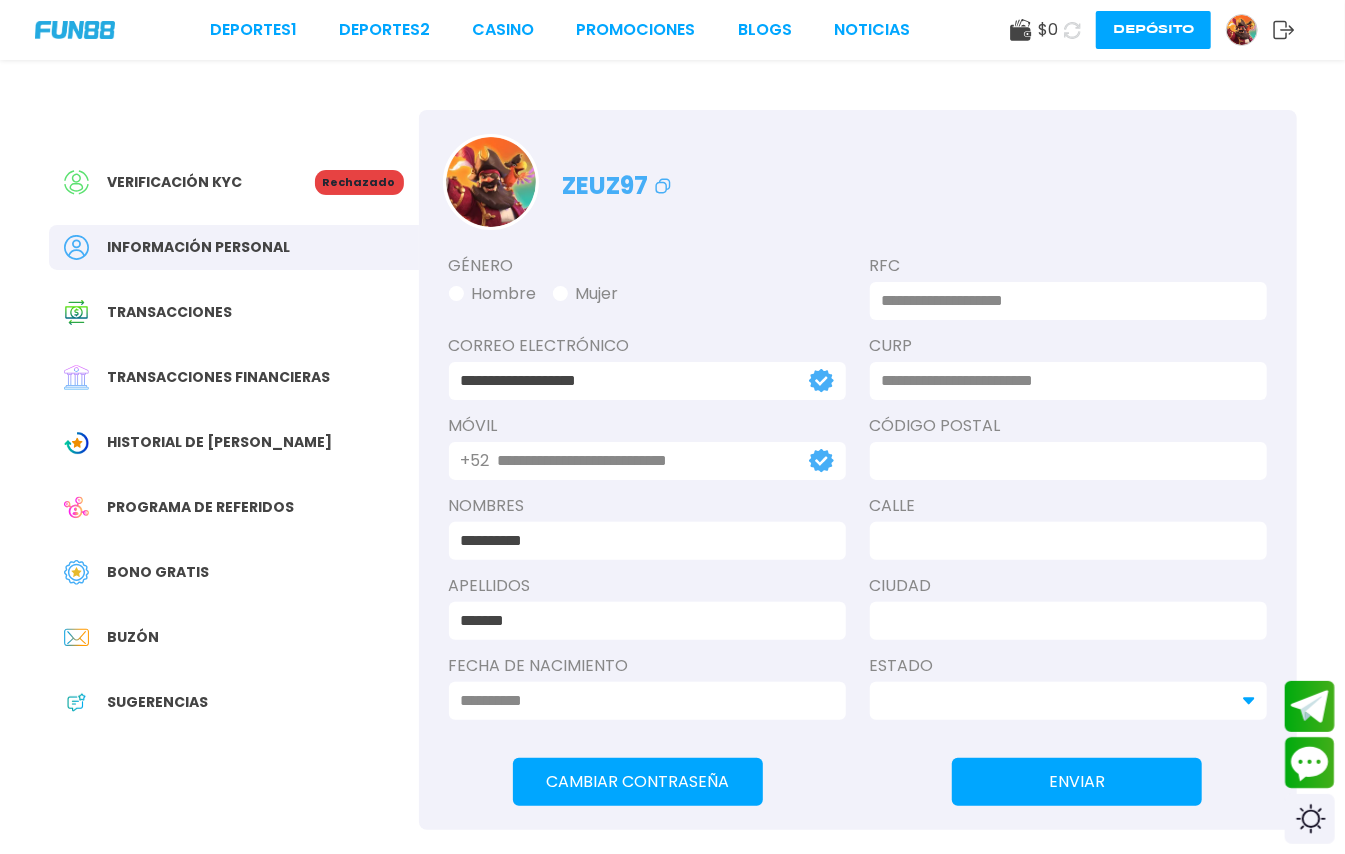 type on "**********" 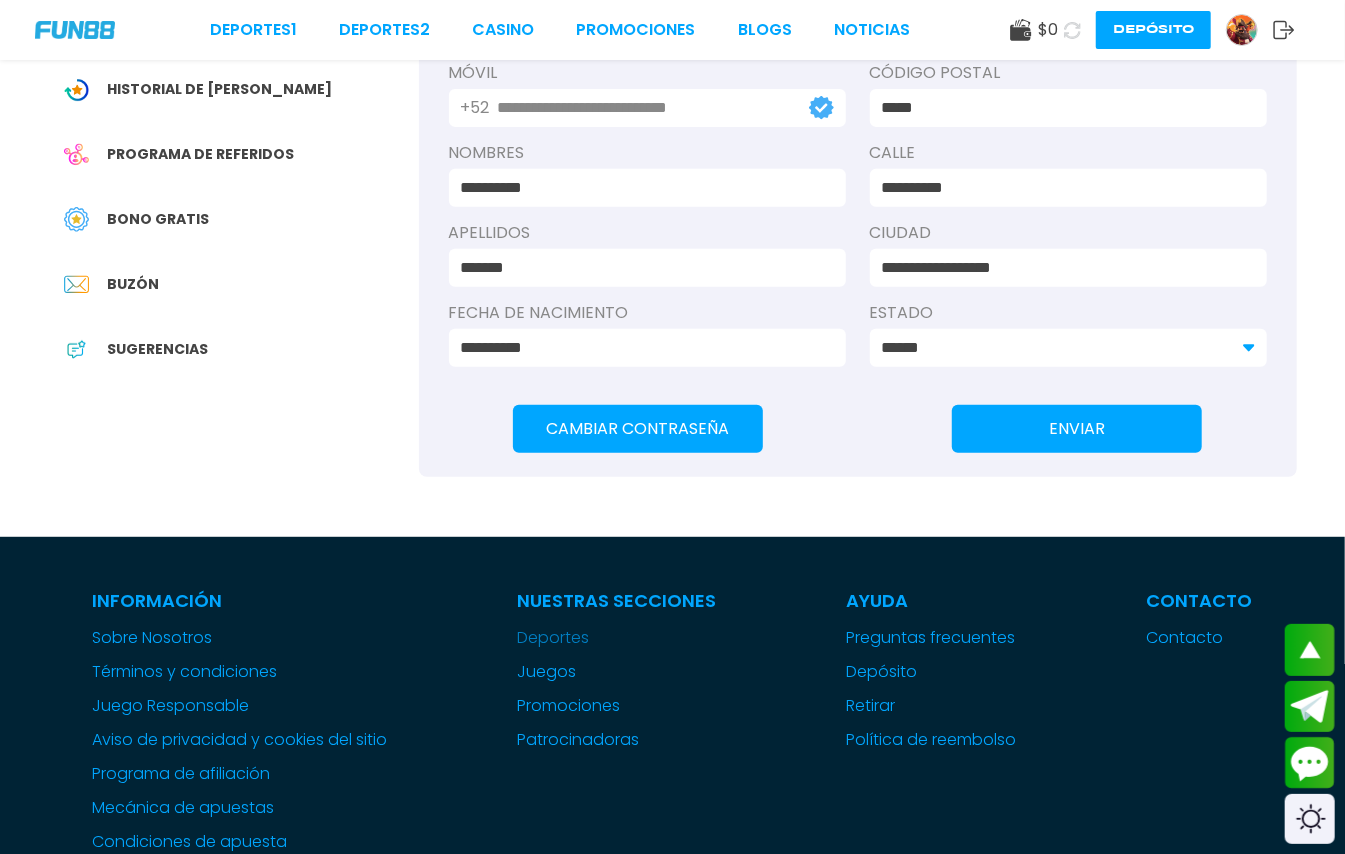 scroll, scrollTop: 400, scrollLeft: 0, axis: vertical 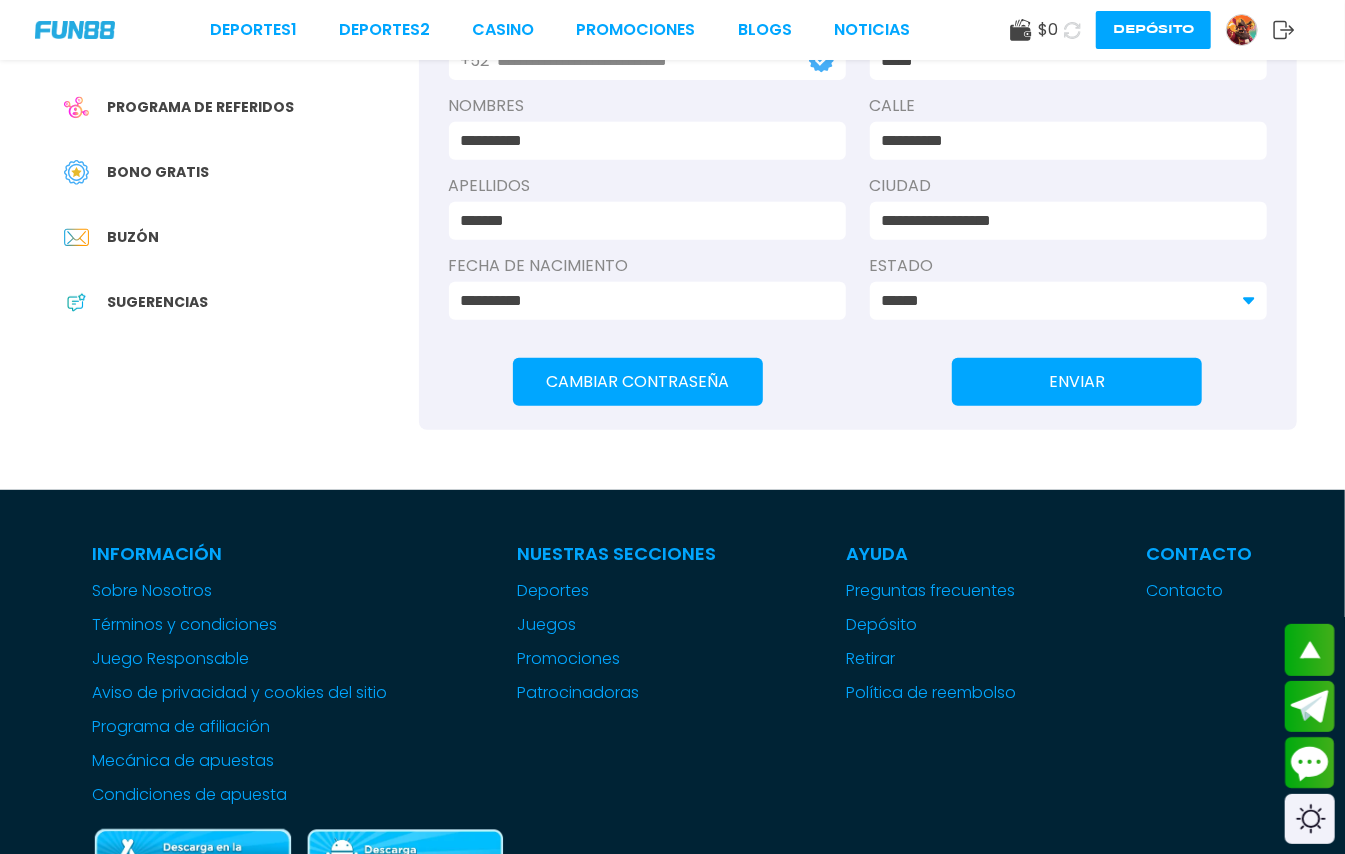 click on "Cambiar Contraseña" at bounding box center [638, 382] 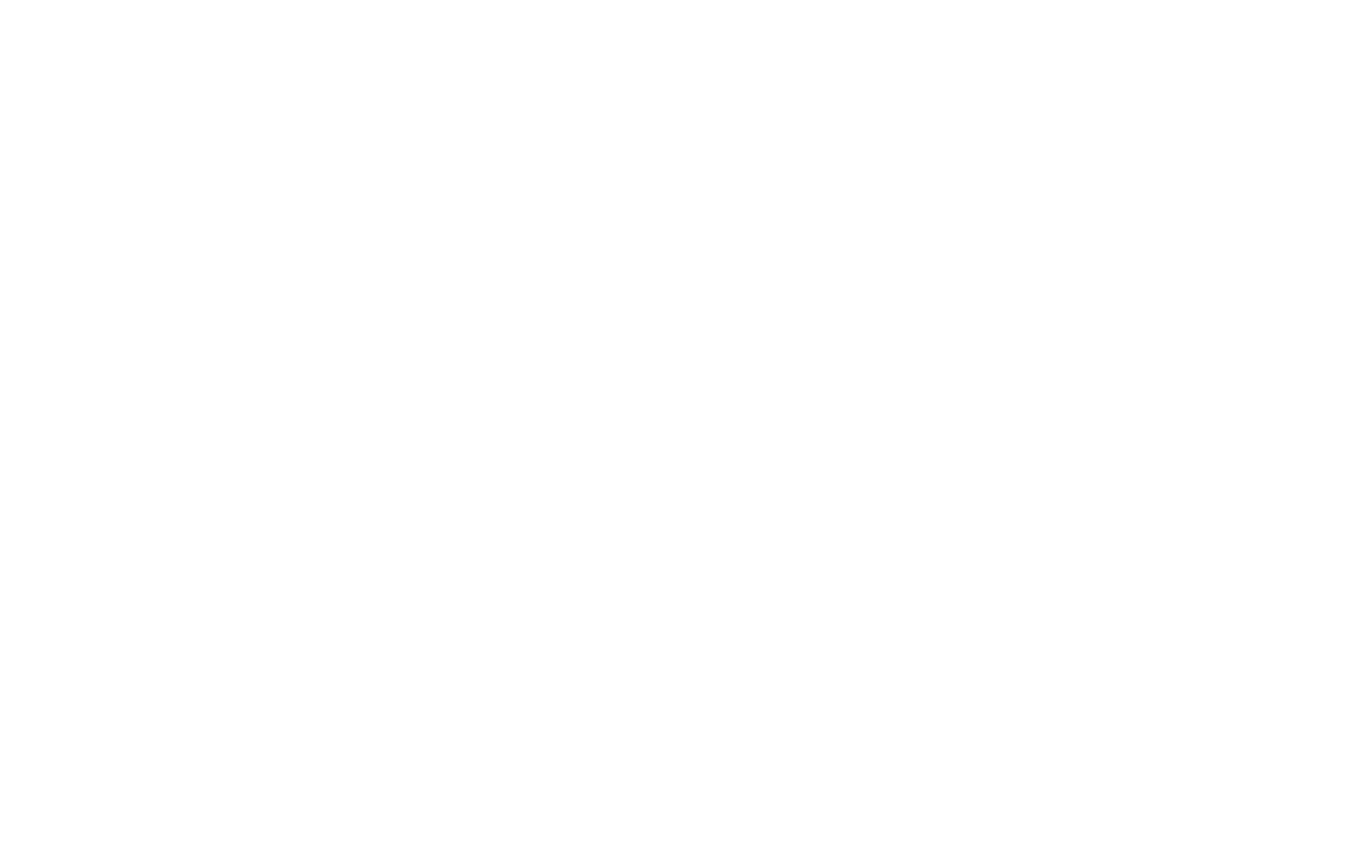 scroll, scrollTop: 0, scrollLeft: 0, axis: both 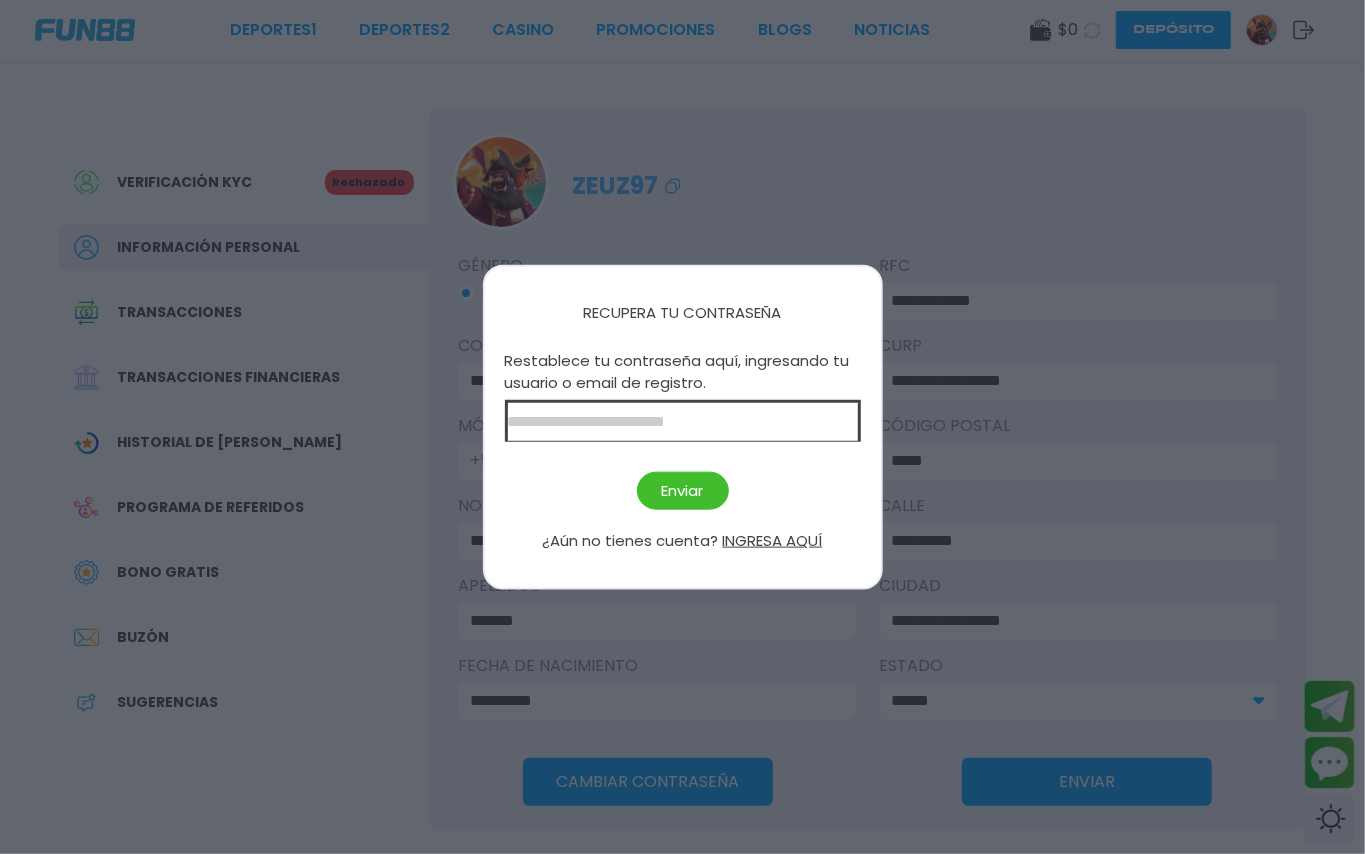 click at bounding box center (682, 427) 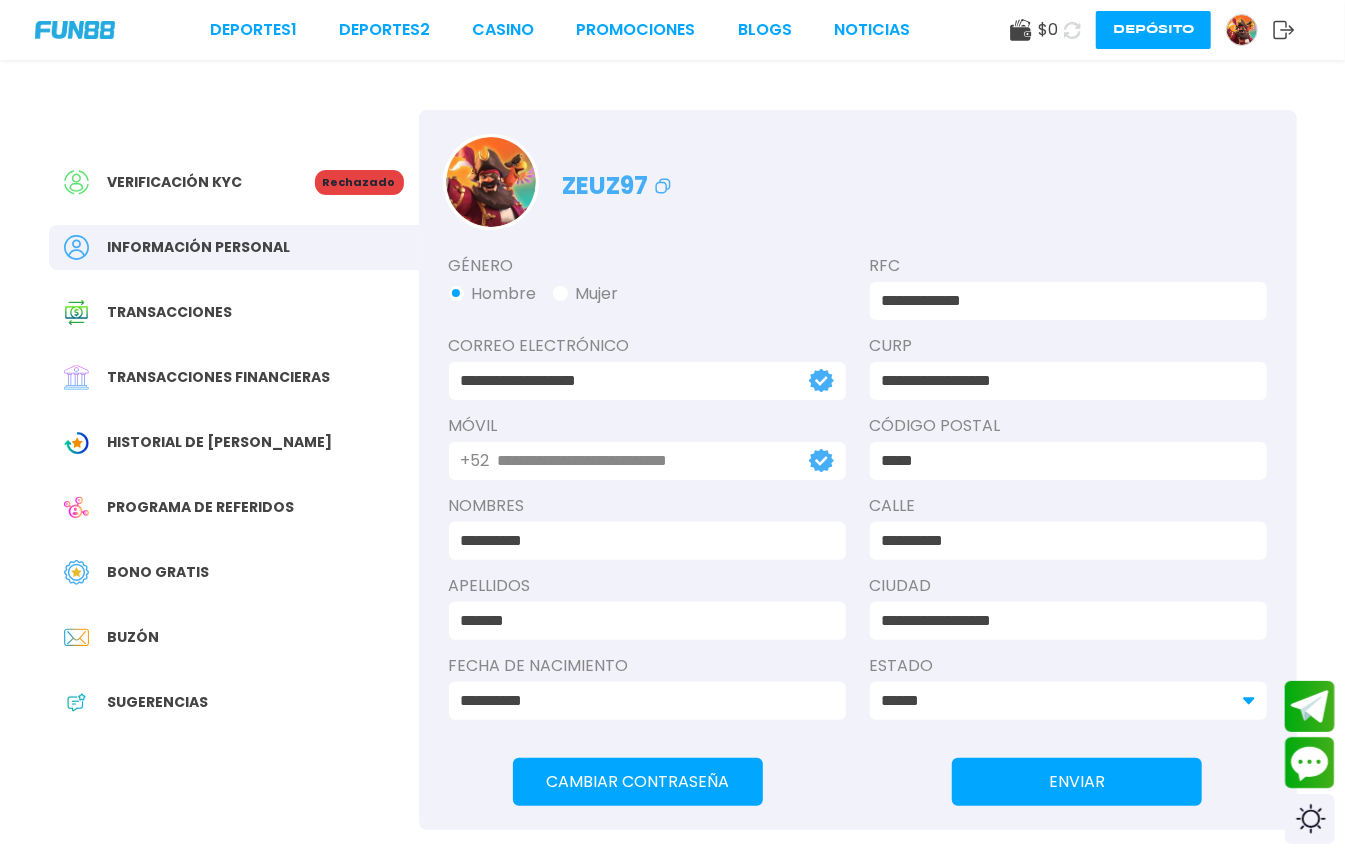 click on "Rechazado" at bounding box center [359, 182] 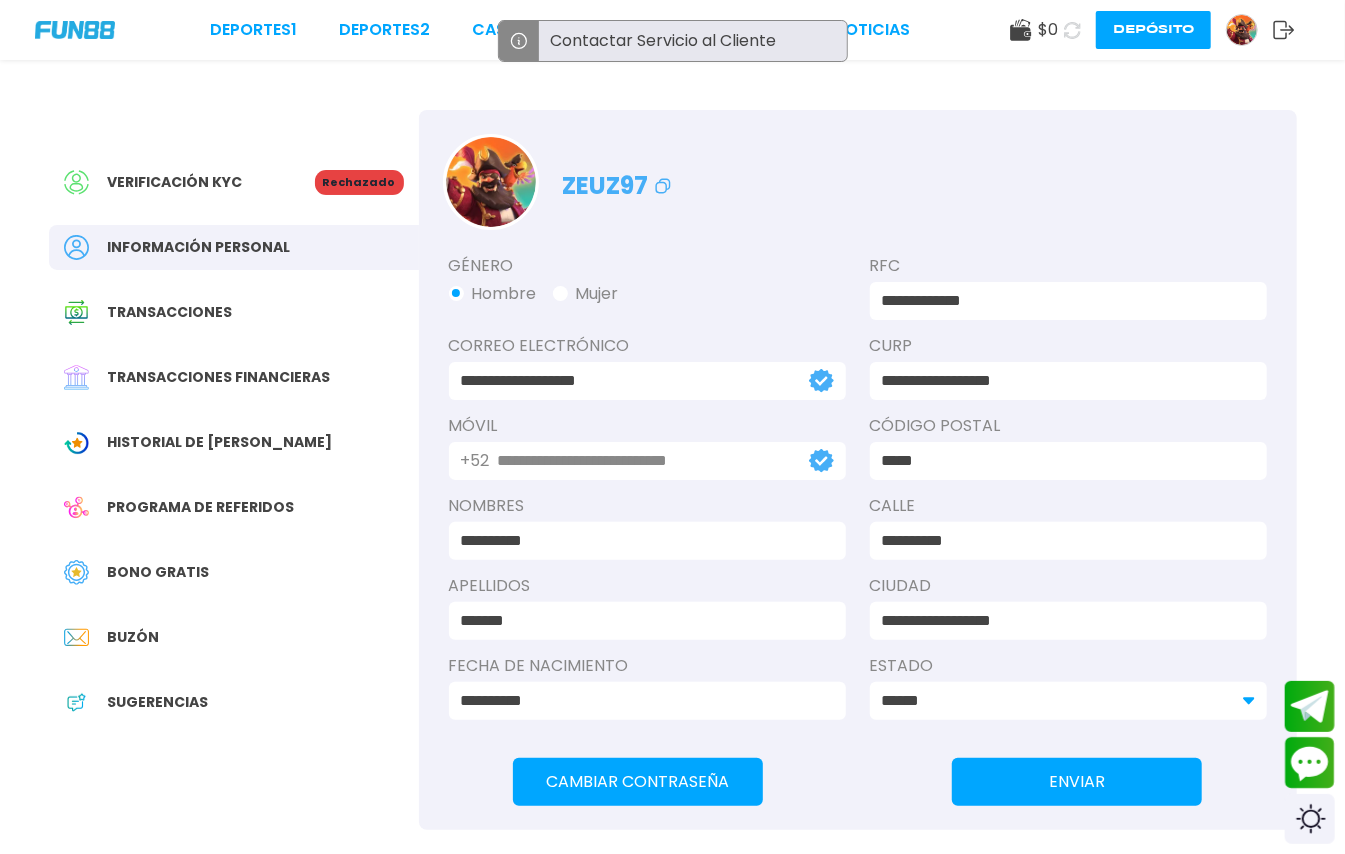 click on "Contactar Servicio al Cliente" at bounding box center [693, 41] 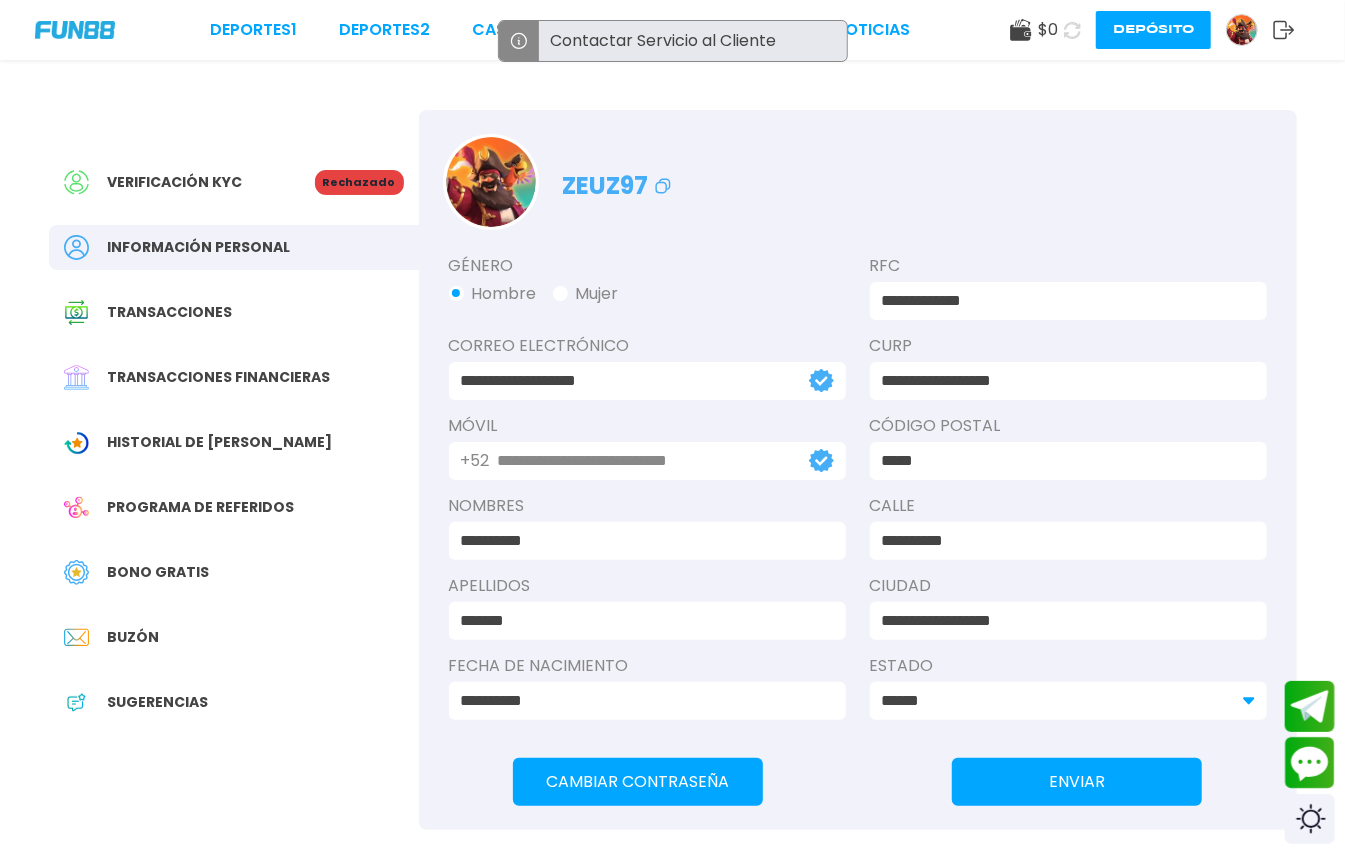 click 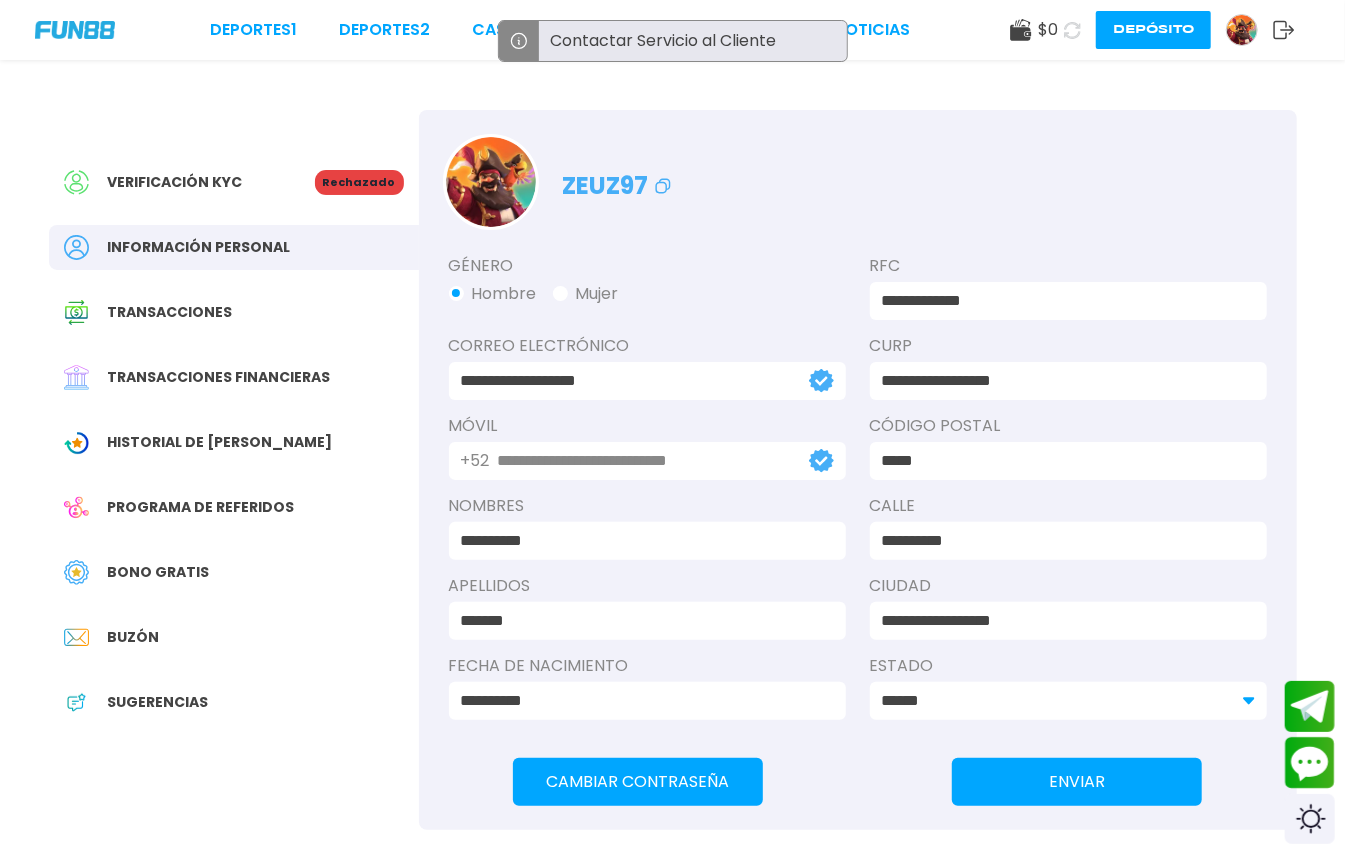 click on "Deportes  1 Deportes  2 CASINO Promociones BLOGS NOTICIAS" at bounding box center (560, 30) 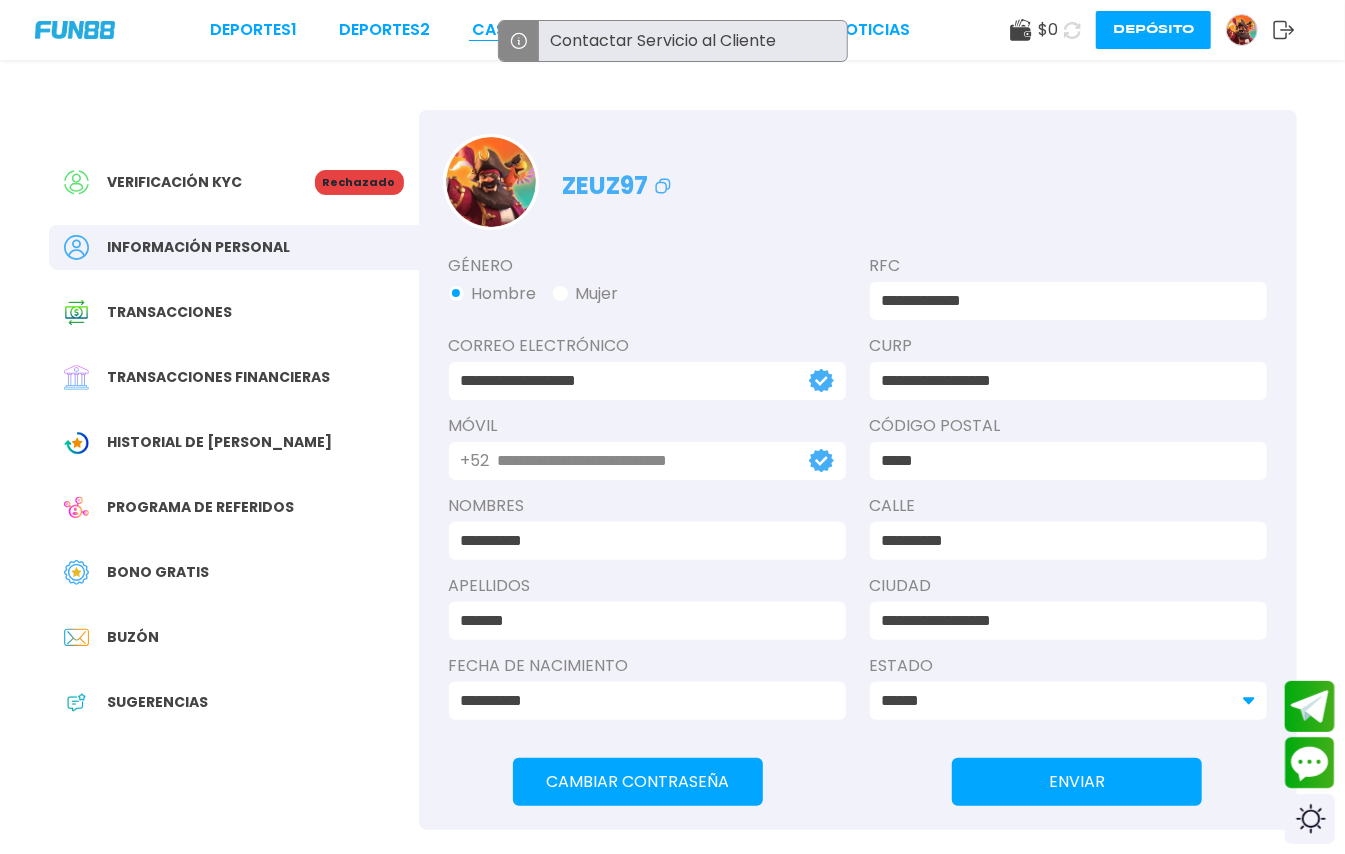 click on "CASINO" at bounding box center (503, 30) 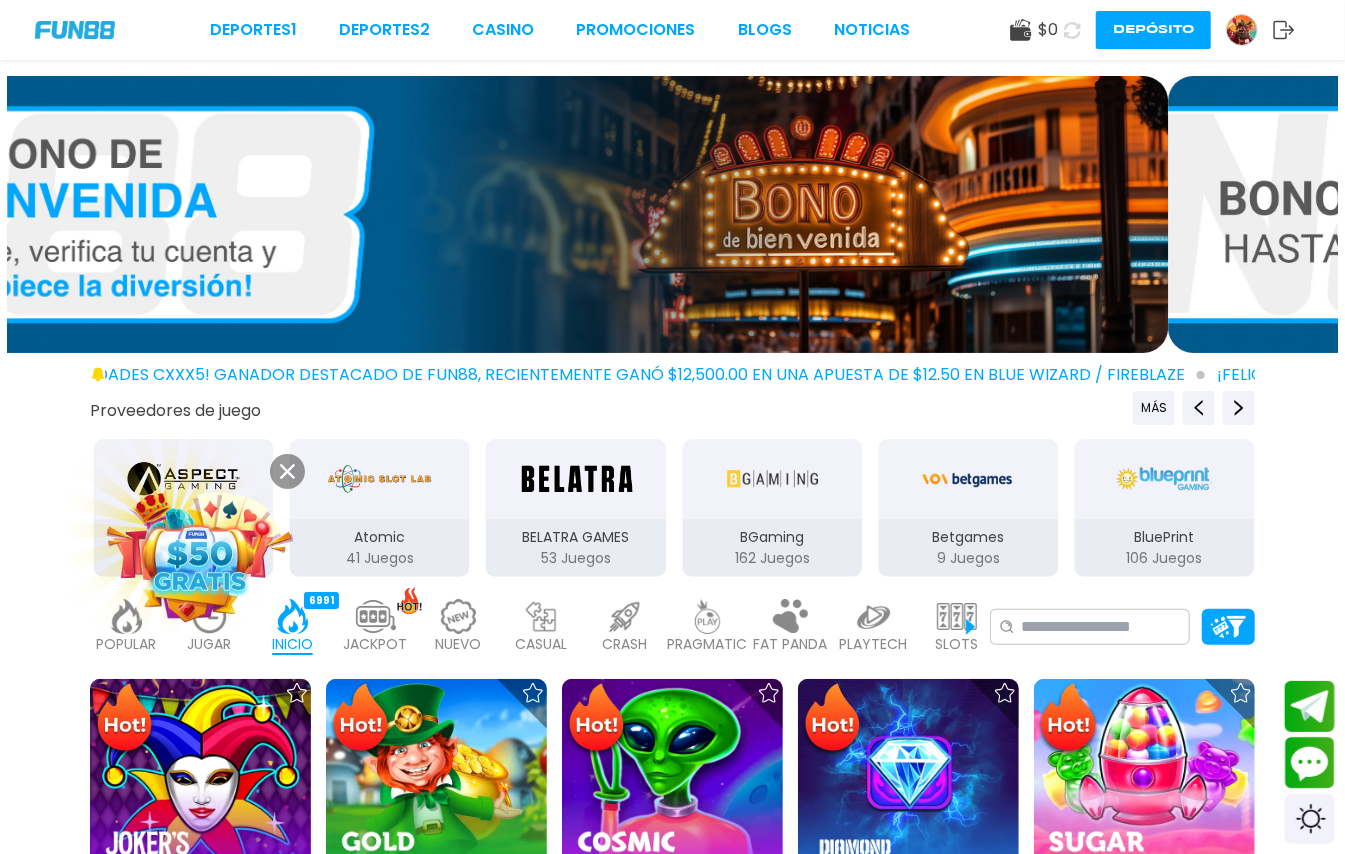 drag, startPoint x: 1240, startPoint y: 241, endPoint x: 841, endPoint y: 250, distance: 399.1015 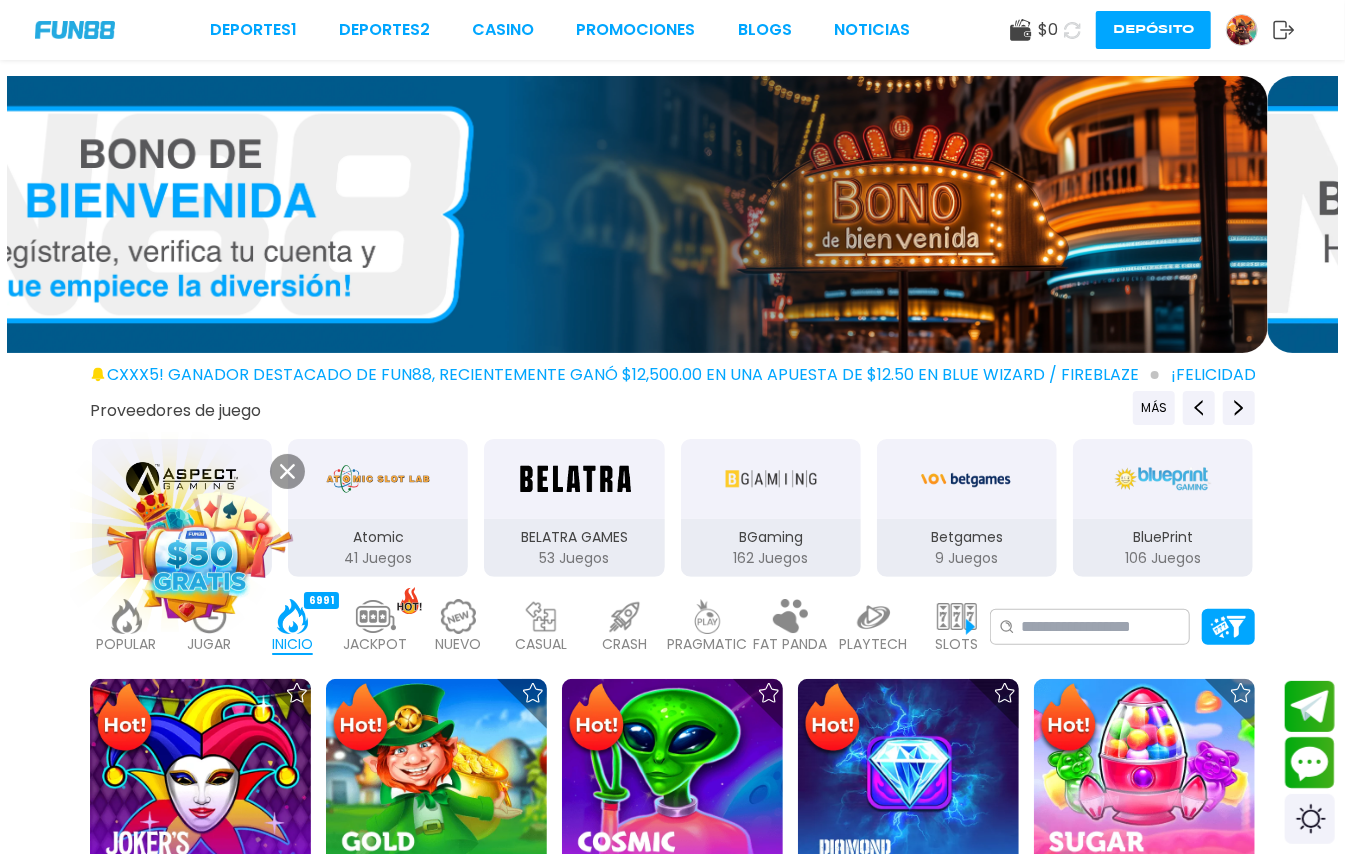 drag, startPoint x: 1084, startPoint y: 245, endPoint x: 240, endPoint y: 260, distance: 844.1333 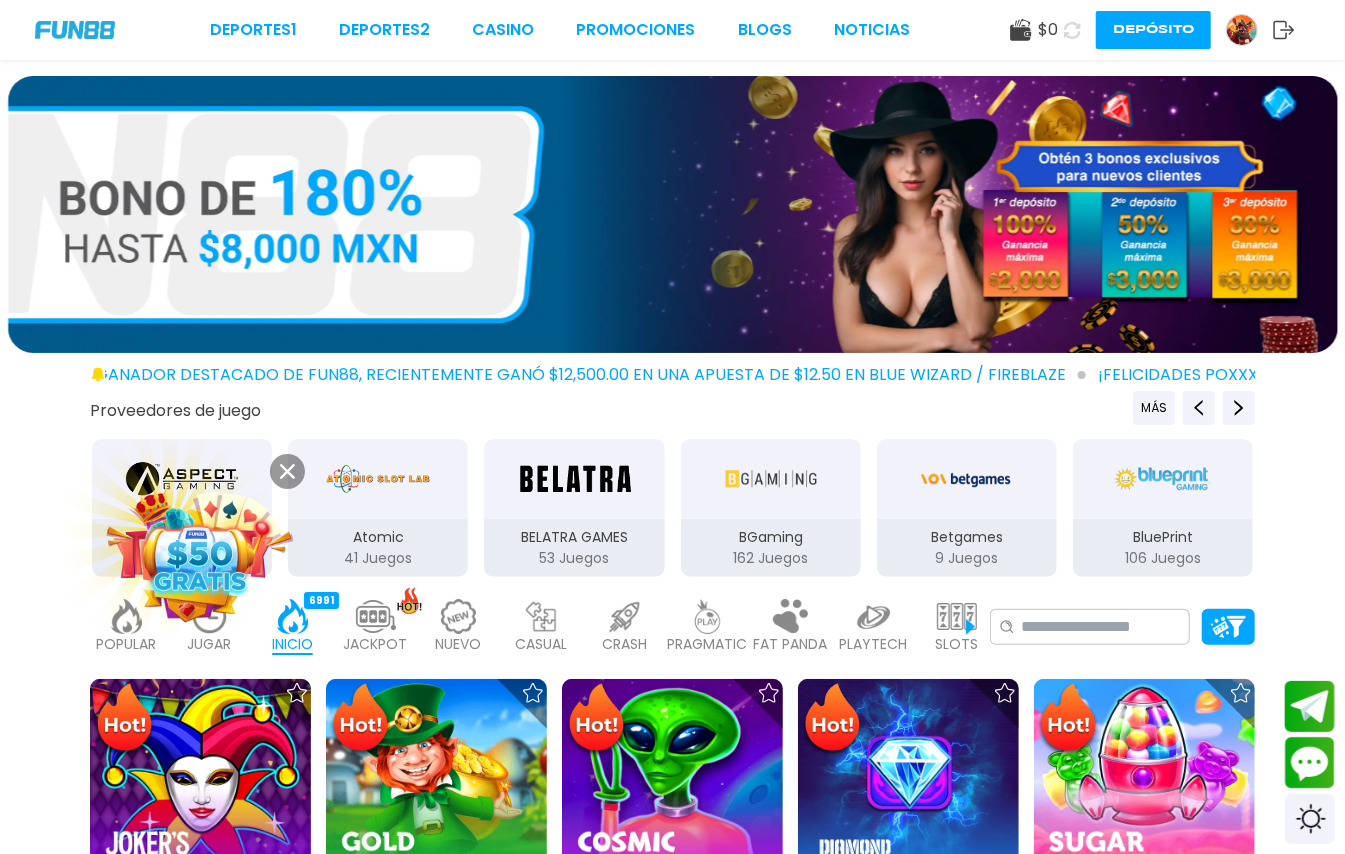 drag, startPoint x: 836, startPoint y: 249, endPoint x: 396, endPoint y: 244, distance: 440.0284 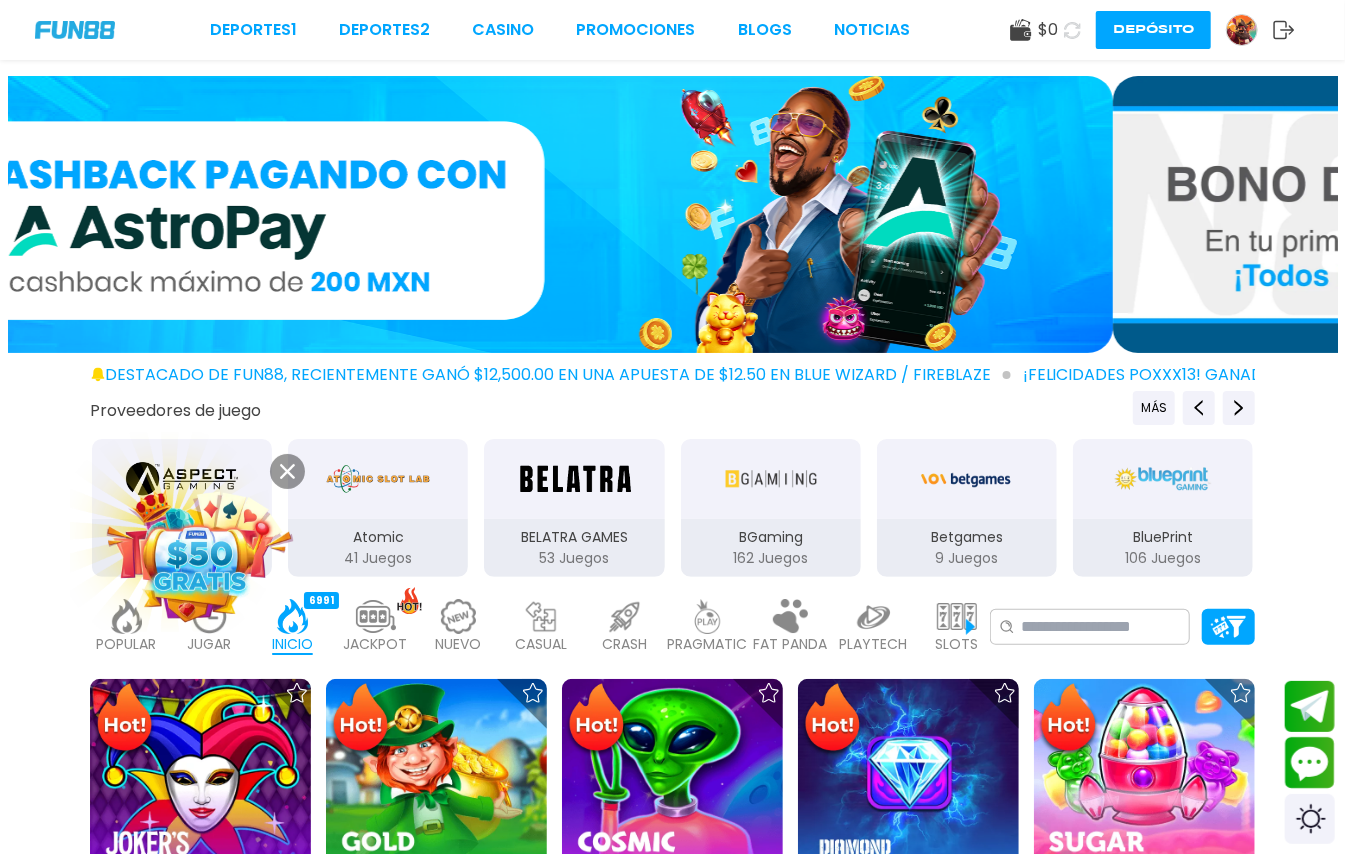 drag, startPoint x: 860, startPoint y: 257, endPoint x: 348, endPoint y: 257, distance: 512 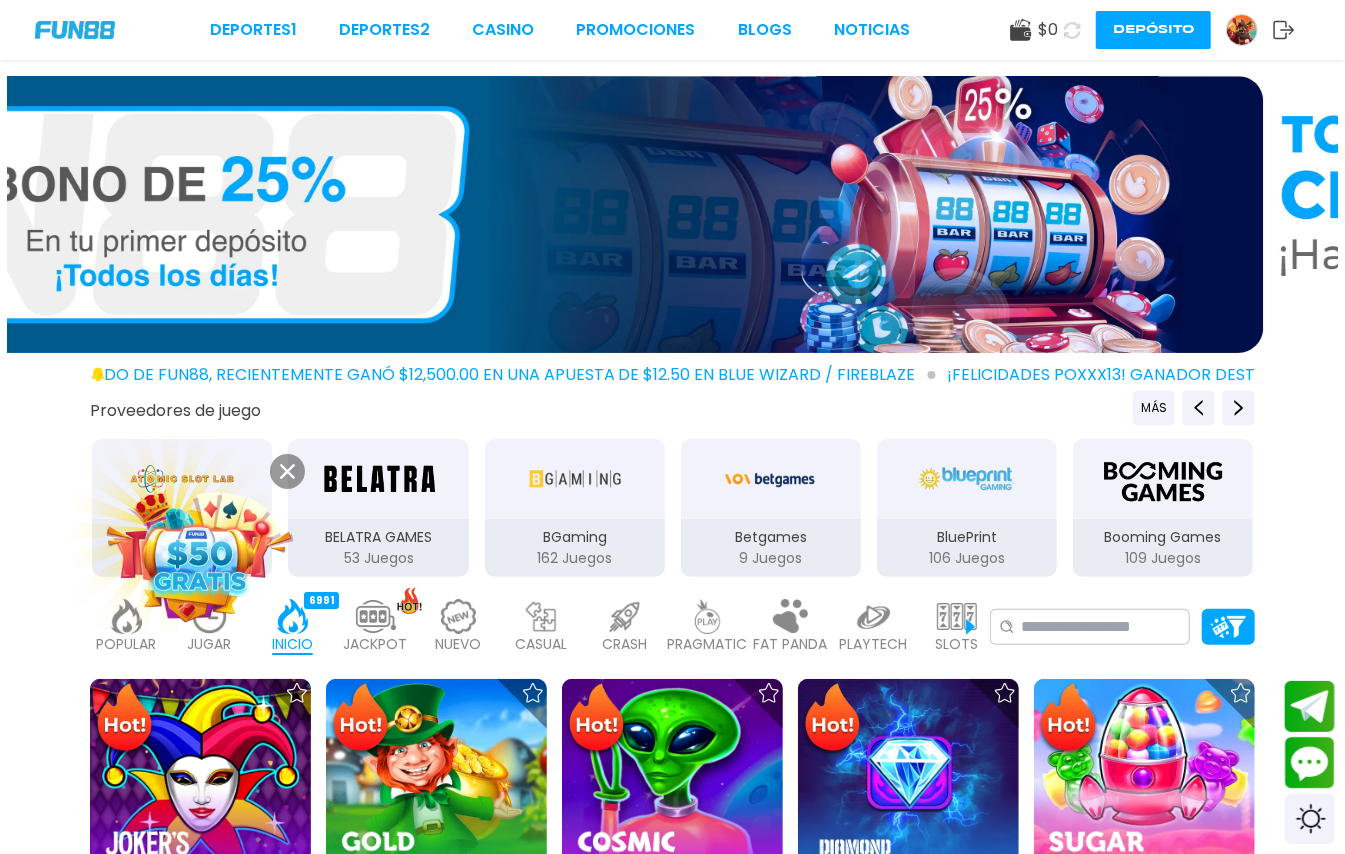 drag, startPoint x: 781, startPoint y: 250, endPoint x: 342, endPoint y: 262, distance: 439.16397 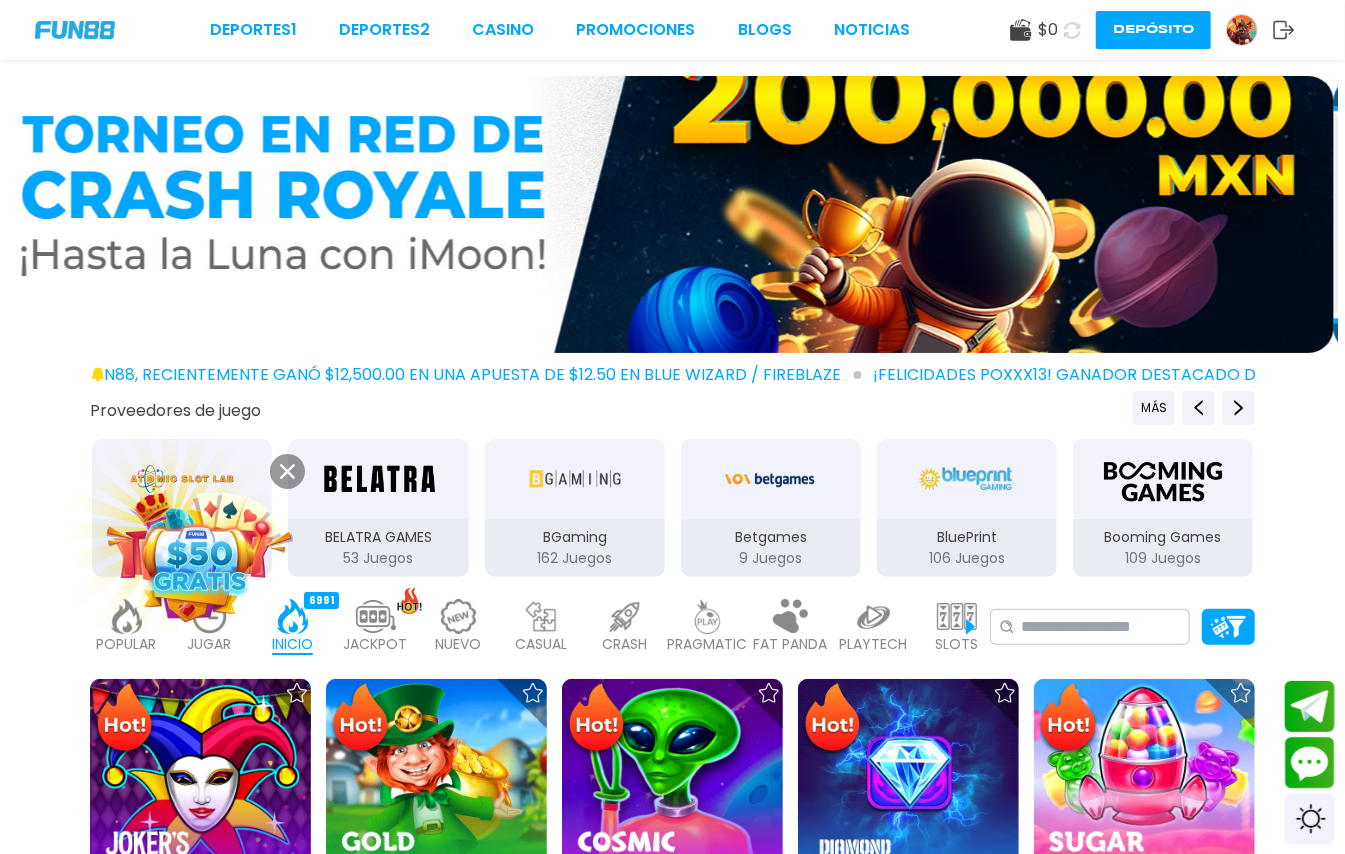 drag, startPoint x: 764, startPoint y: 225, endPoint x: 618, endPoint y: 278, distance: 155.32225 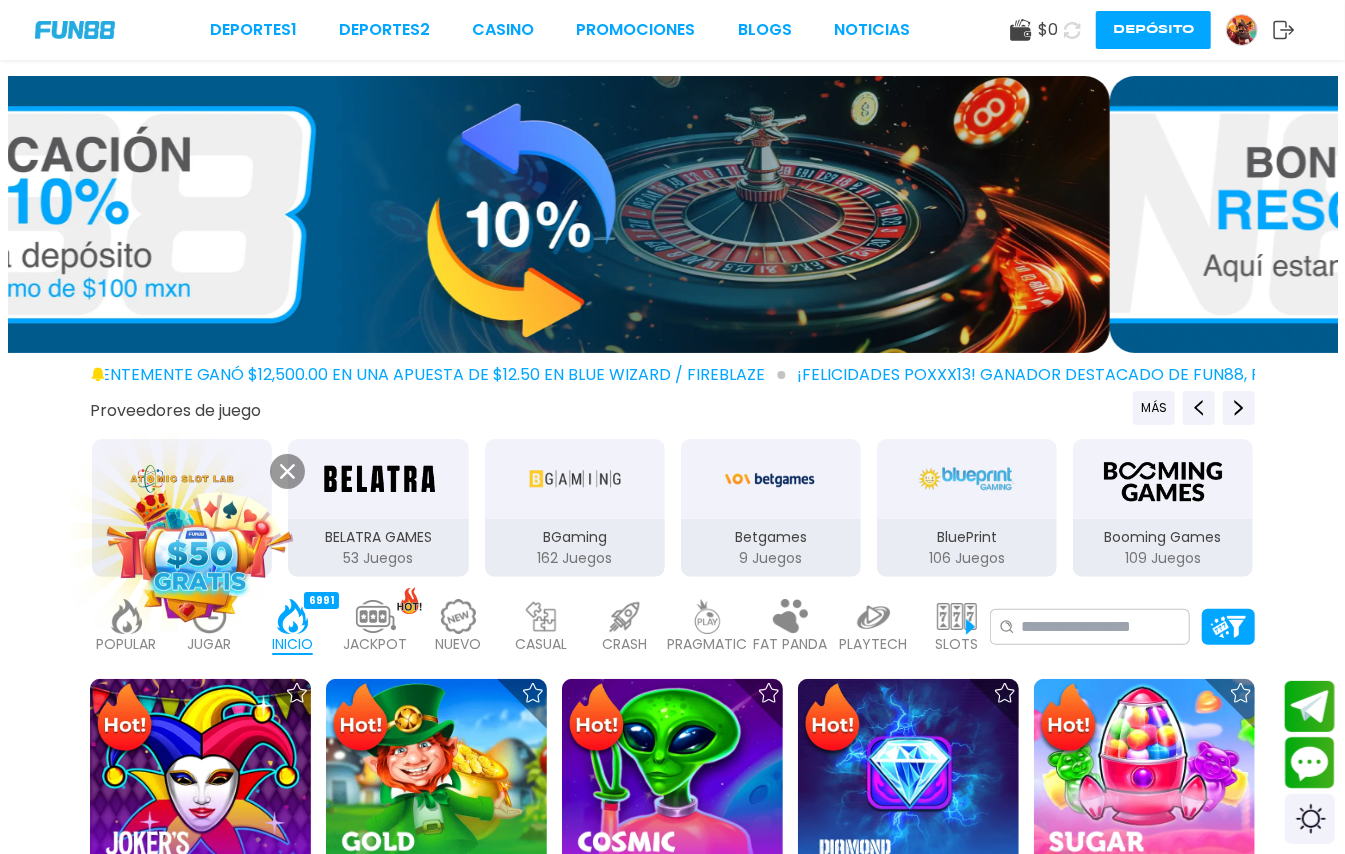 drag, startPoint x: 857, startPoint y: 229, endPoint x: 421, endPoint y: 237, distance: 436.0734 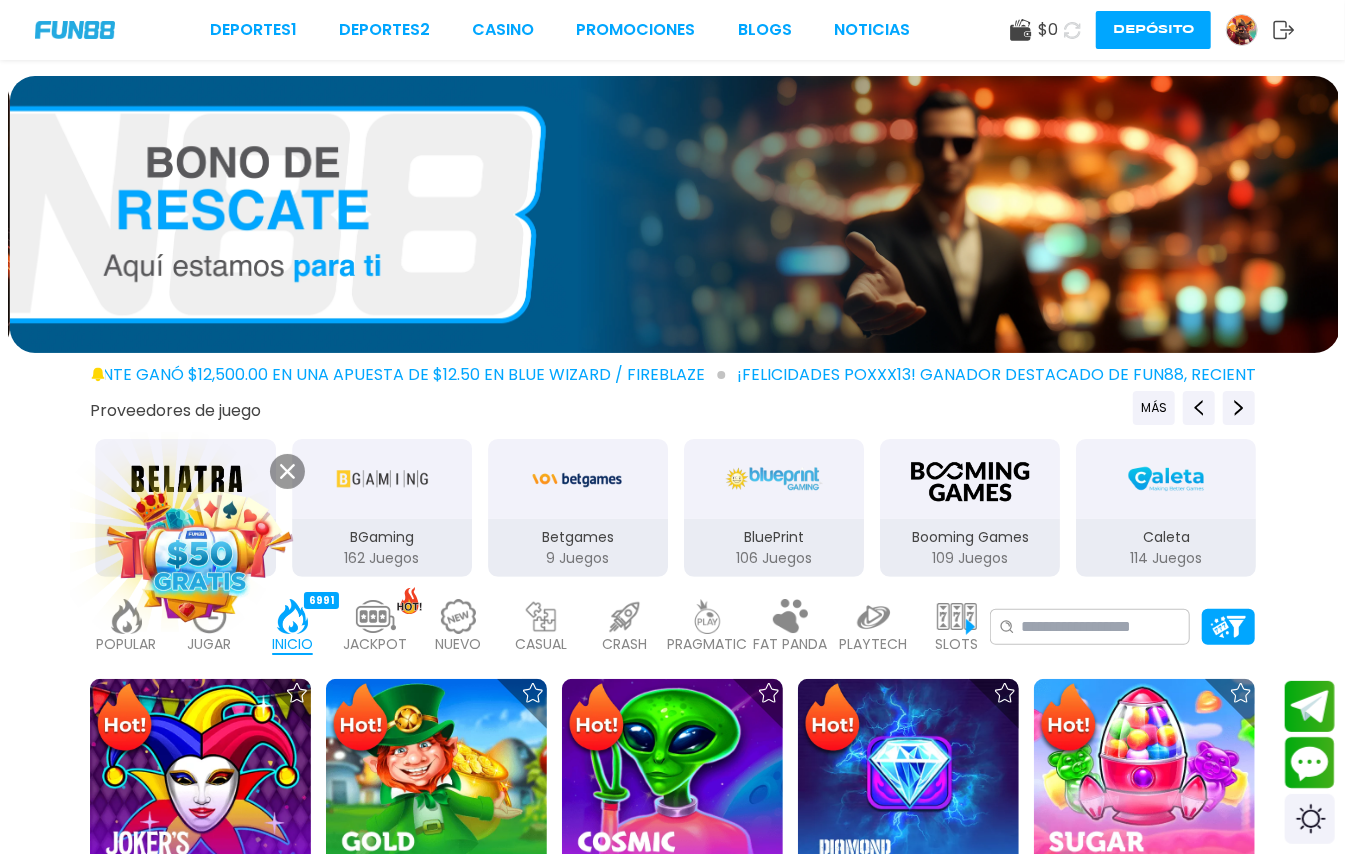 drag, startPoint x: 736, startPoint y: 232, endPoint x: 114, endPoint y: 260, distance: 622.6299 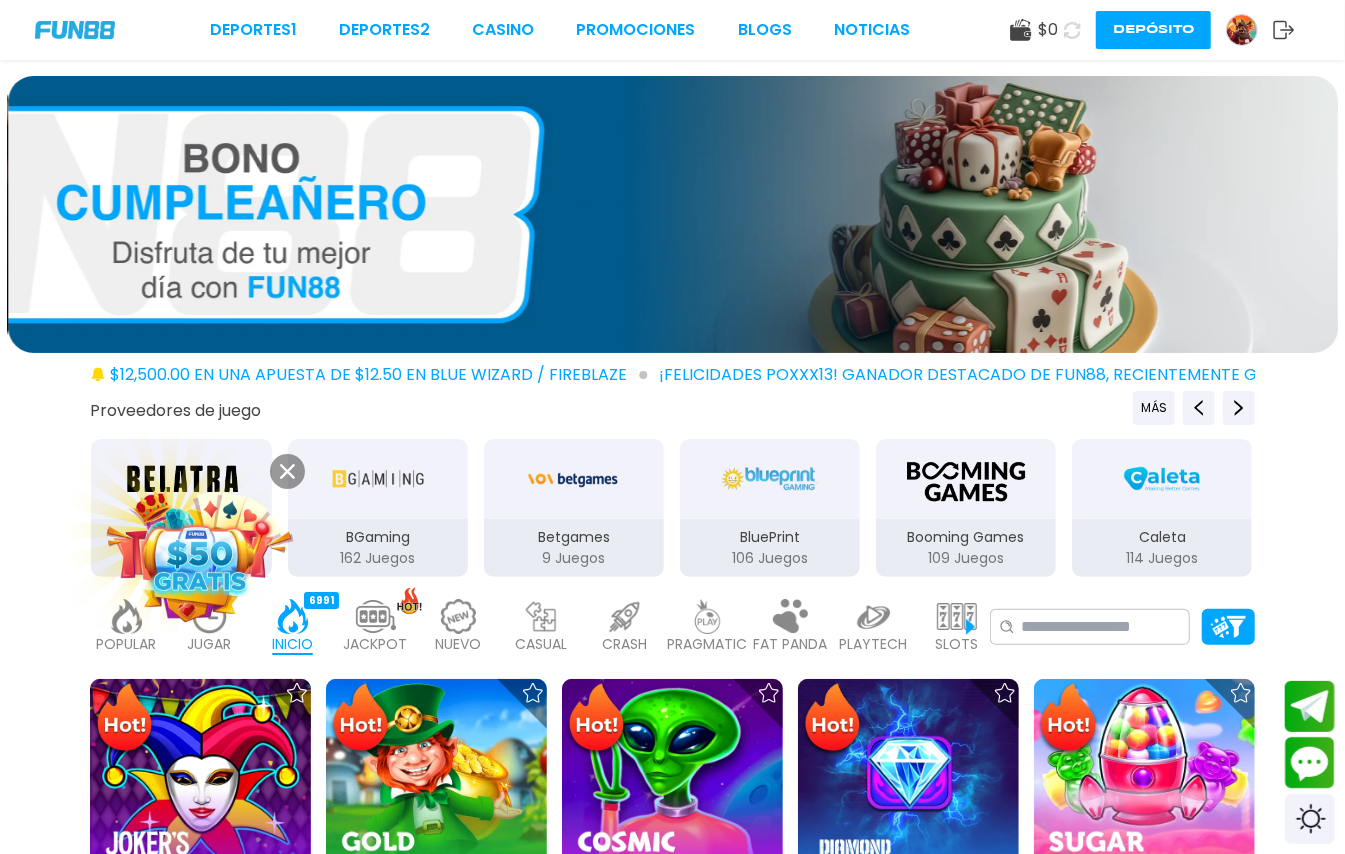 drag, startPoint x: 618, startPoint y: 218, endPoint x: 146, endPoint y: 288, distance: 477.16245 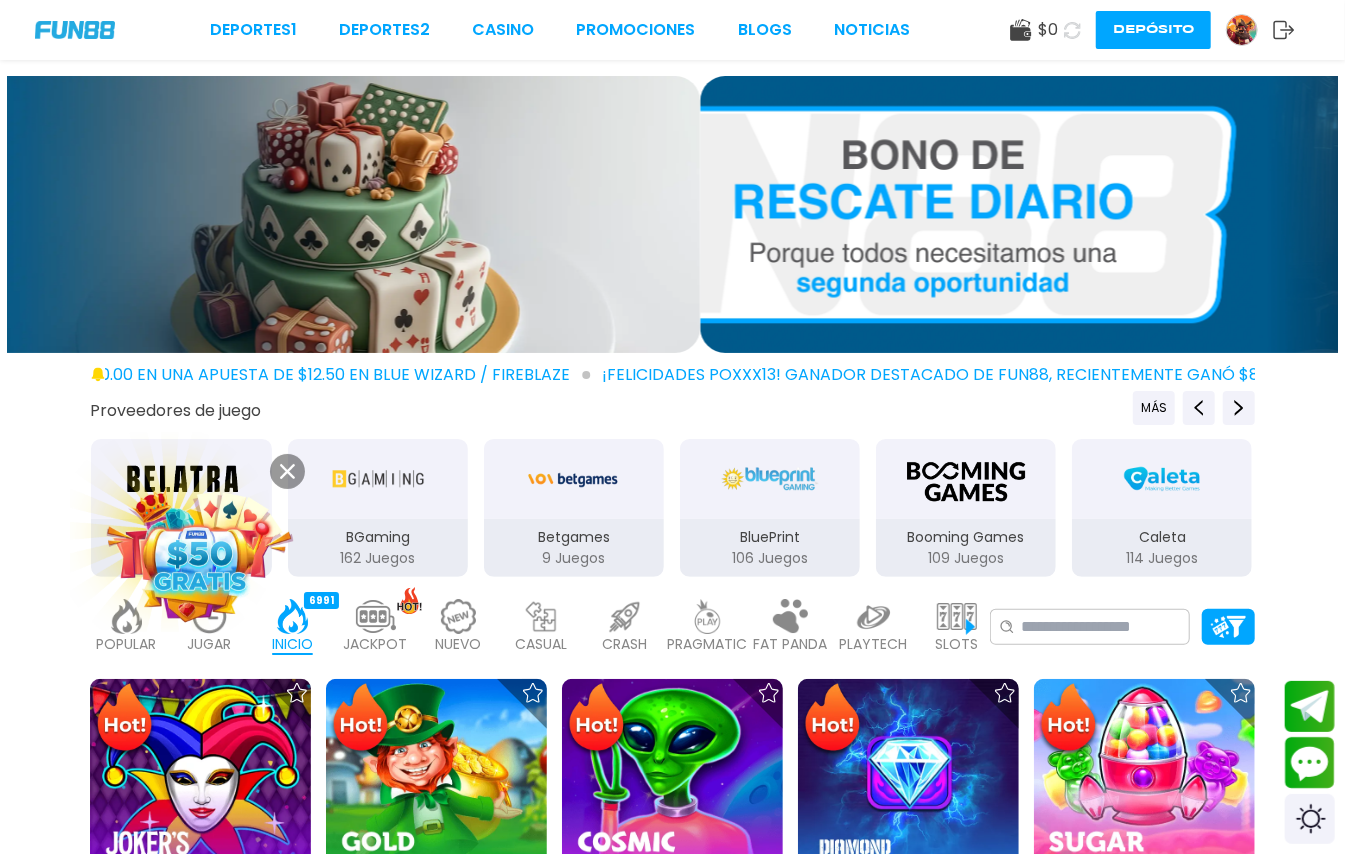 drag, startPoint x: 821, startPoint y: 261, endPoint x: 181, endPoint y: 281, distance: 640.31244 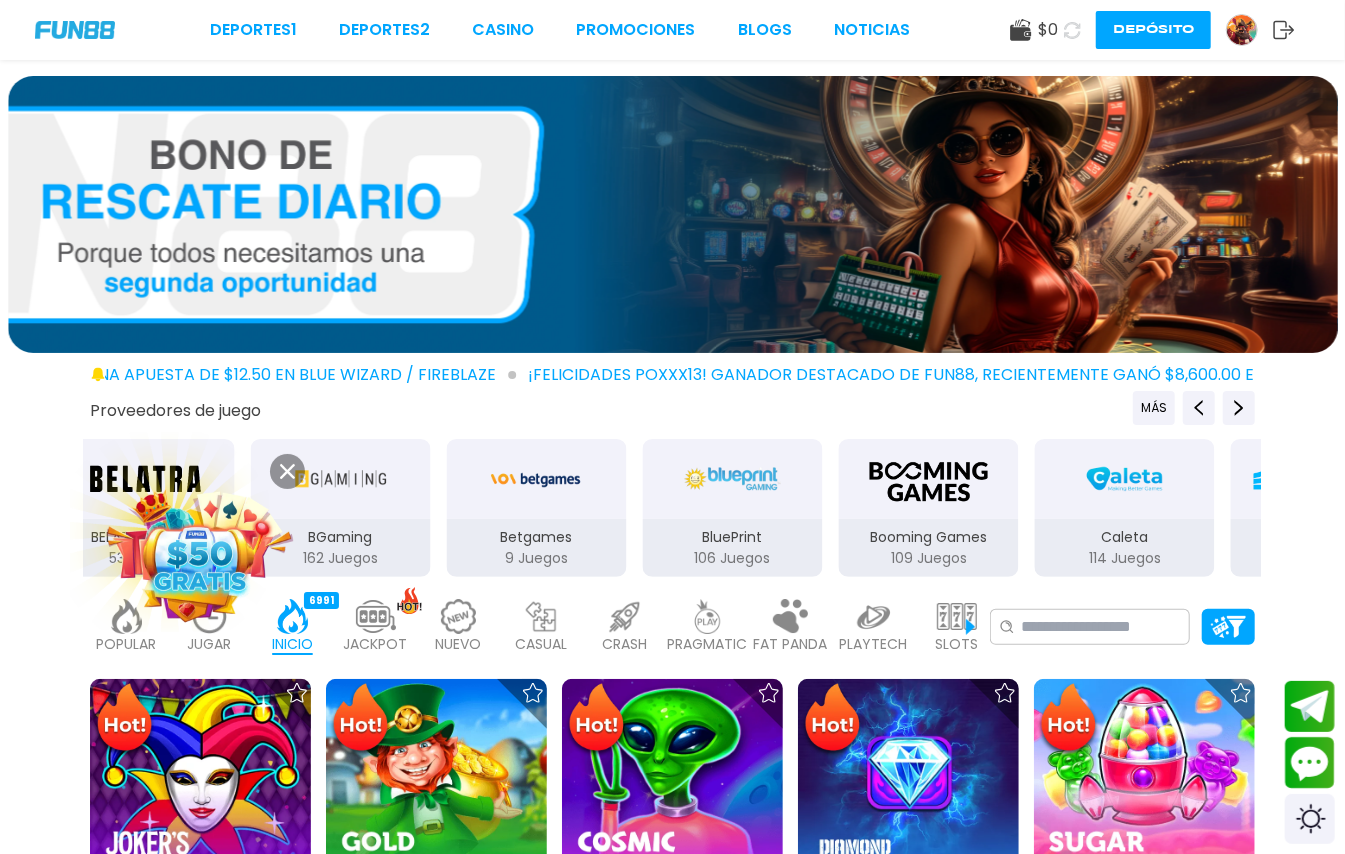 drag, startPoint x: 566, startPoint y: 240, endPoint x: 269, endPoint y: 237, distance: 297.01514 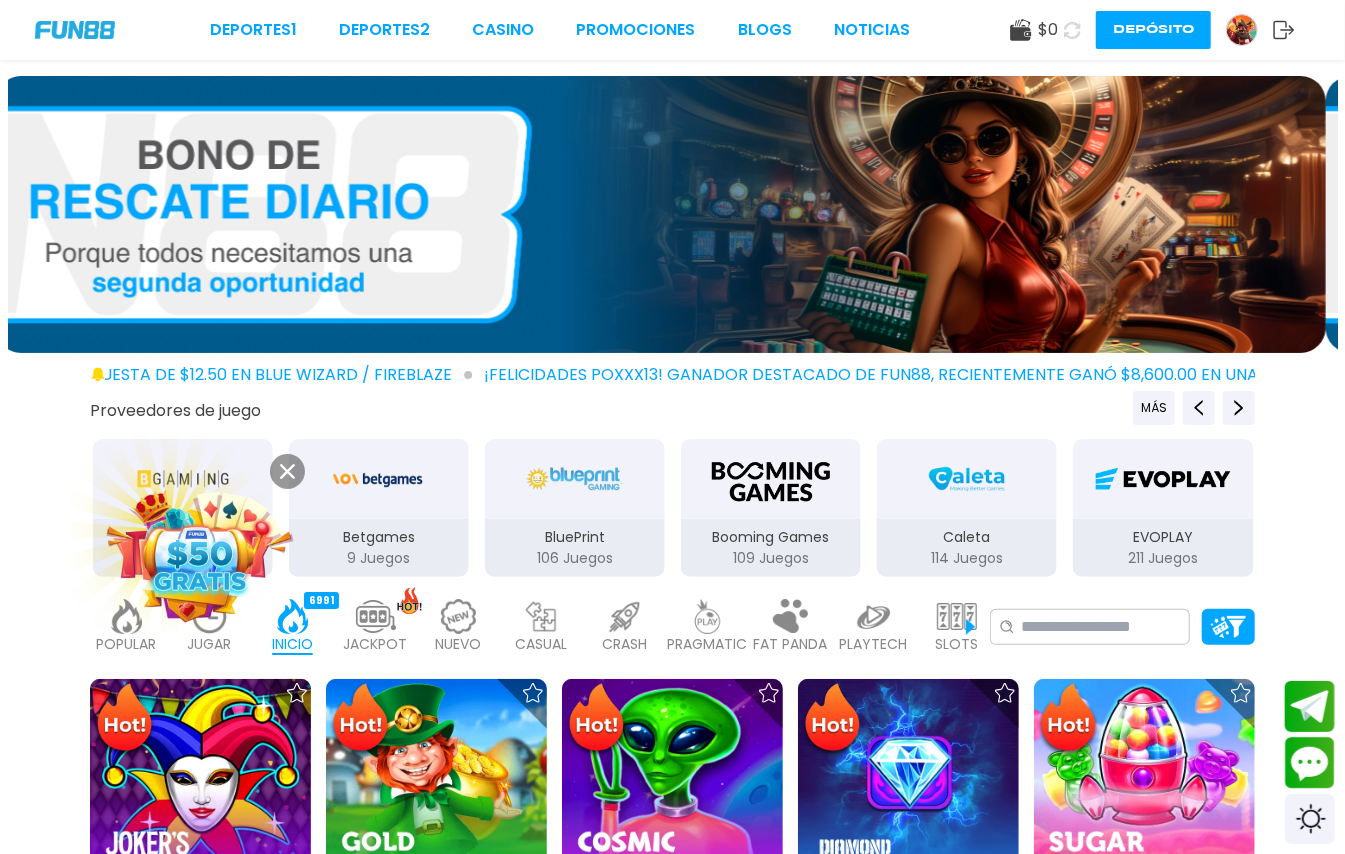 drag, startPoint x: 818, startPoint y: 225, endPoint x: 310, endPoint y: 242, distance: 508.28436 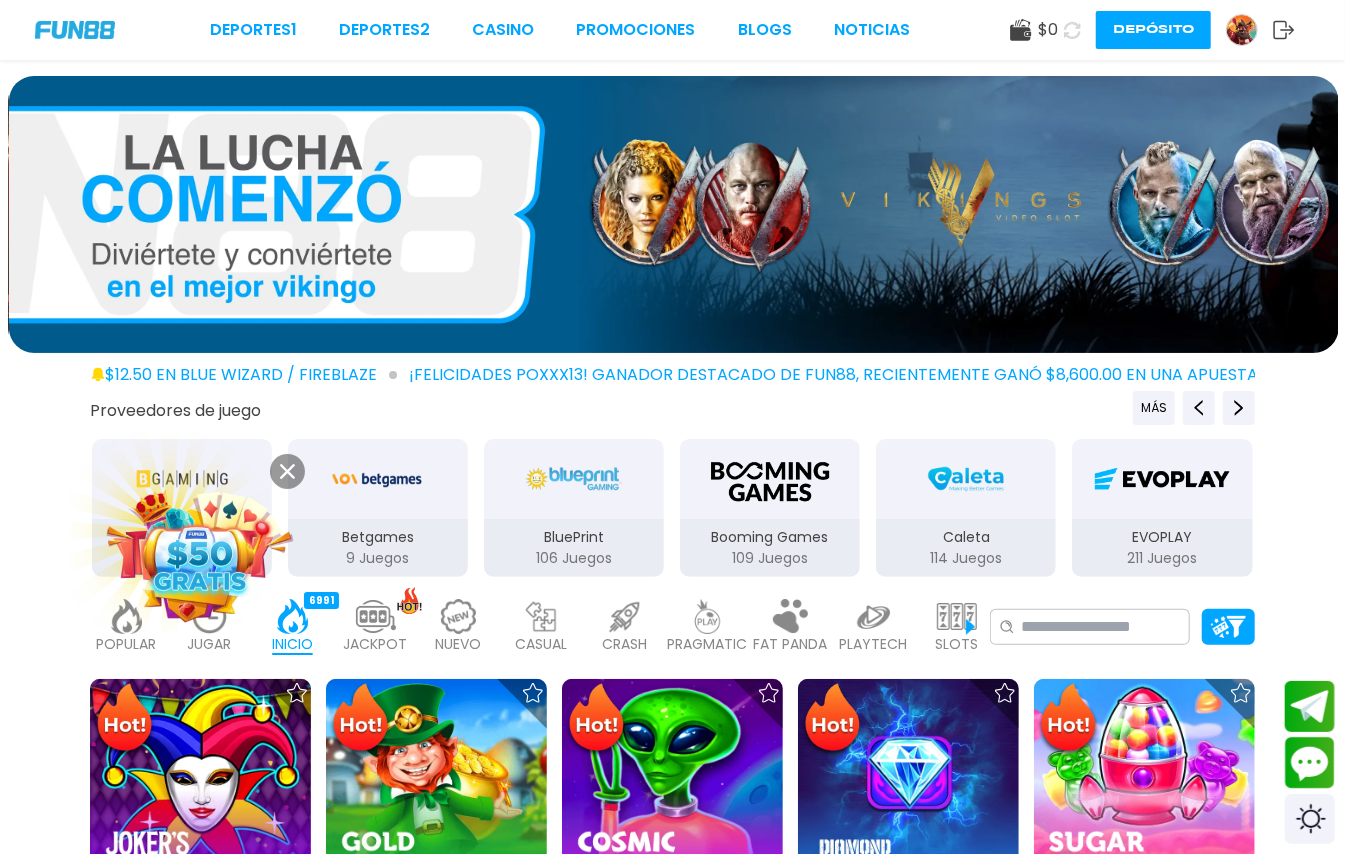 drag, startPoint x: 760, startPoint y: 230, endPoint x: 368, endPoint y: 258, distance: 392.99872 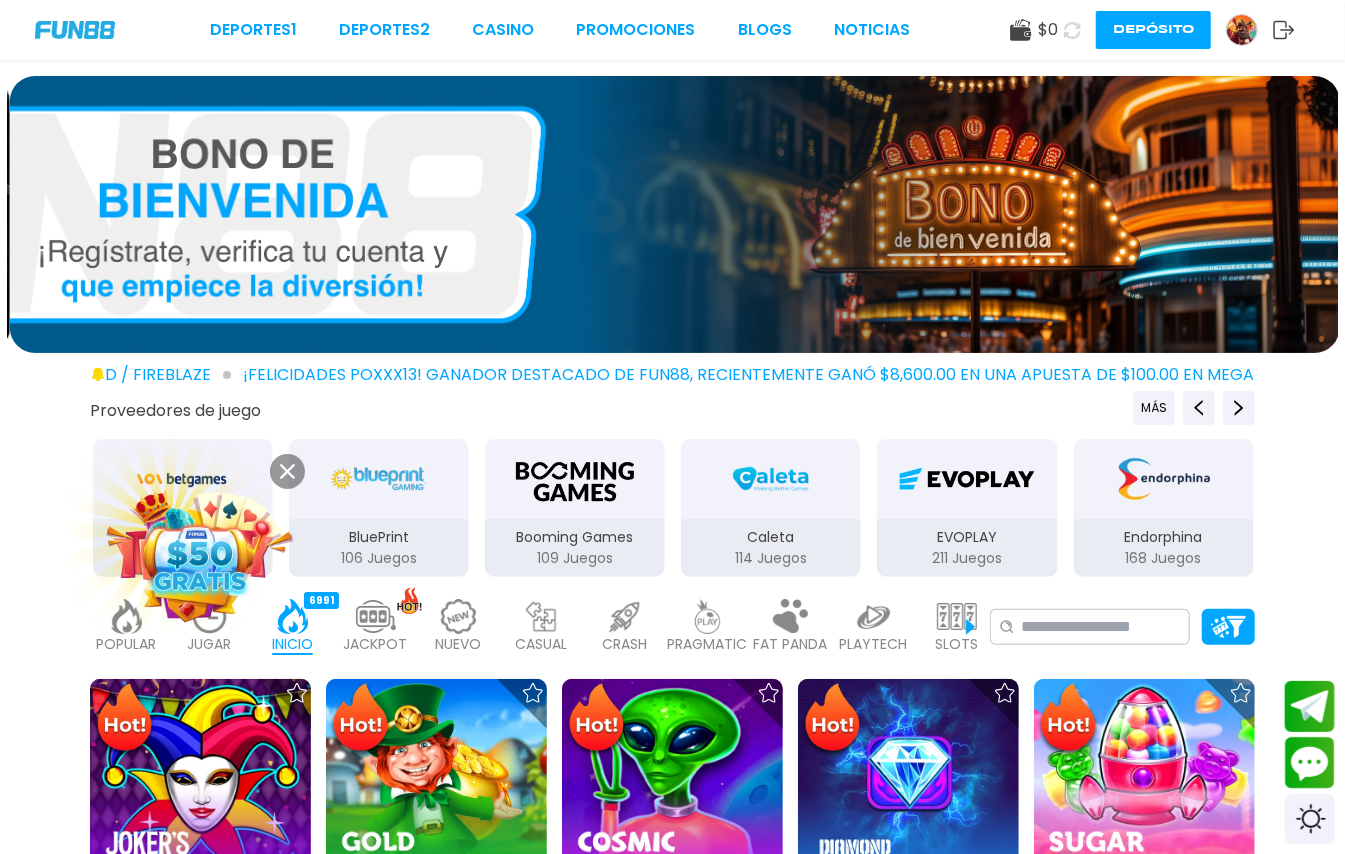 click at bounding box center (674, 214) 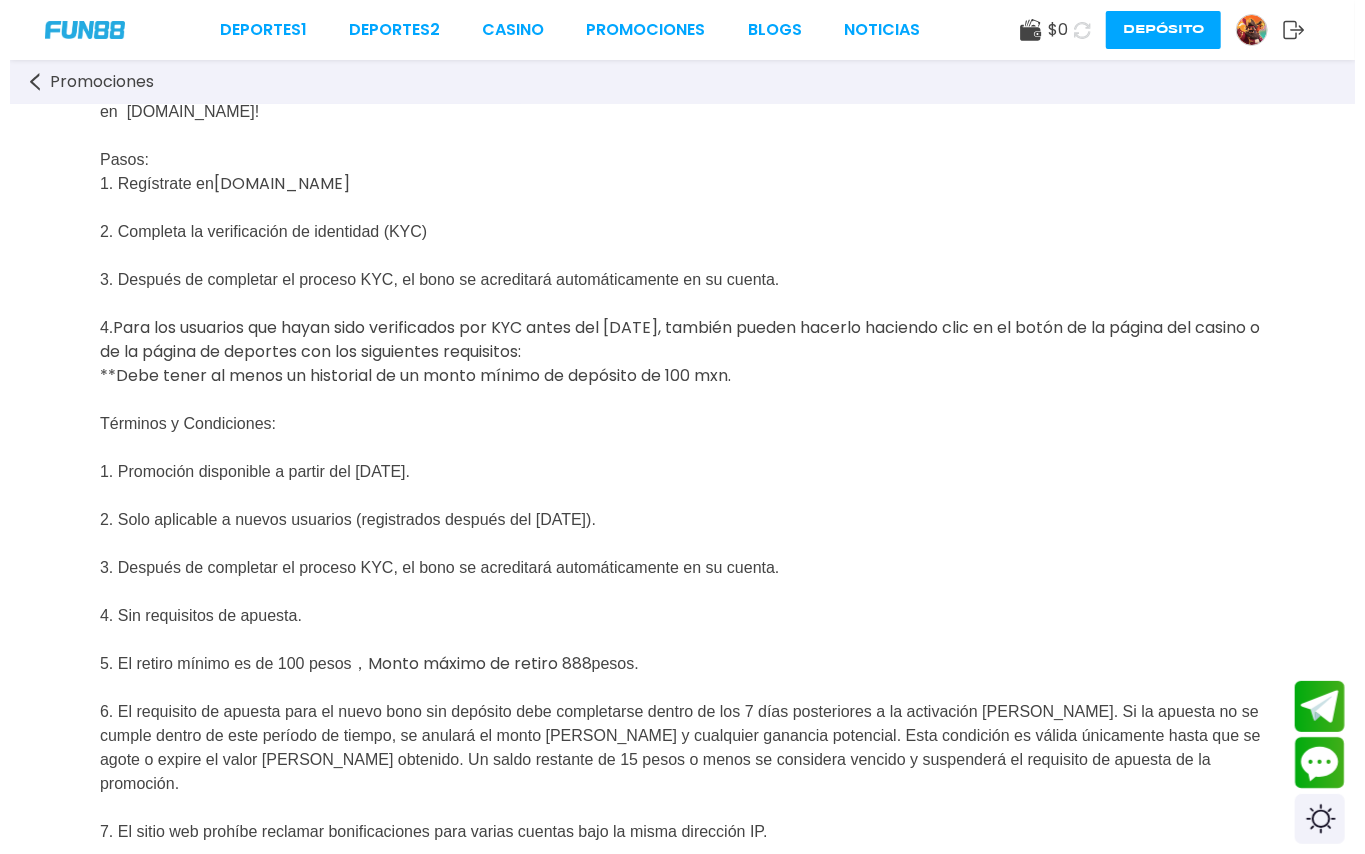 scroll, scrollTop: 133, scrollLeft: 0, axis: vertical 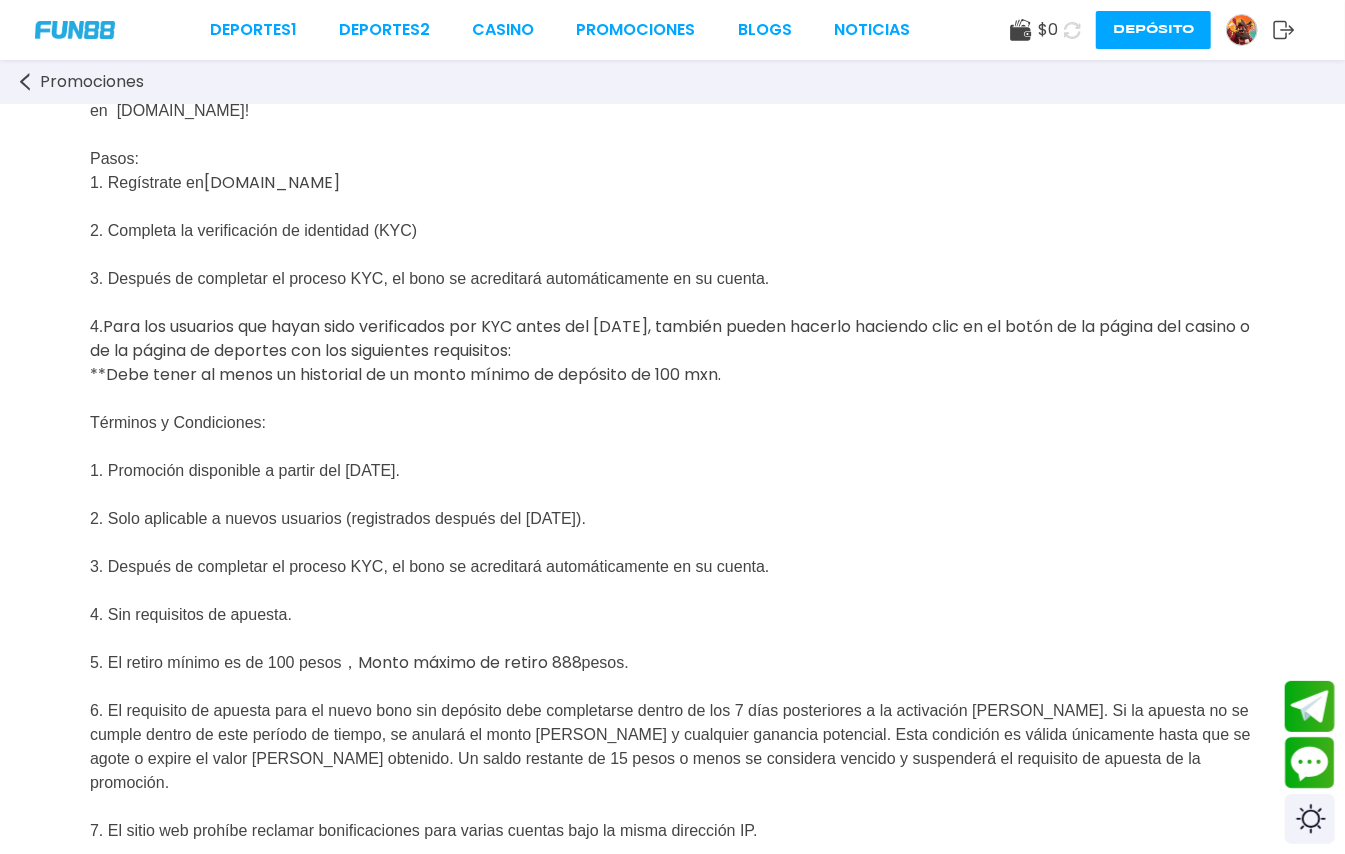 click 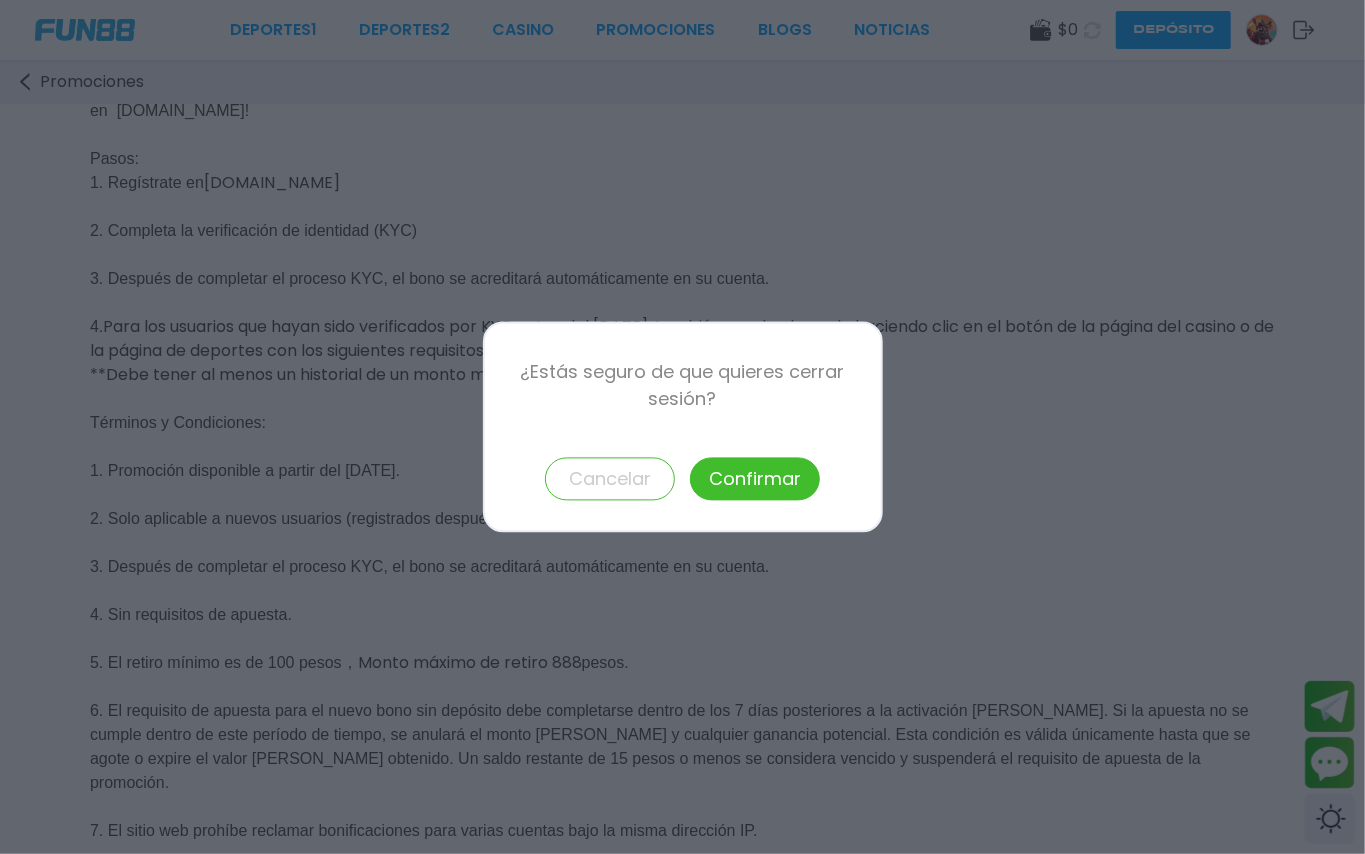 click on "Confirmar" at bounding box center (755, 479) 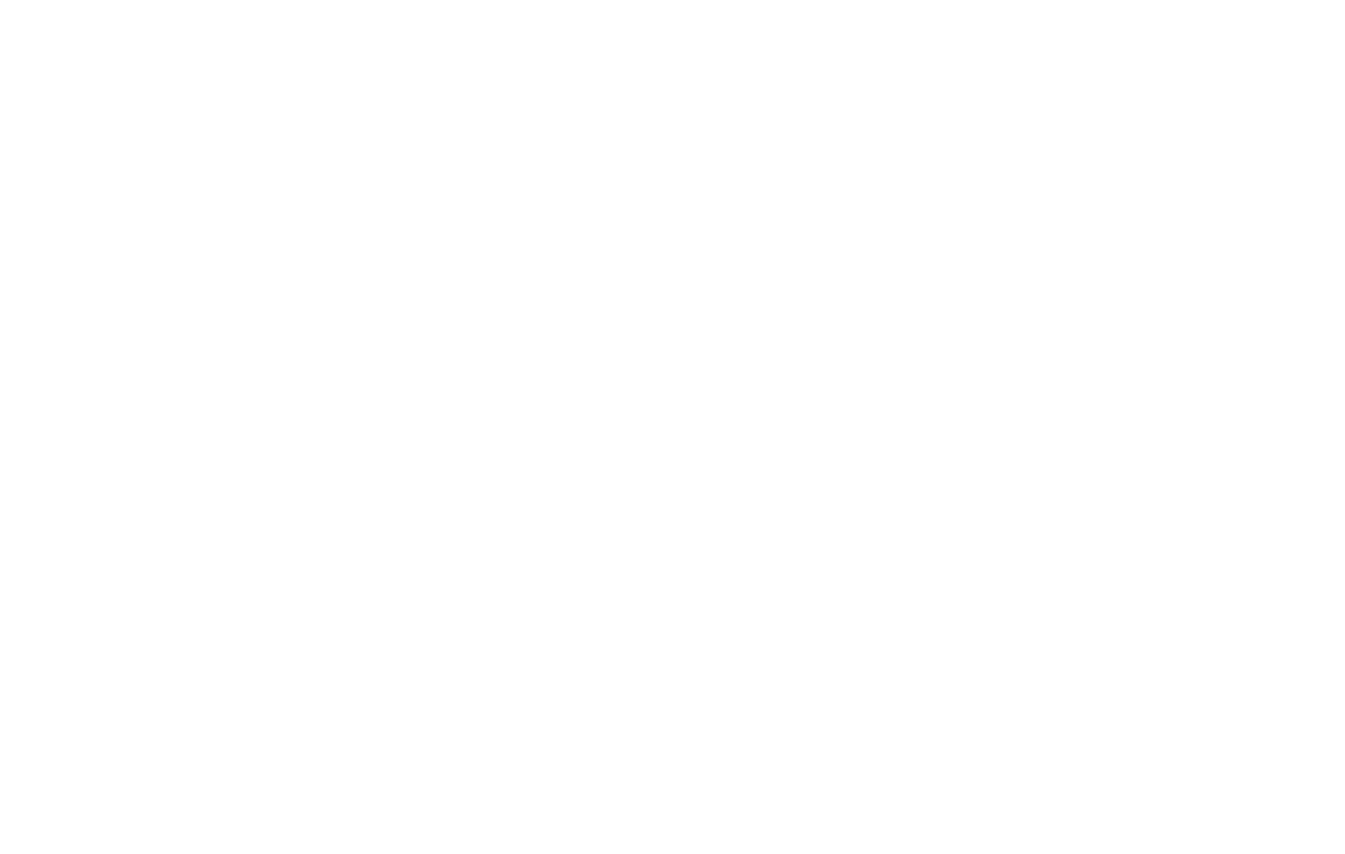 scroll, scrollTop: 133, scrollLeft: 0, axis: vertical 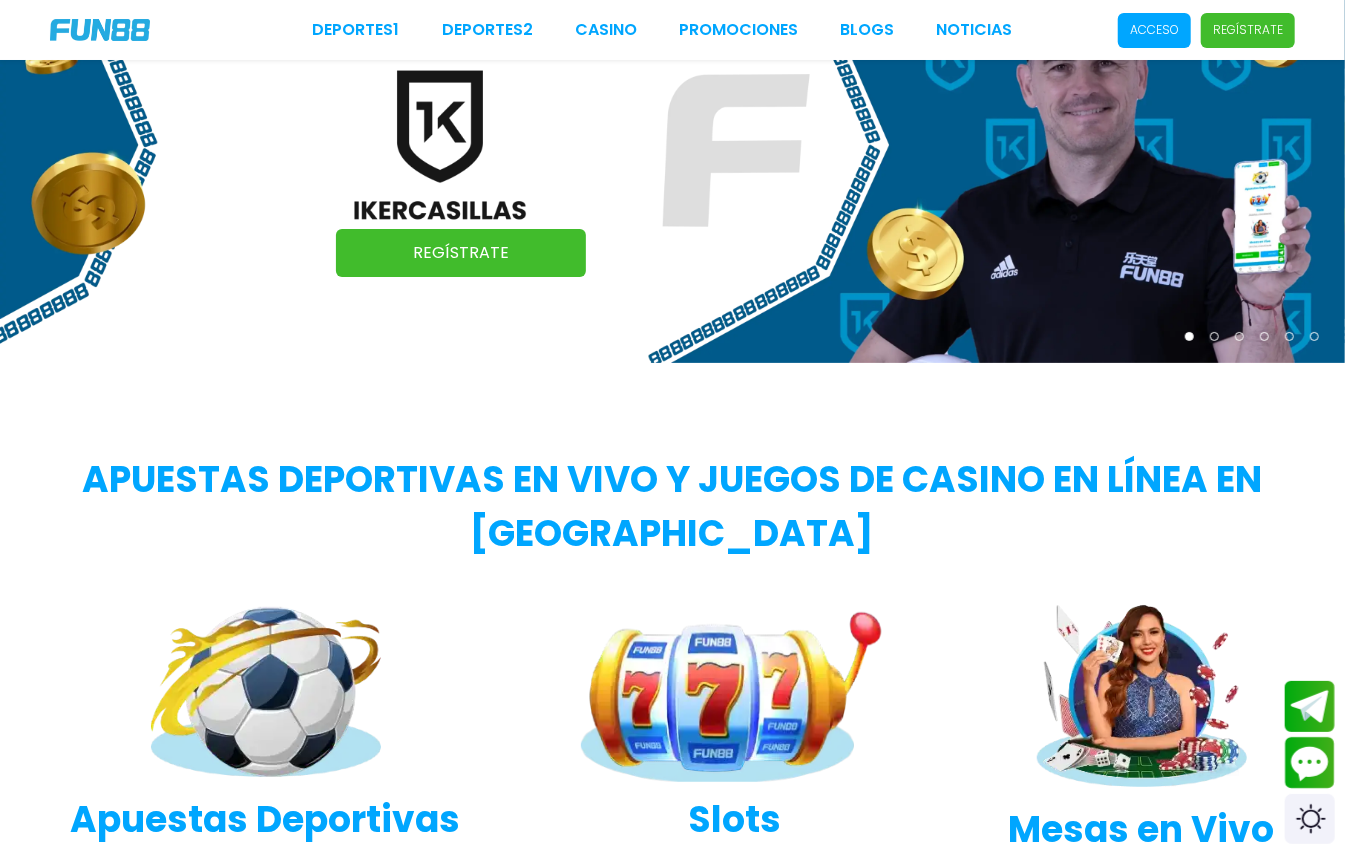 click on "Regístrate" at bounding box center [1248, 30] 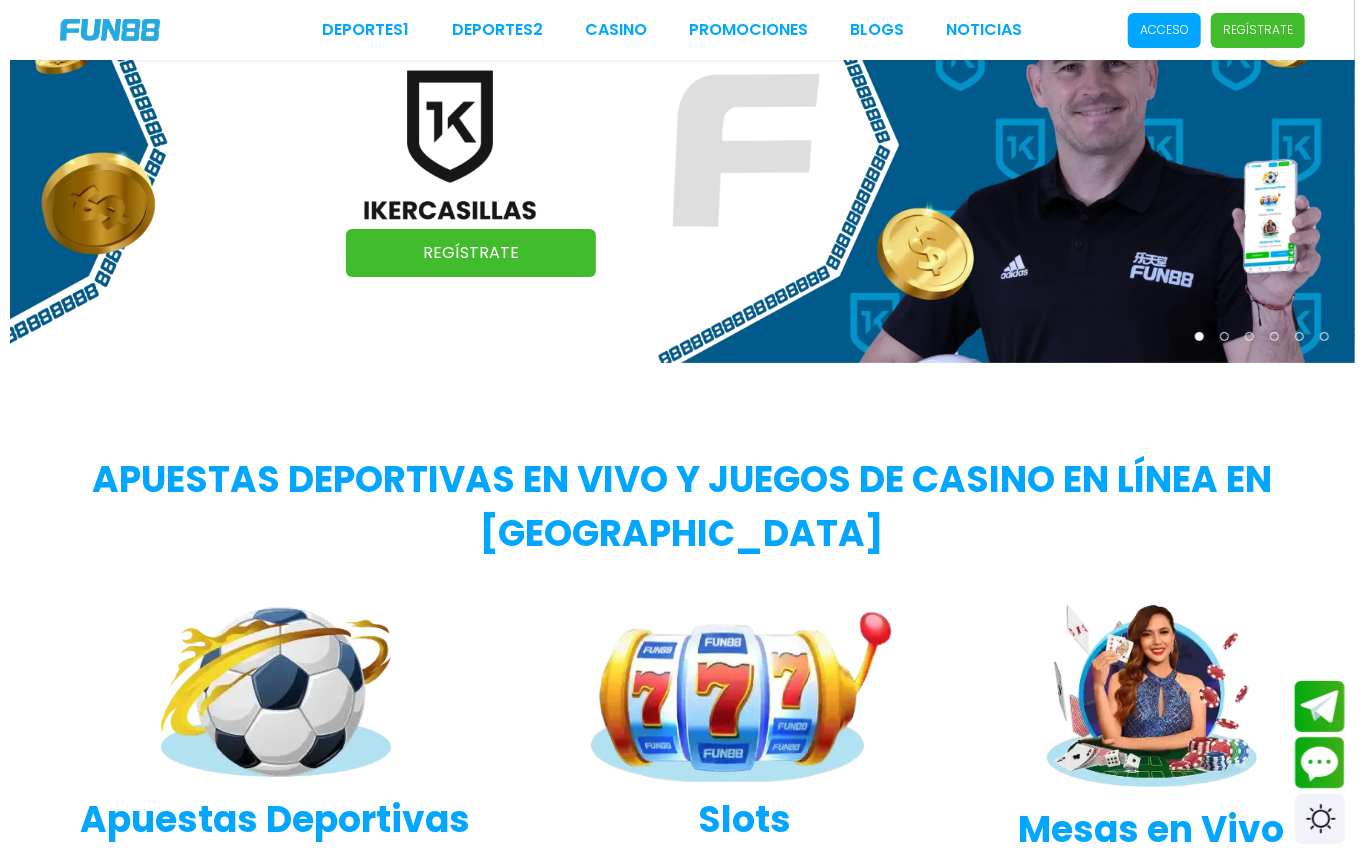scroll, scrollTop: 0, scrollLeft: 0, axis: both 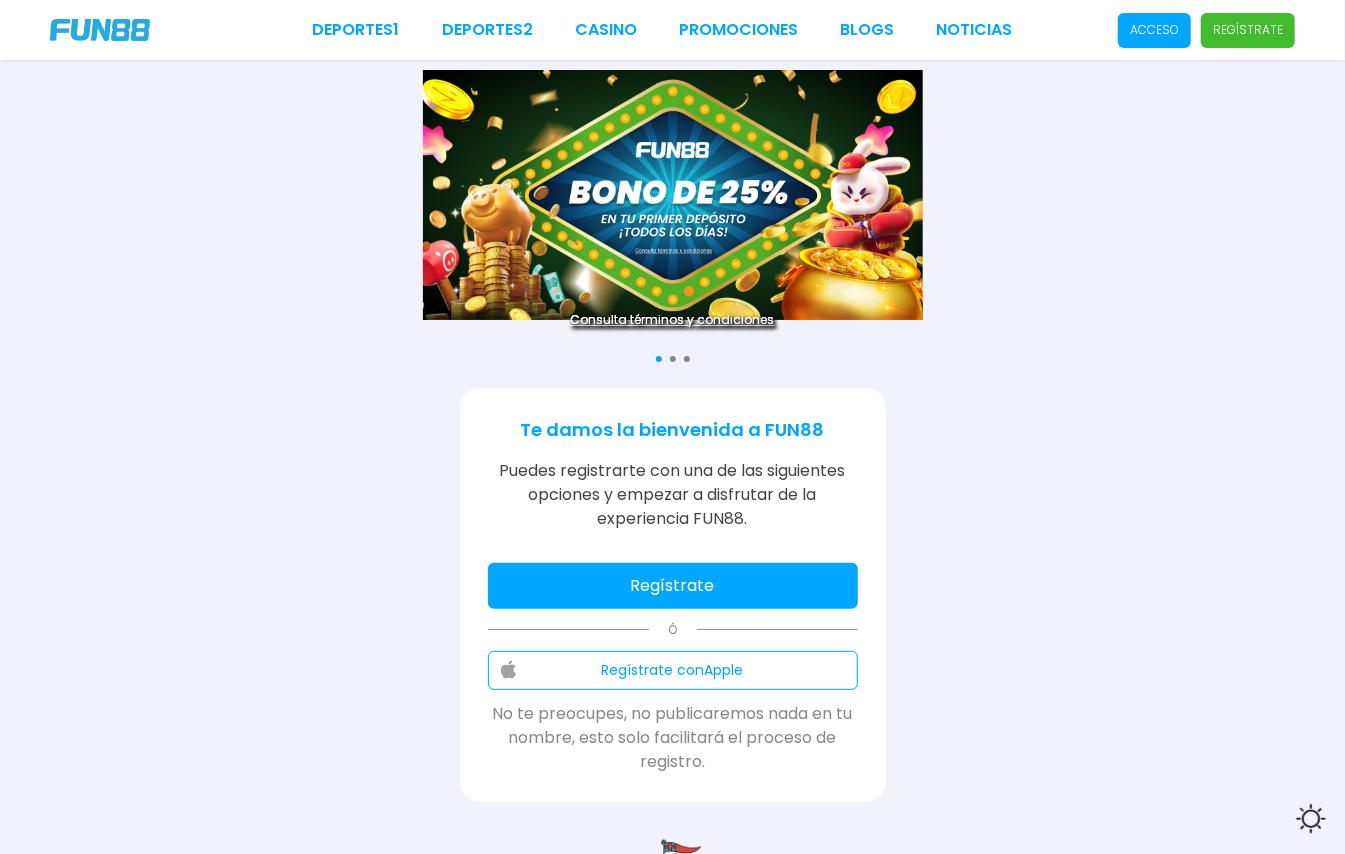 click on "Acceso" at bounding box center (1154, 30) 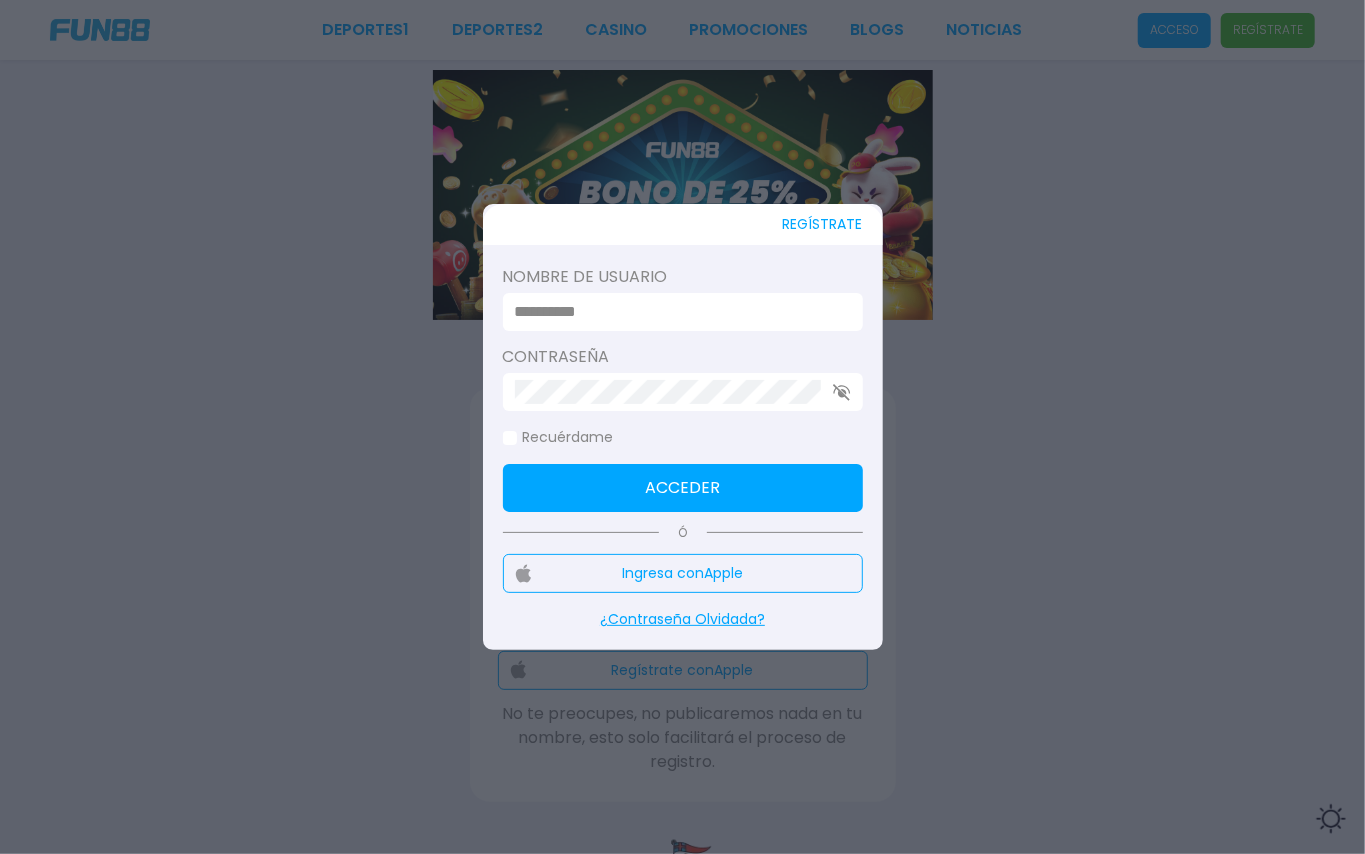 type on "******" 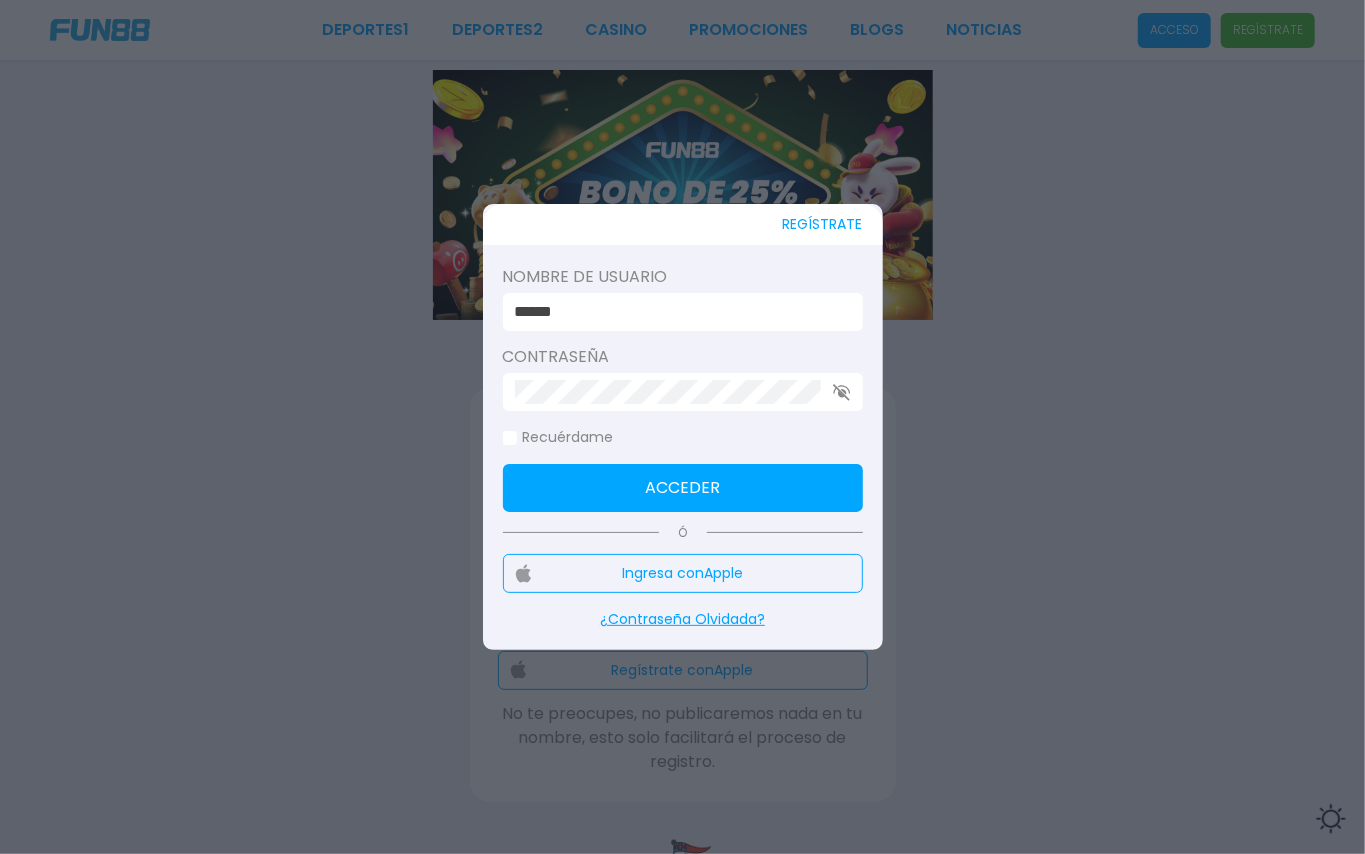 click on "Nombre de usuario ****** Contraseña Recuérdame Acceder" at bounding box center [683, 388] 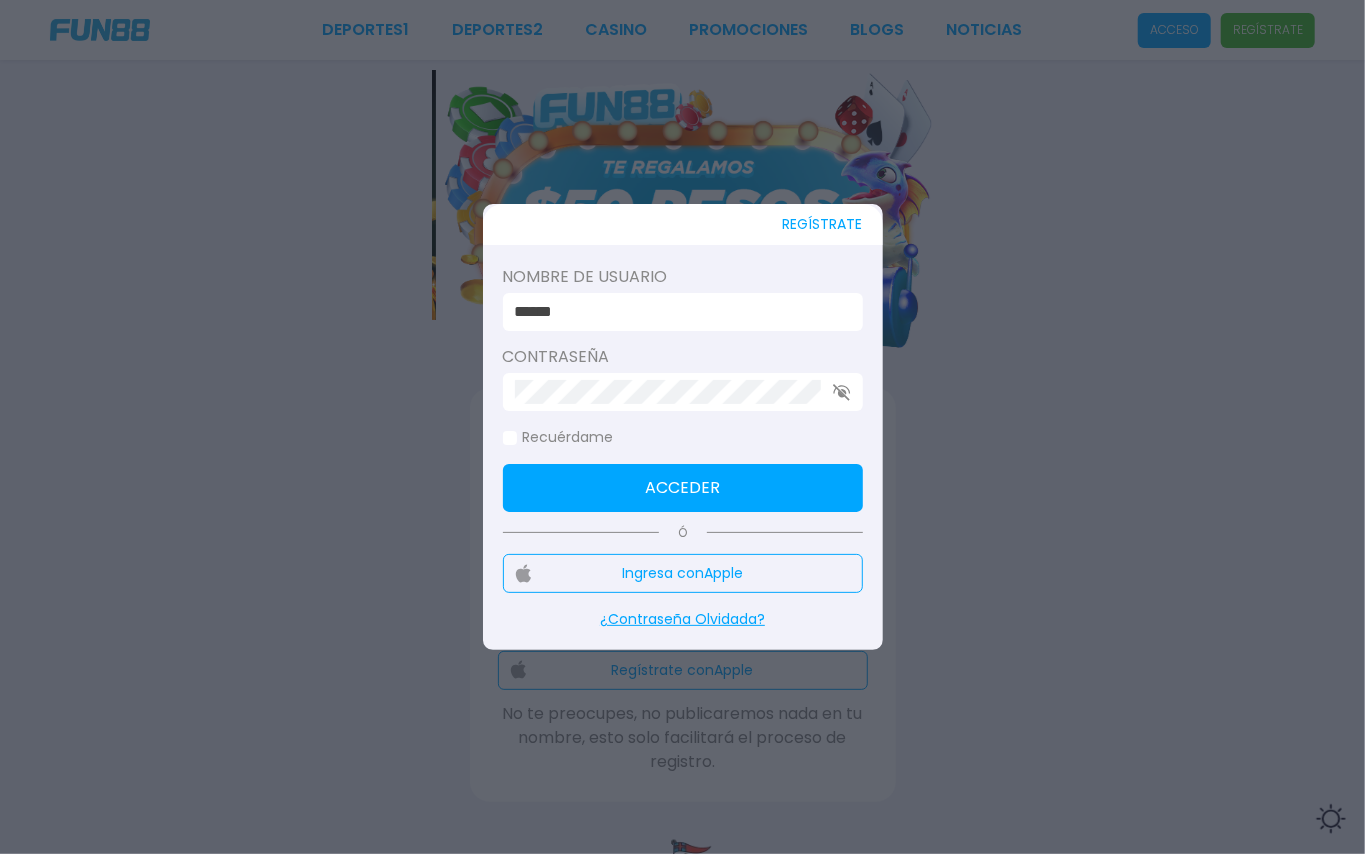 click on "Acceder" at bounding box center [683, 488] 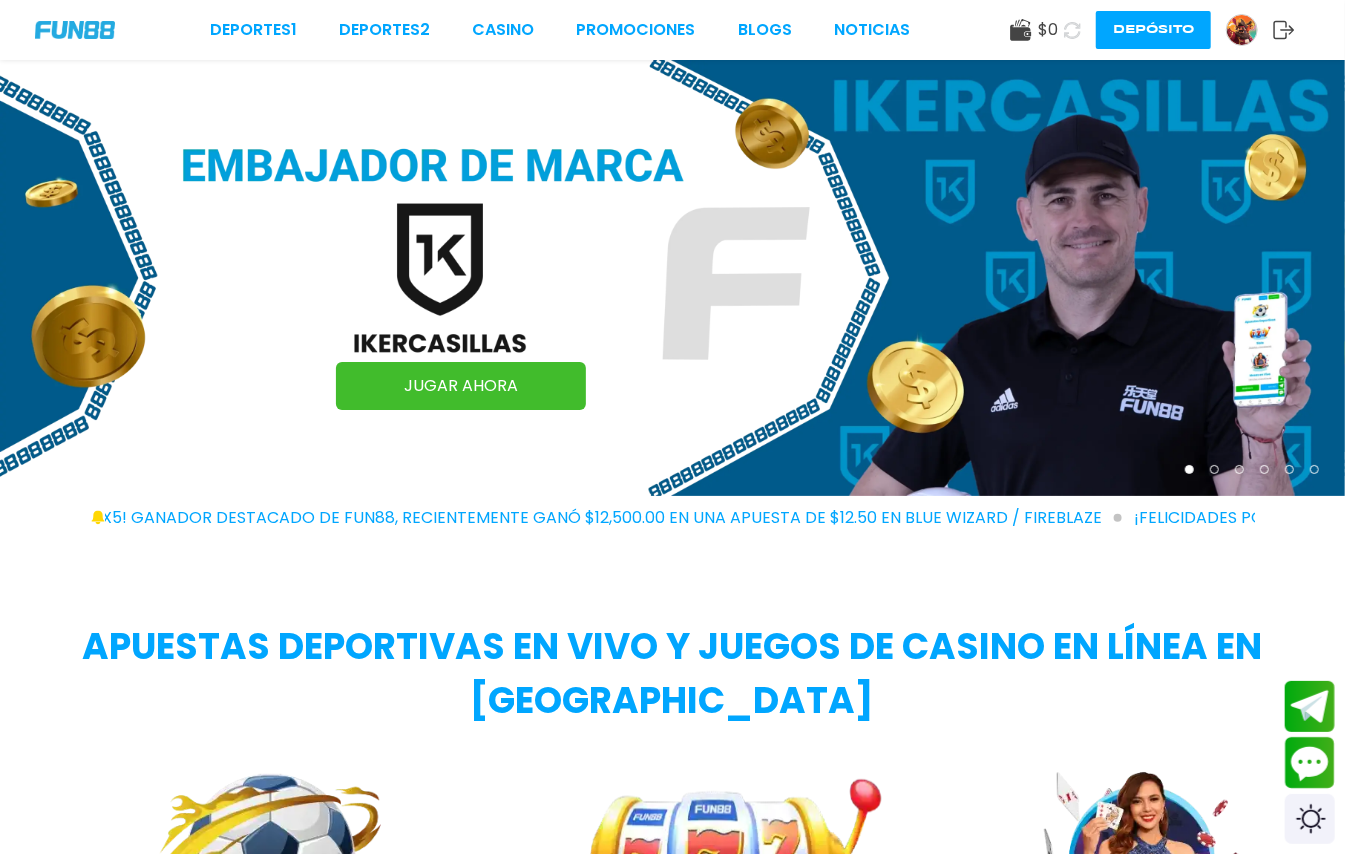 click on "JUGAR AHORA" at bounding box center [461, 386] 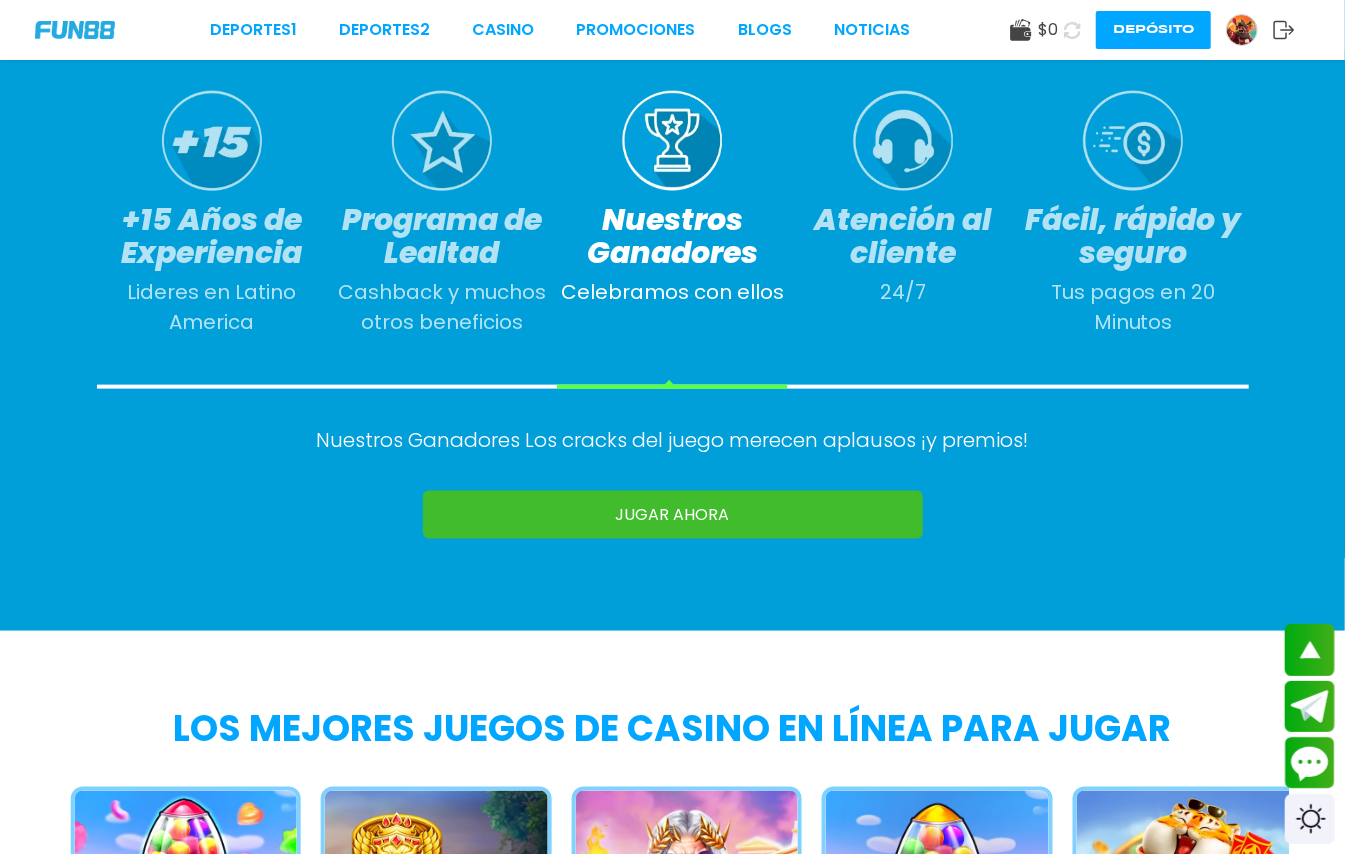 scroll, scrollTop: 1157, scrollLeft: 0, axis: vertical 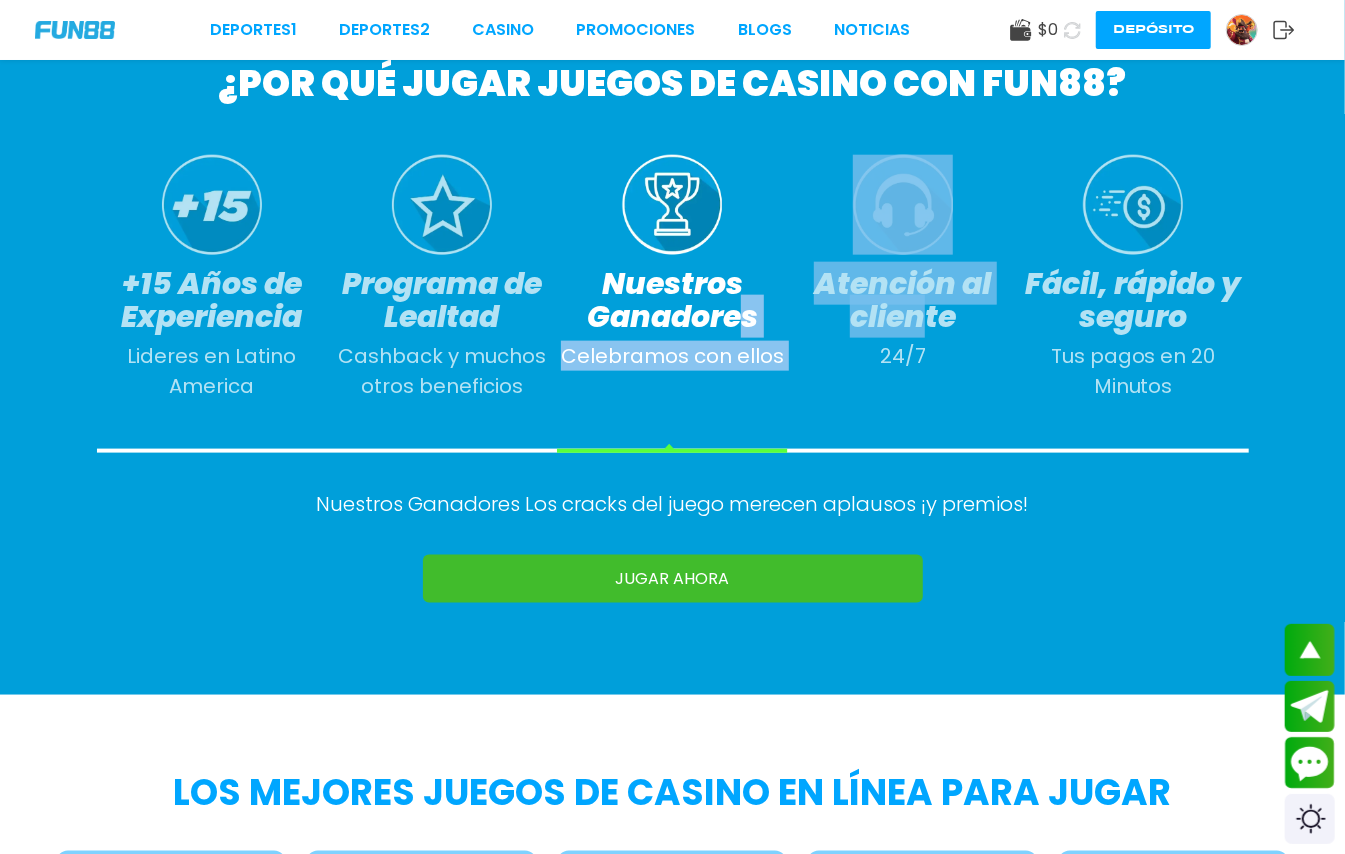 drag, startPoint x: 748, startPoint y: 294, endPoint x: 933, endPoint y: 336, distance: 189.70767 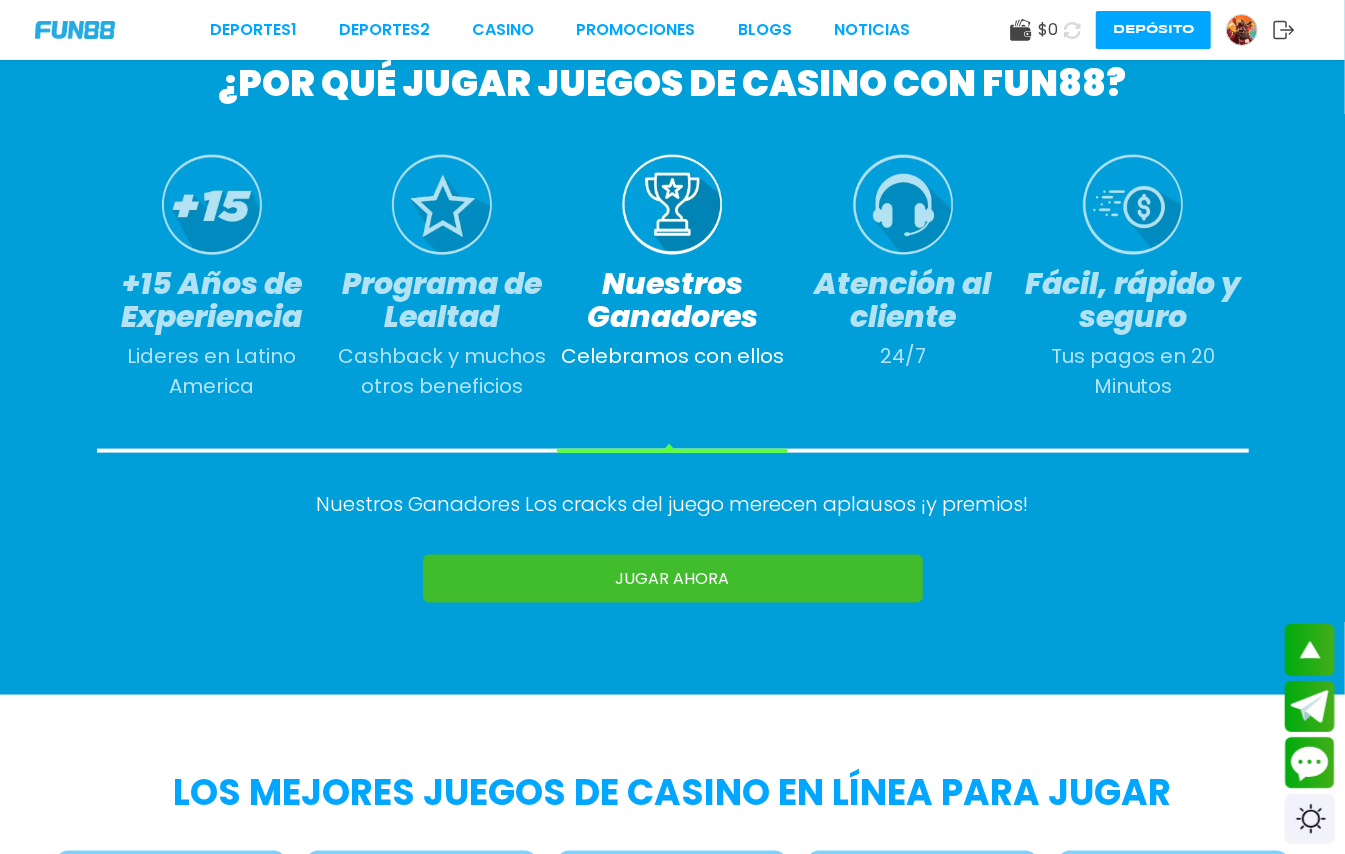 click on "¿POR QUÉ JUGAR JUEGOS DE CASINO CON FUN88? +15 Años de Experiencia Lideres en Latino America Programa de Lealtad Cashback y muchos otros beneficios Nuestros Ganadores Celebramos con ellos Atención al cliente 24/7 Fácil, rápido y seguro Tus pagos en 20 Minutos Nuestros Ganadores   Los cracks del juego merecen aplausos ¡y premios! JUGAR AHORA" at bounding box center [672, 336] 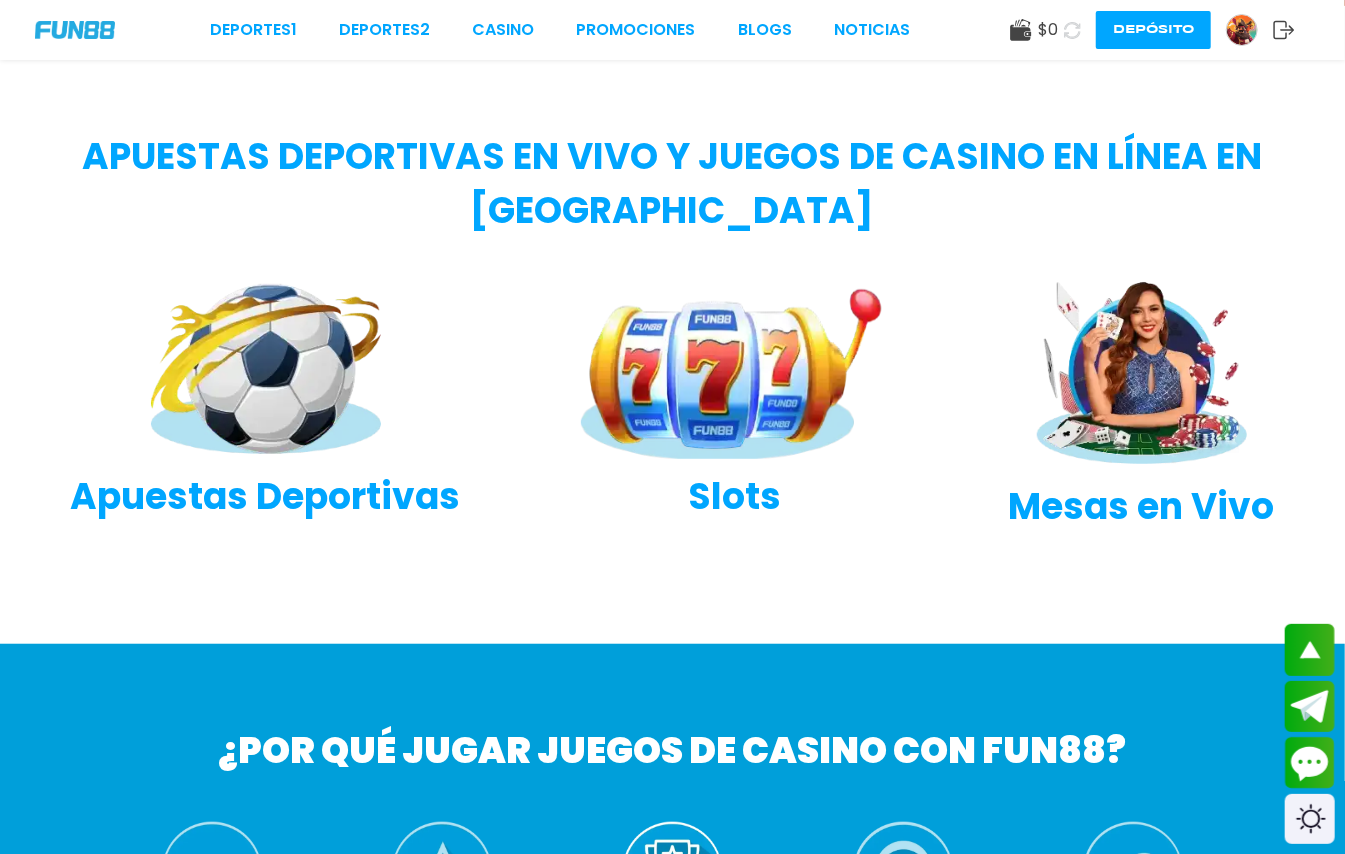 scroll, scrollTop: 357, scrollLeft: 0, axis: vertical 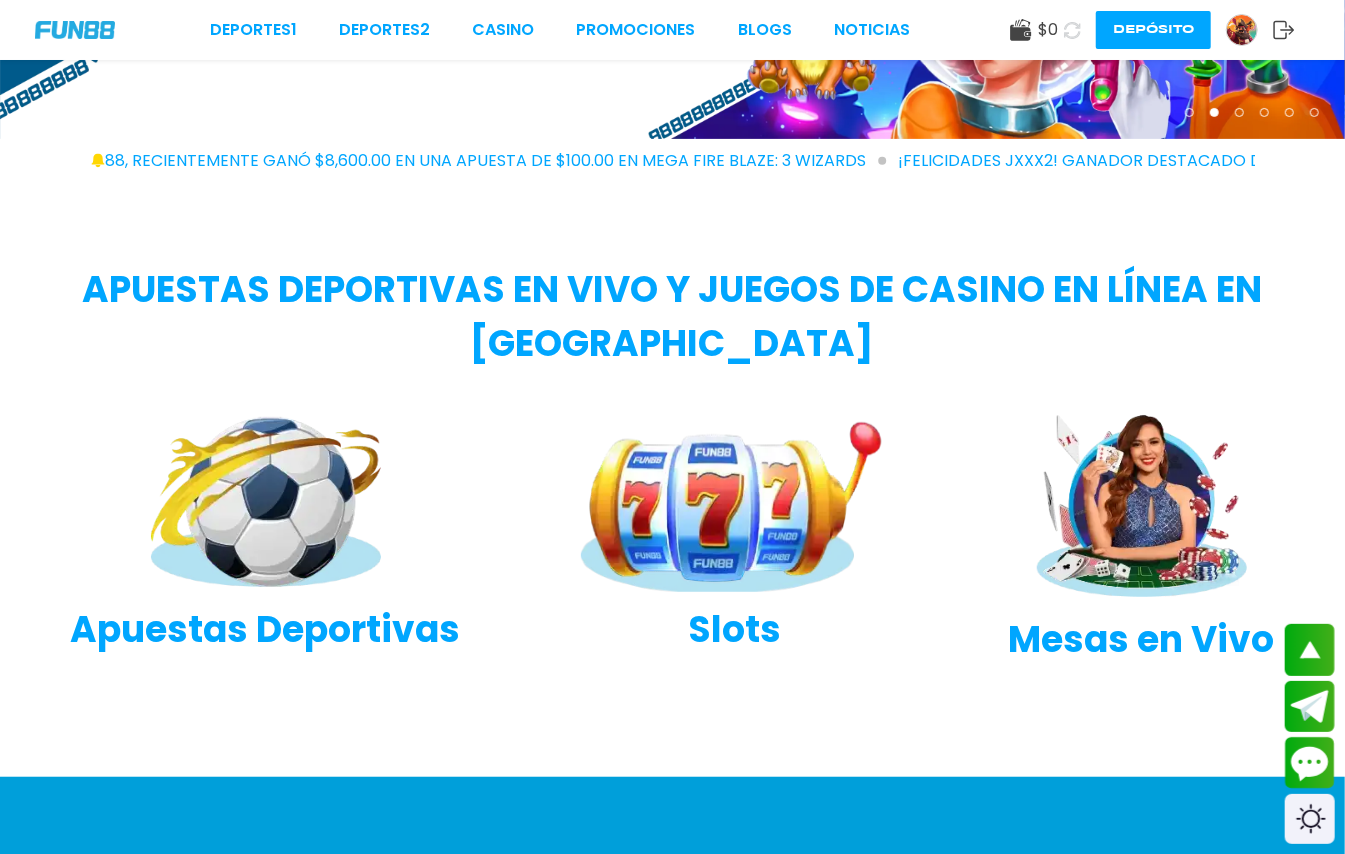 click at bounding box center (735, 504) 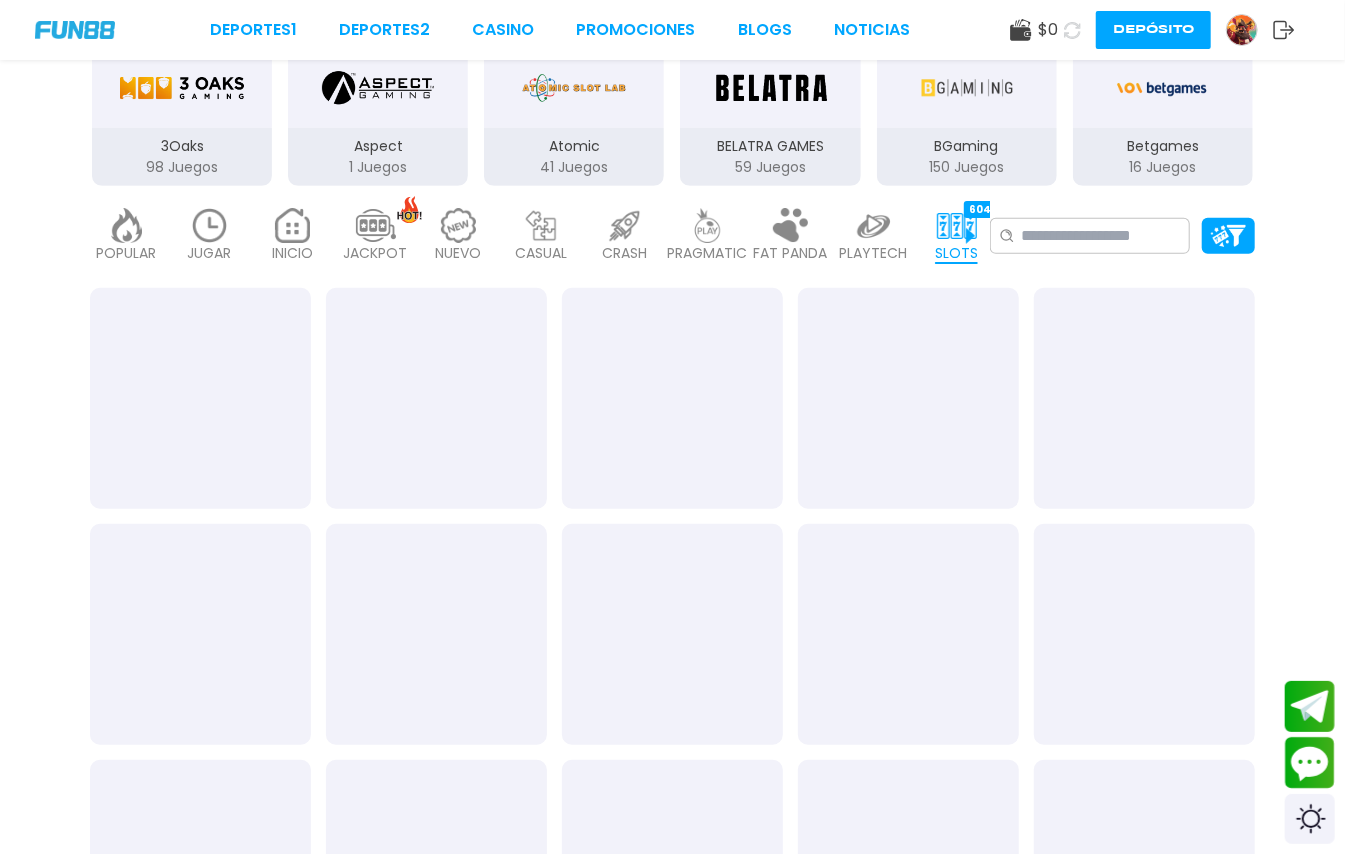 scroll, scrollTop: 0, scrollLeft: 0, axis: both 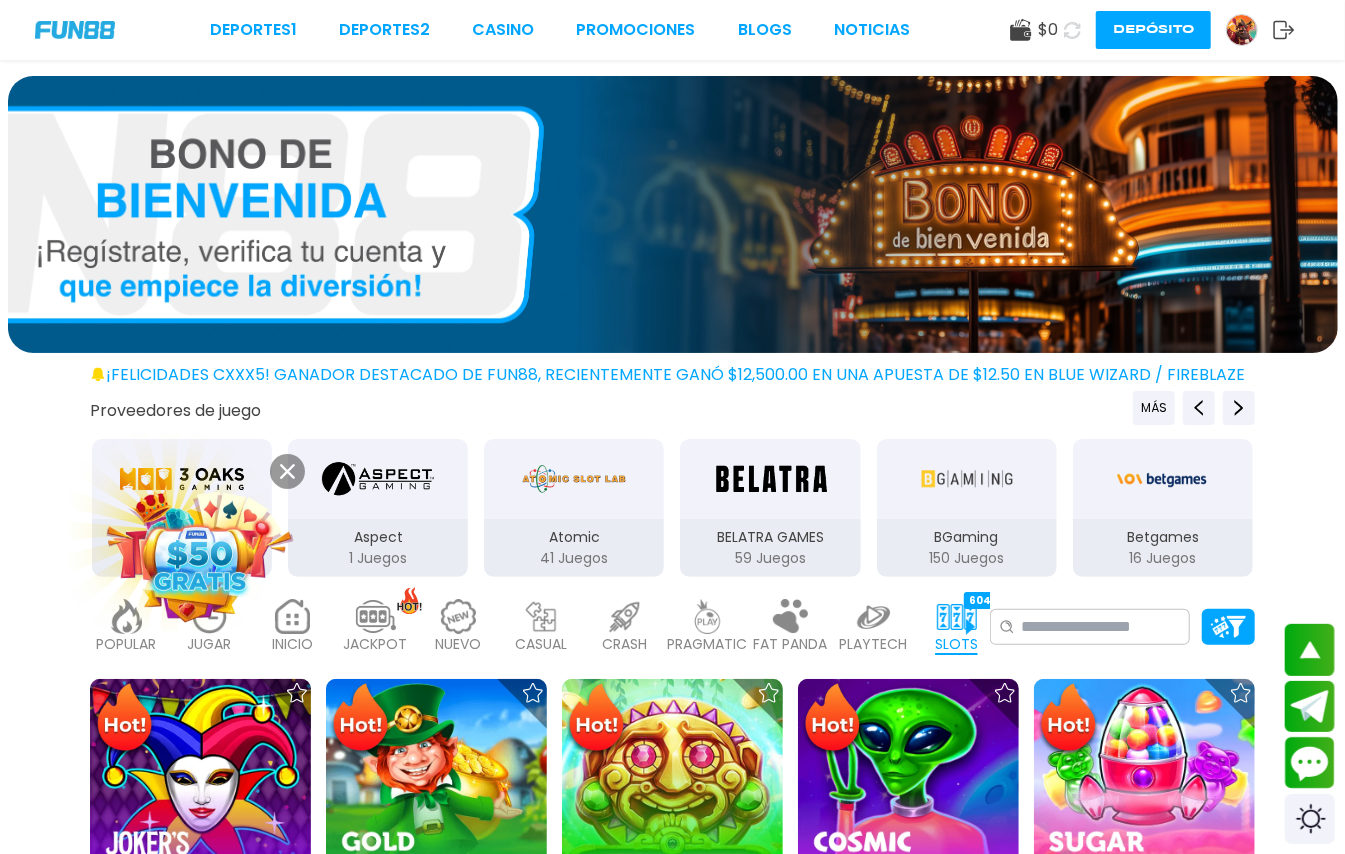 click 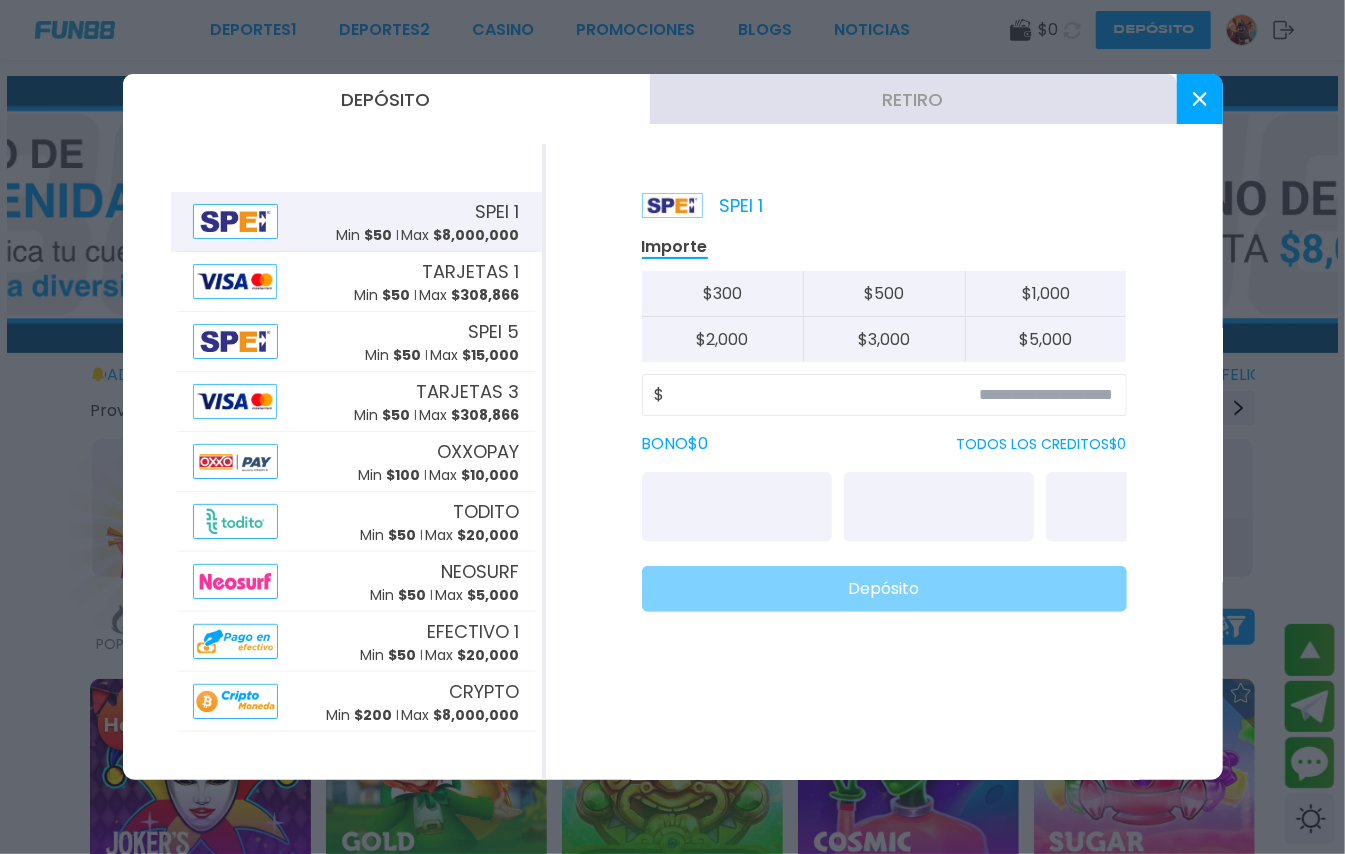 click at bounding box center [1200, 99] 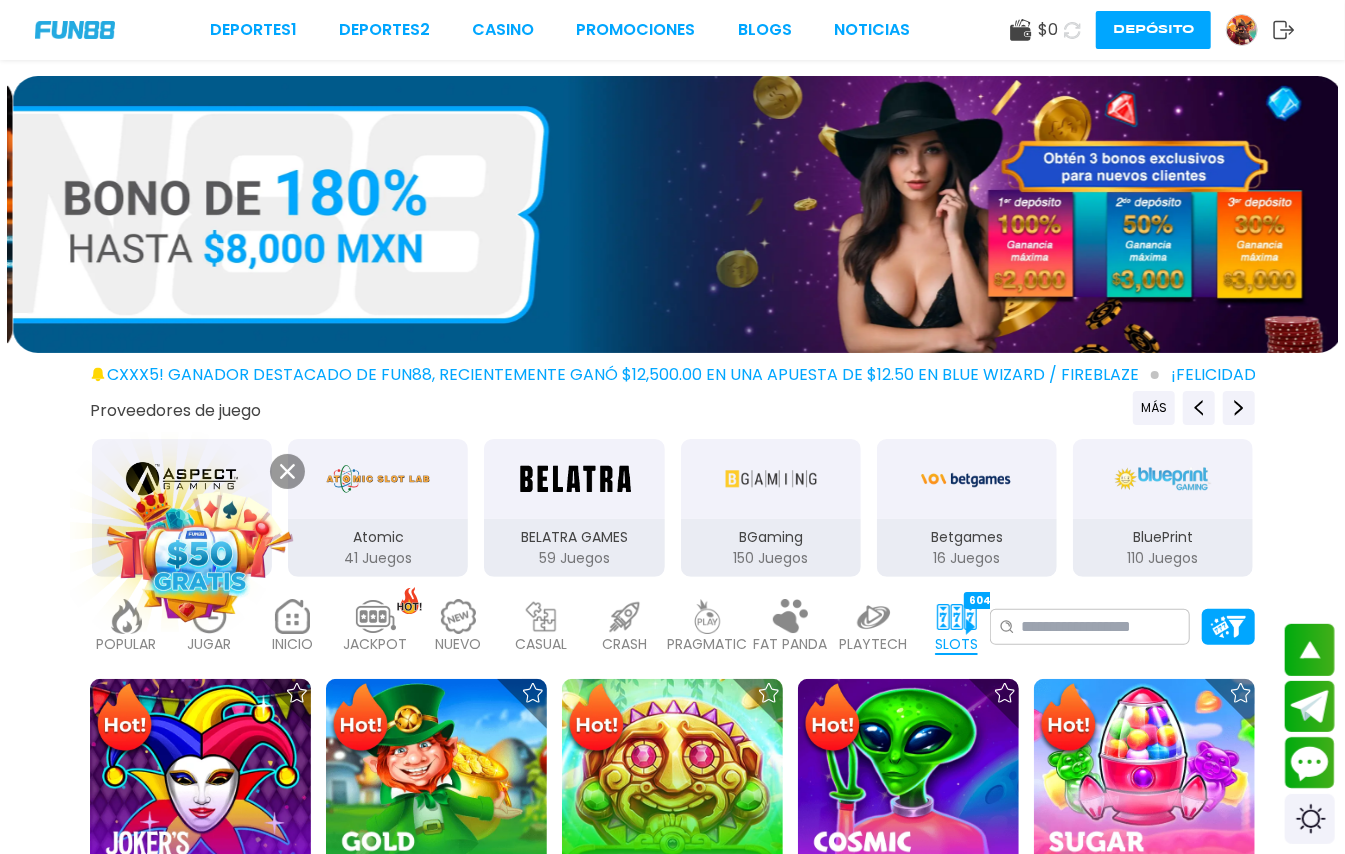 click on "Depósito" at bounding box center [1153, 30] 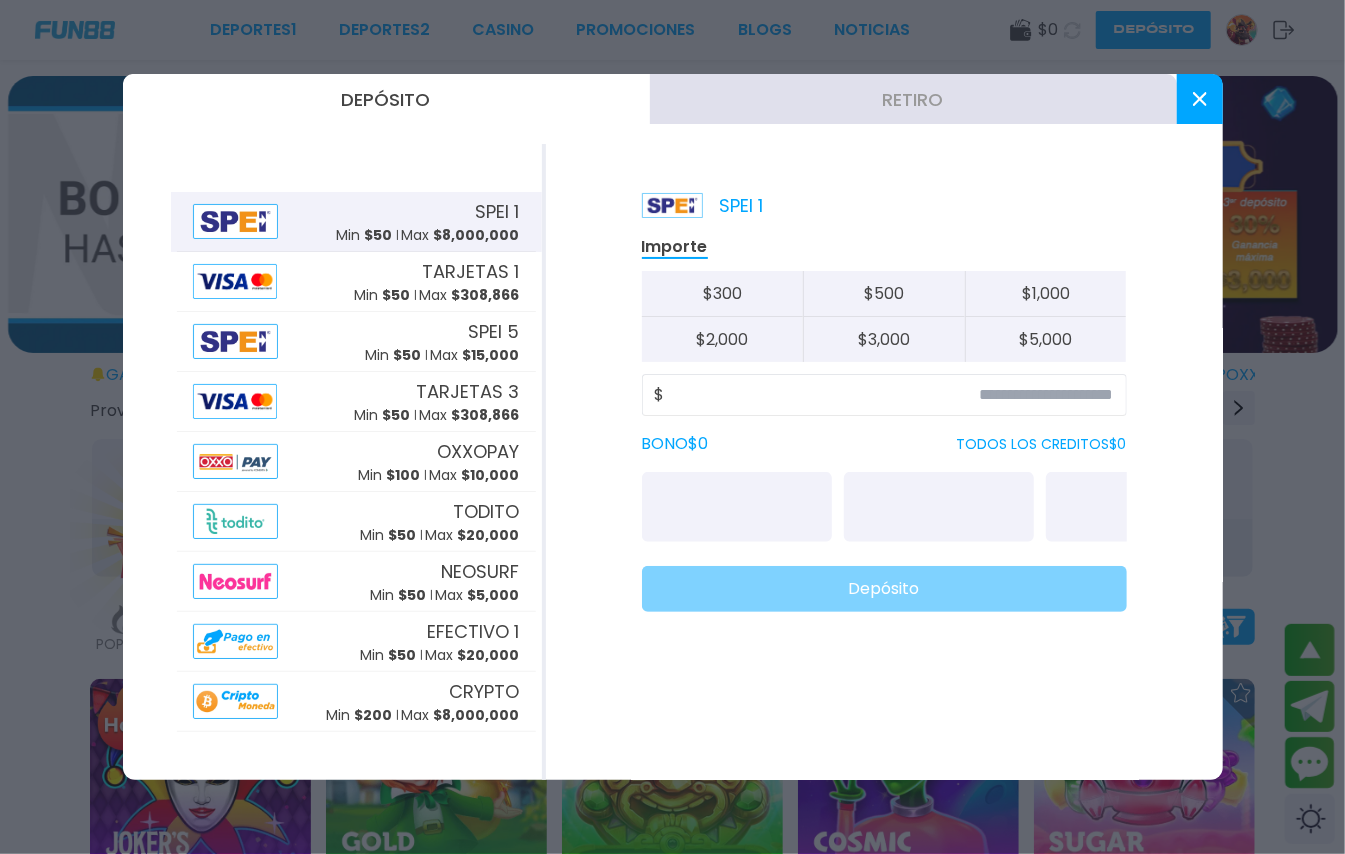 click at bounding box center [1200, 99] 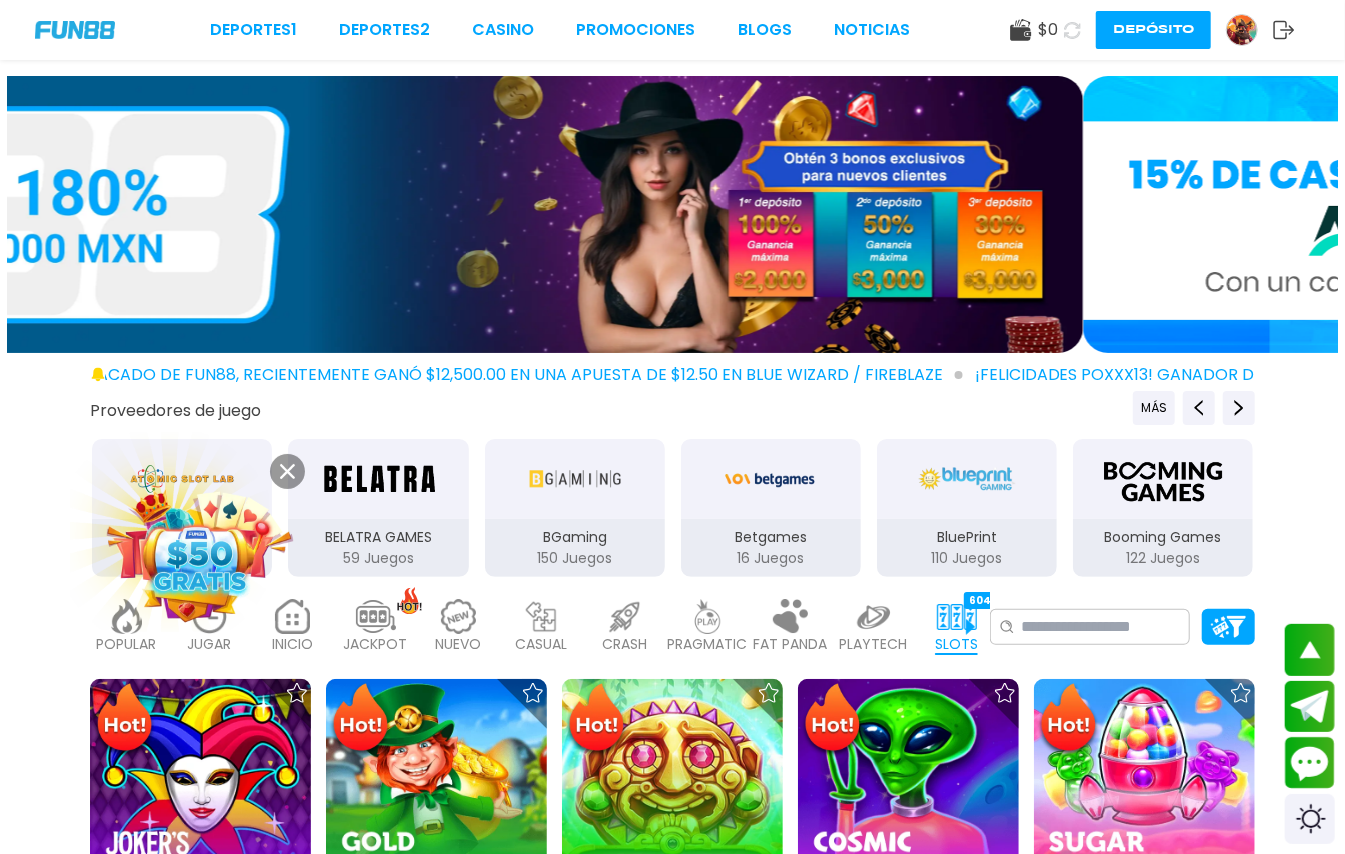 click at bounding box center [200, 554] 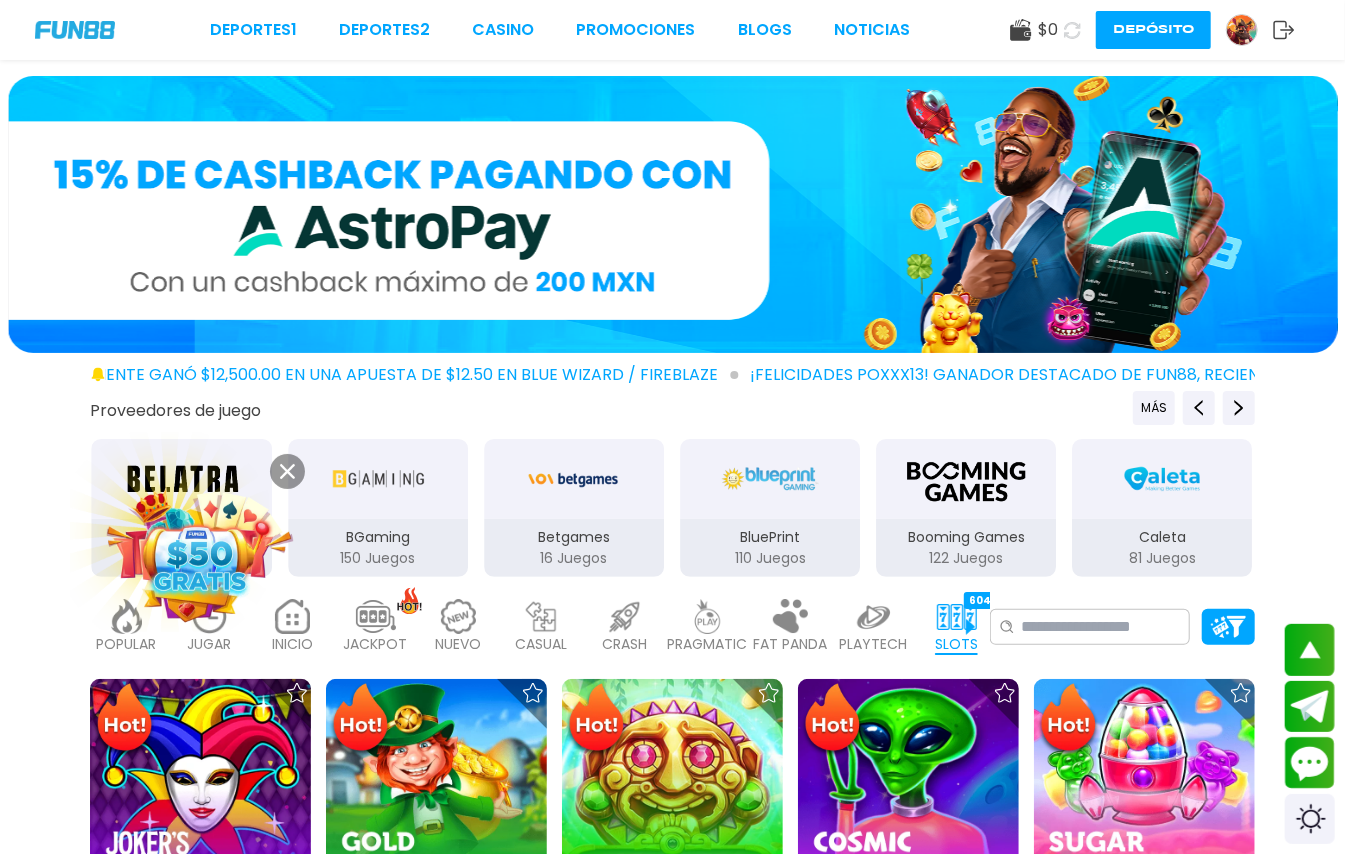 click at bounding box center (200, 554) 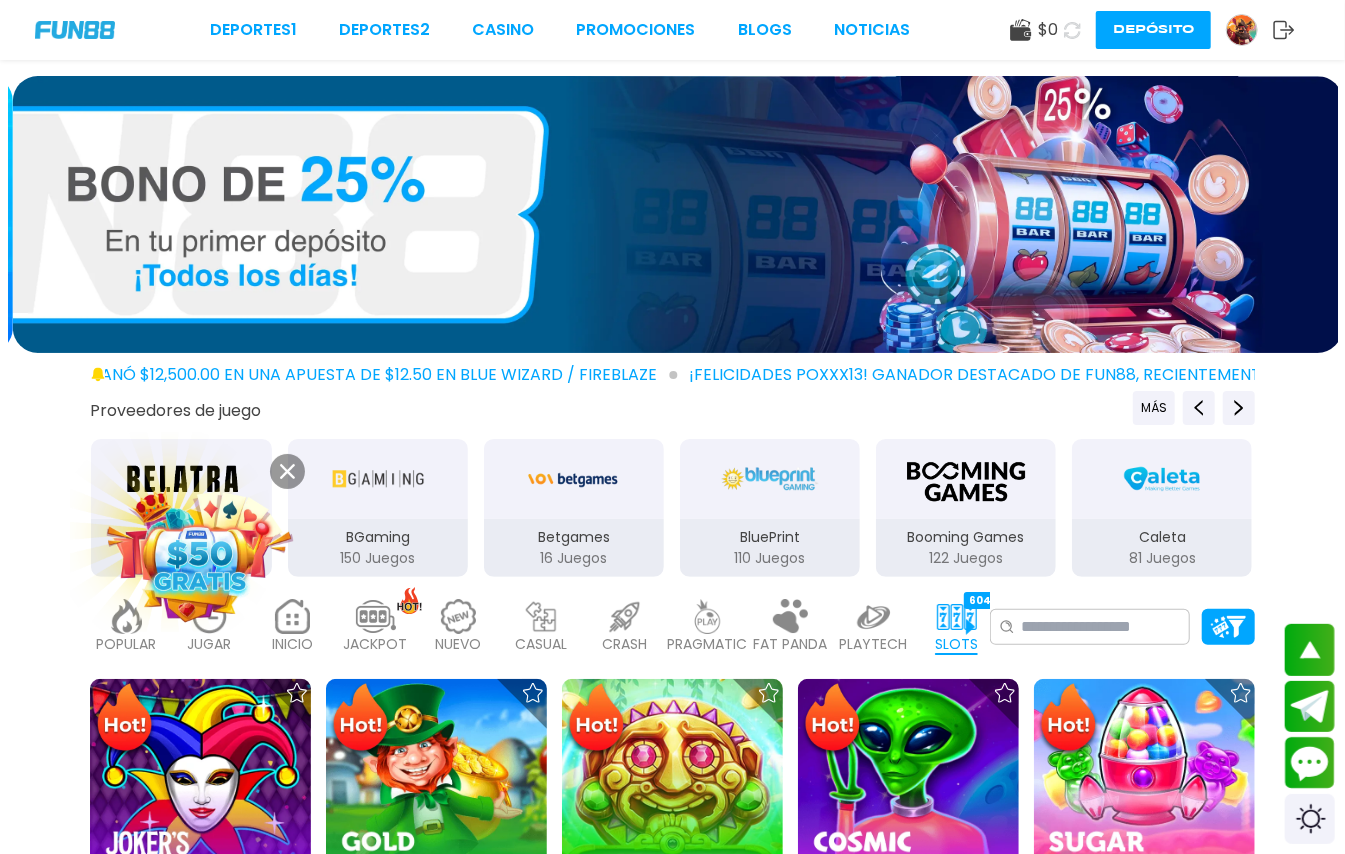 click at bounding box center (200, 554) 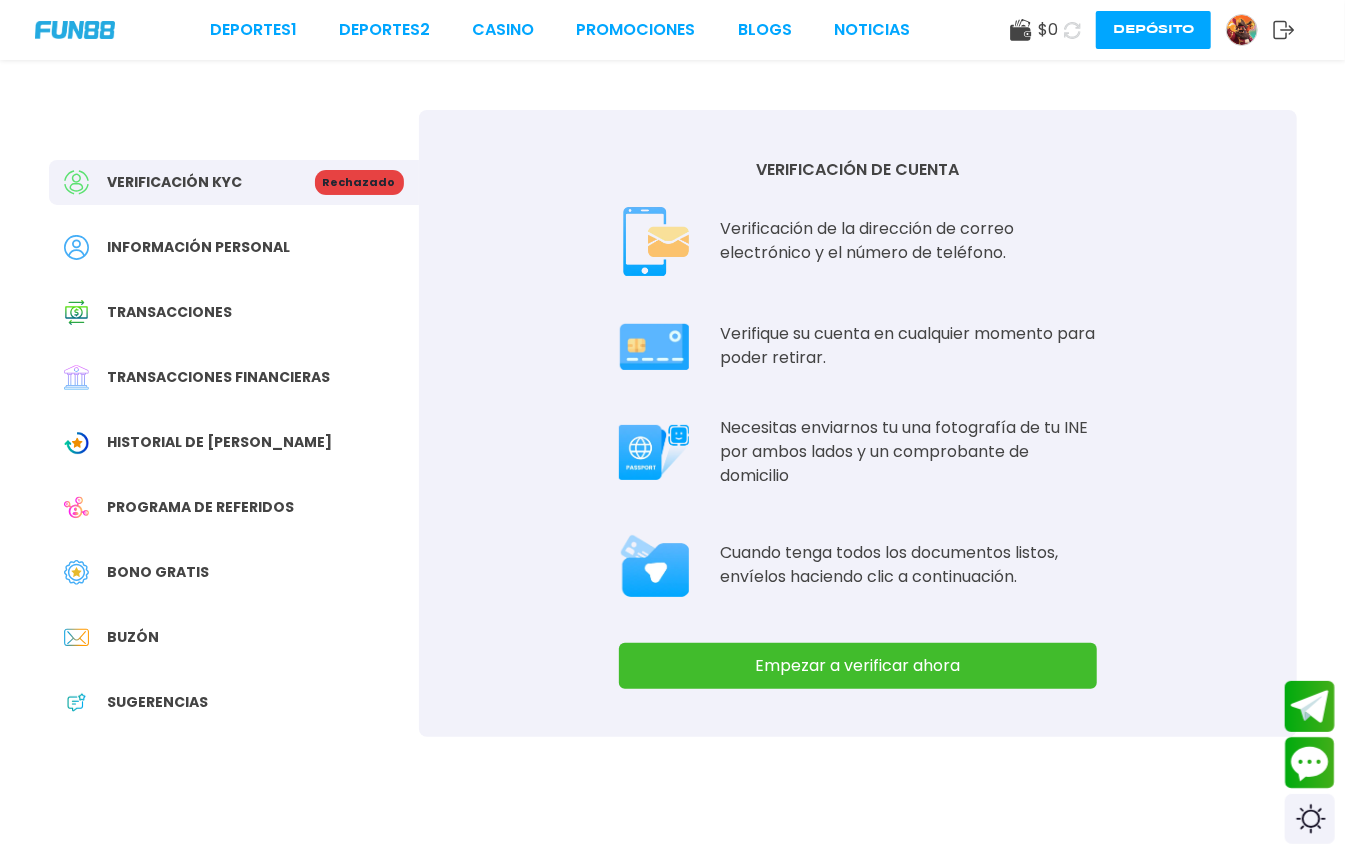 click on "Empezar a verificar ahora" at bounding box center [858, 666] 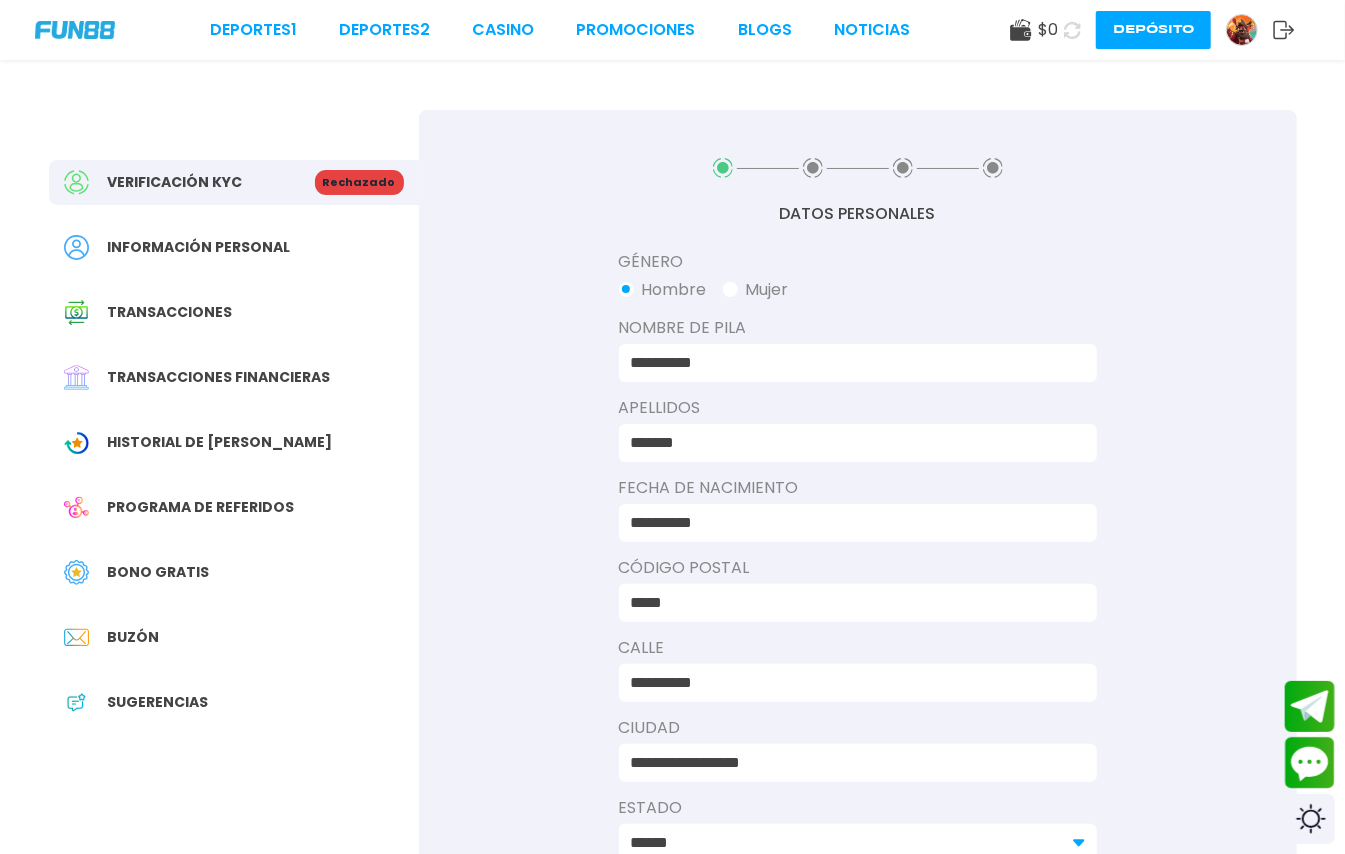 click on "*******" at bounding box center [852, 443] 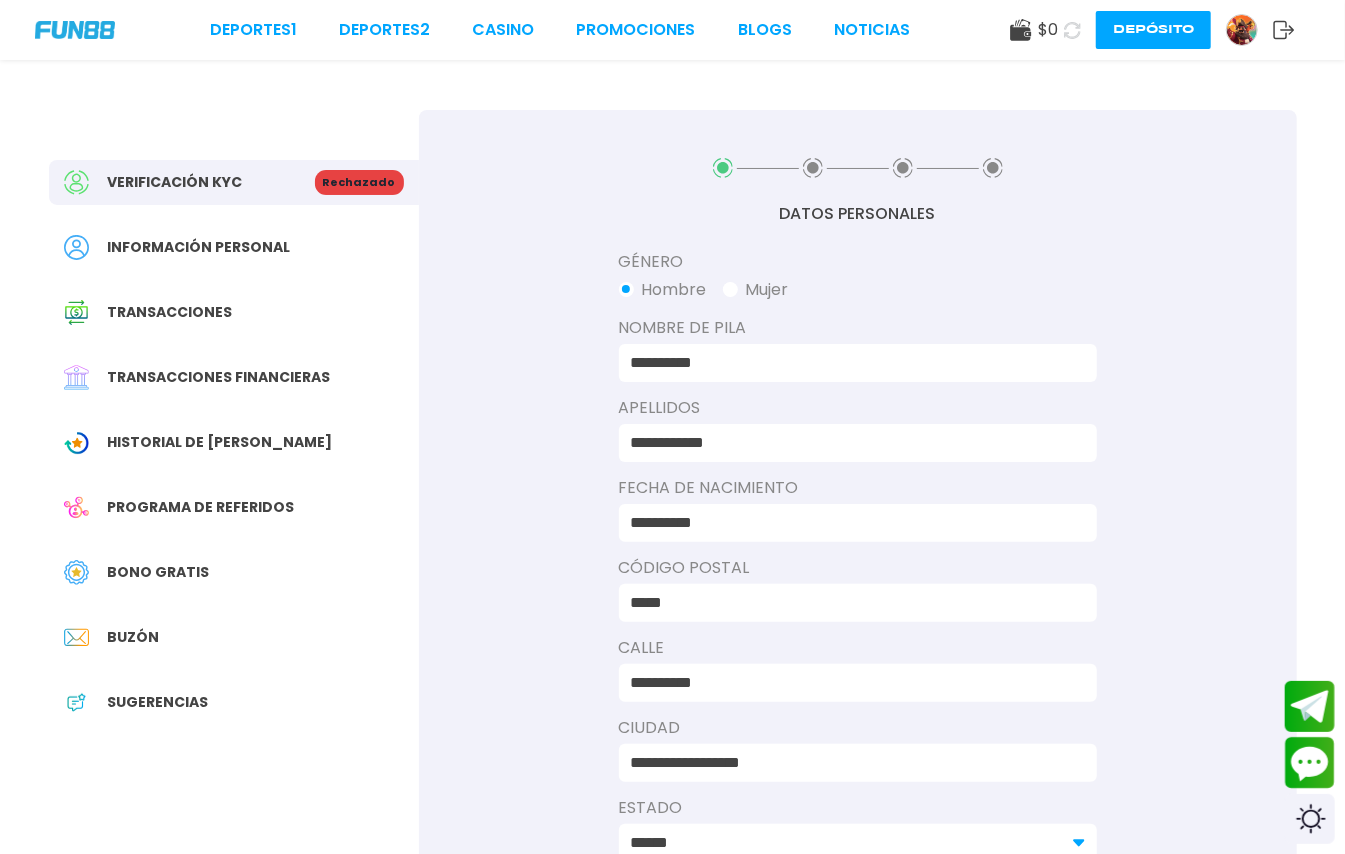 type on "**********" 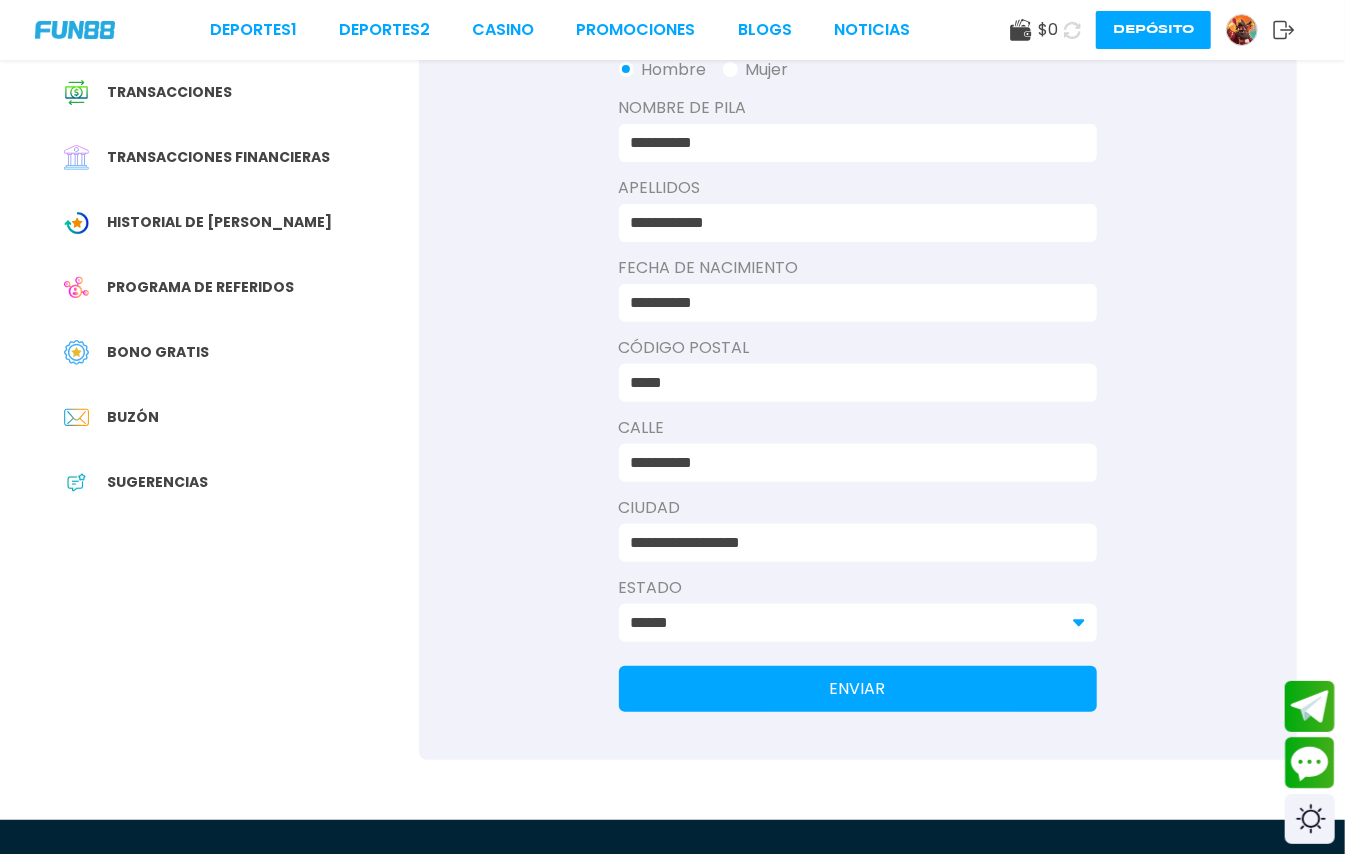 scroll, scrollTop: 266, scrollLeft: 0, axis: vertical 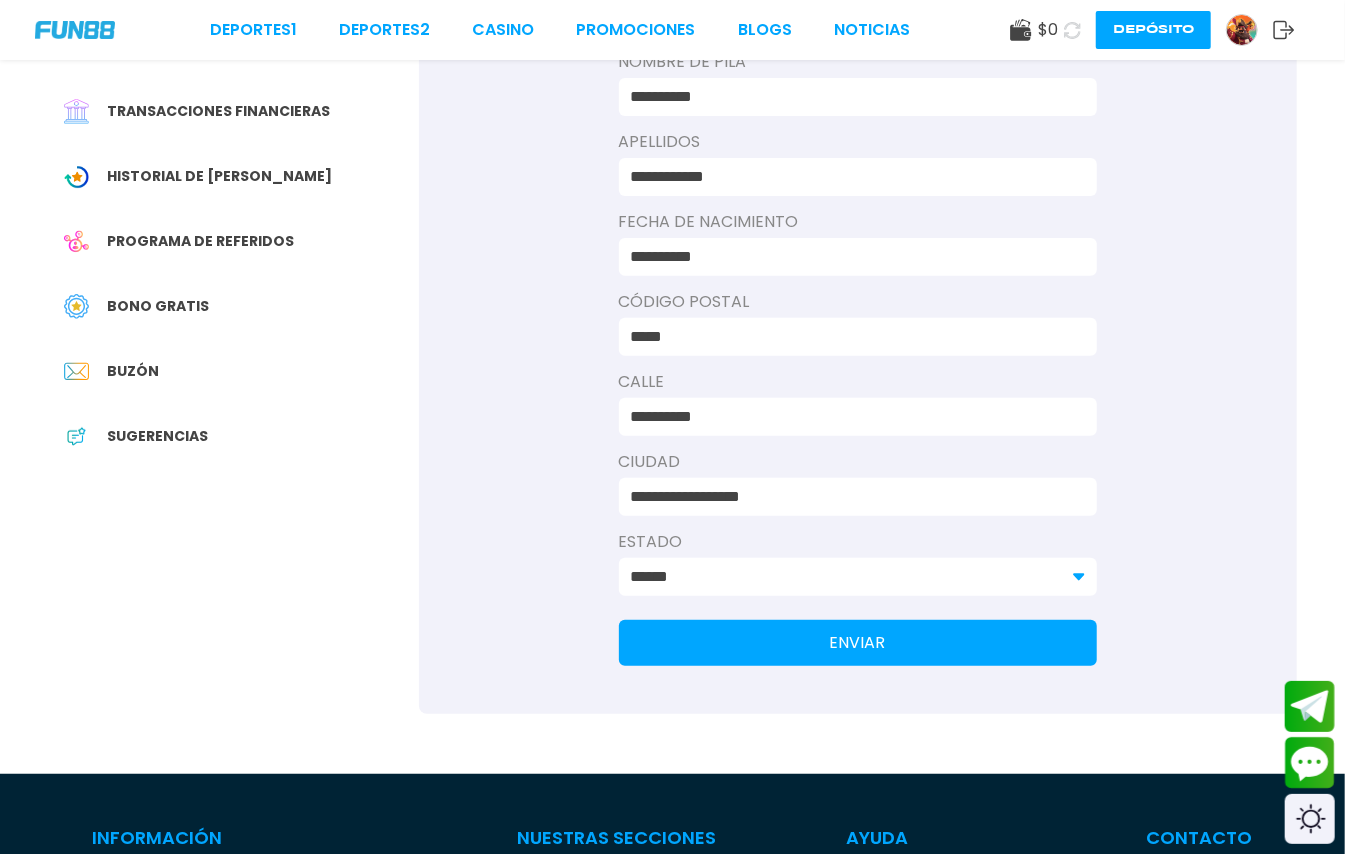 type on "*****" 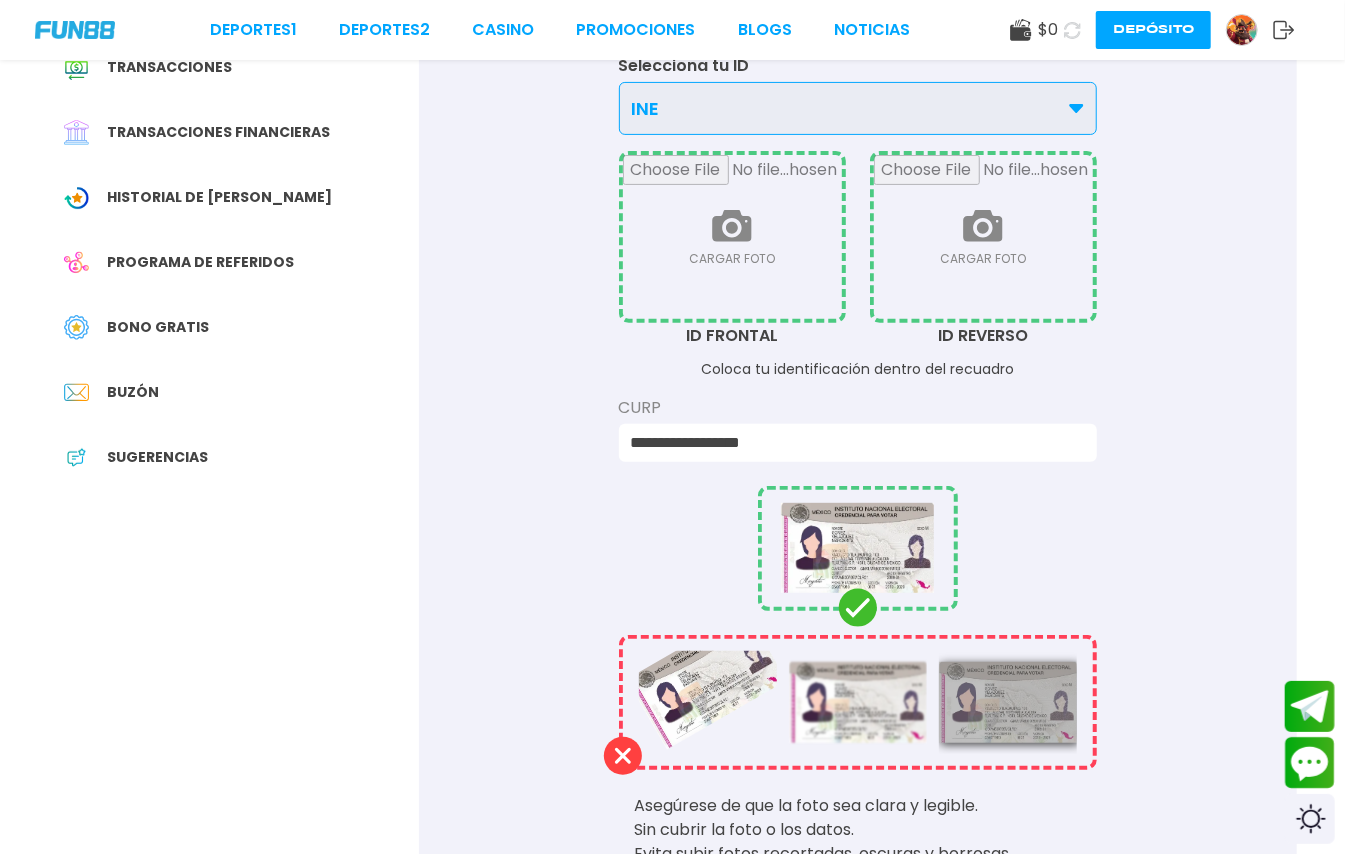 scroll, scrollTop: 266, scrollLeft: 0, axis: vertical 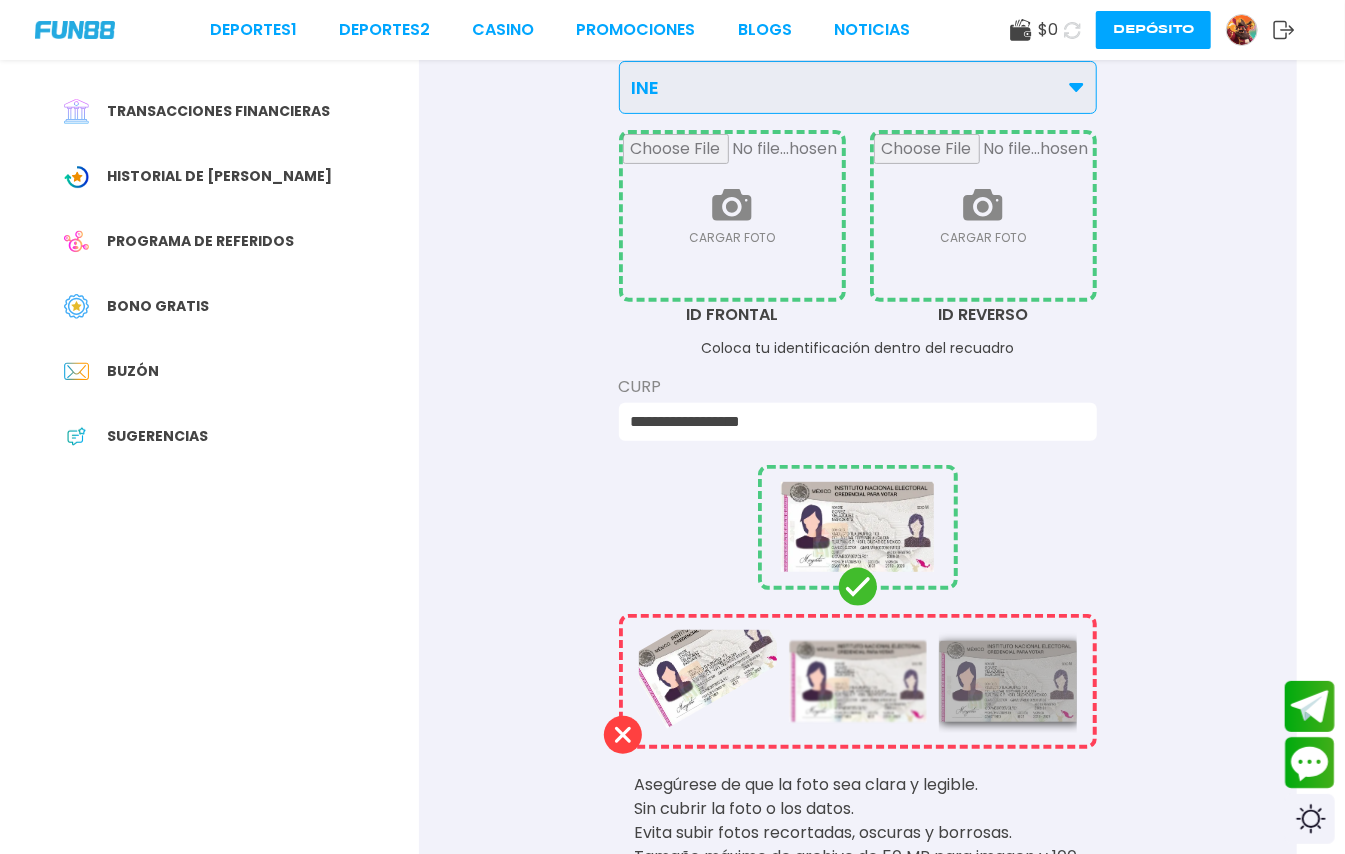 click at bounding box center [732, 216] 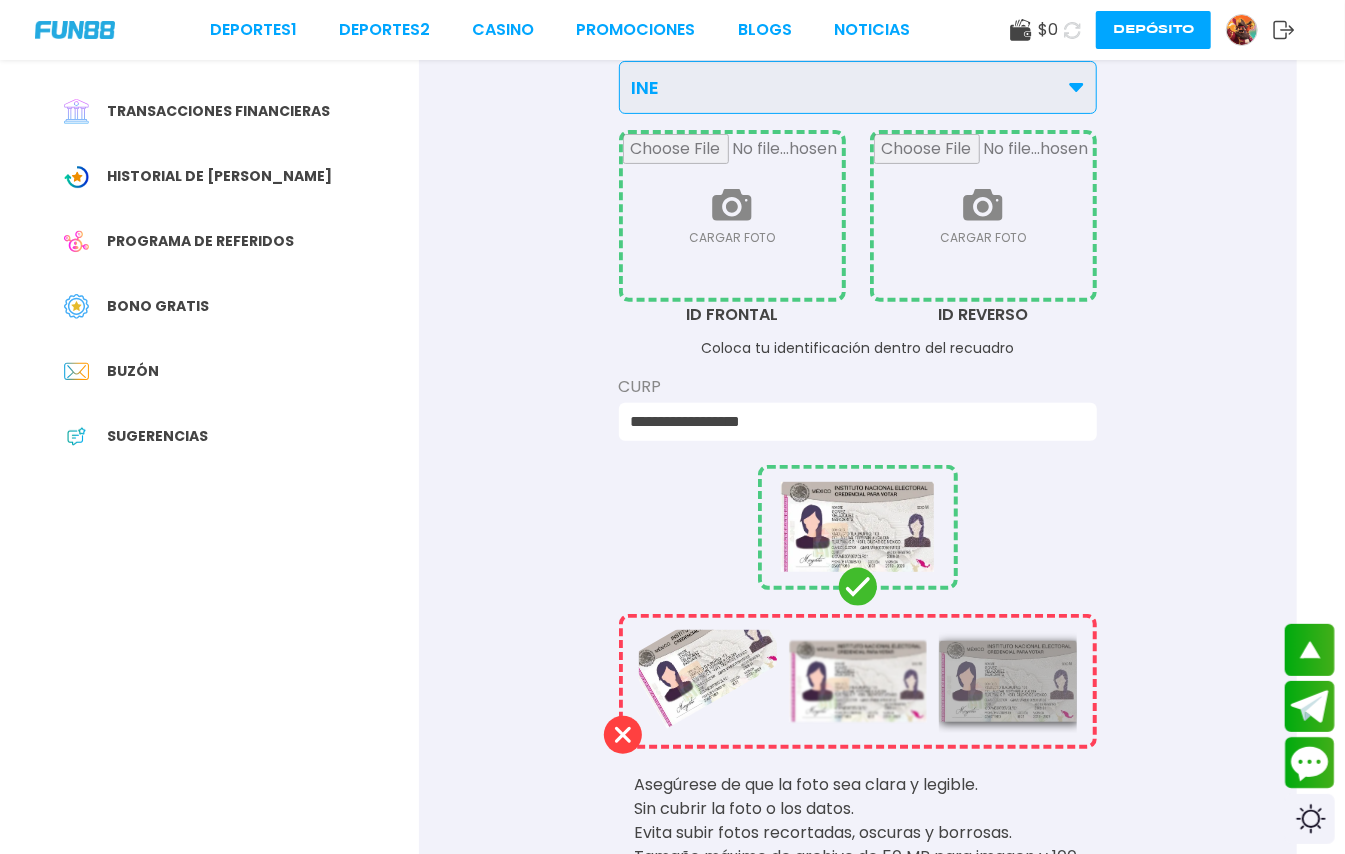 scroll, scrollTop: 533, scrollLeft: 0, axis: vertical 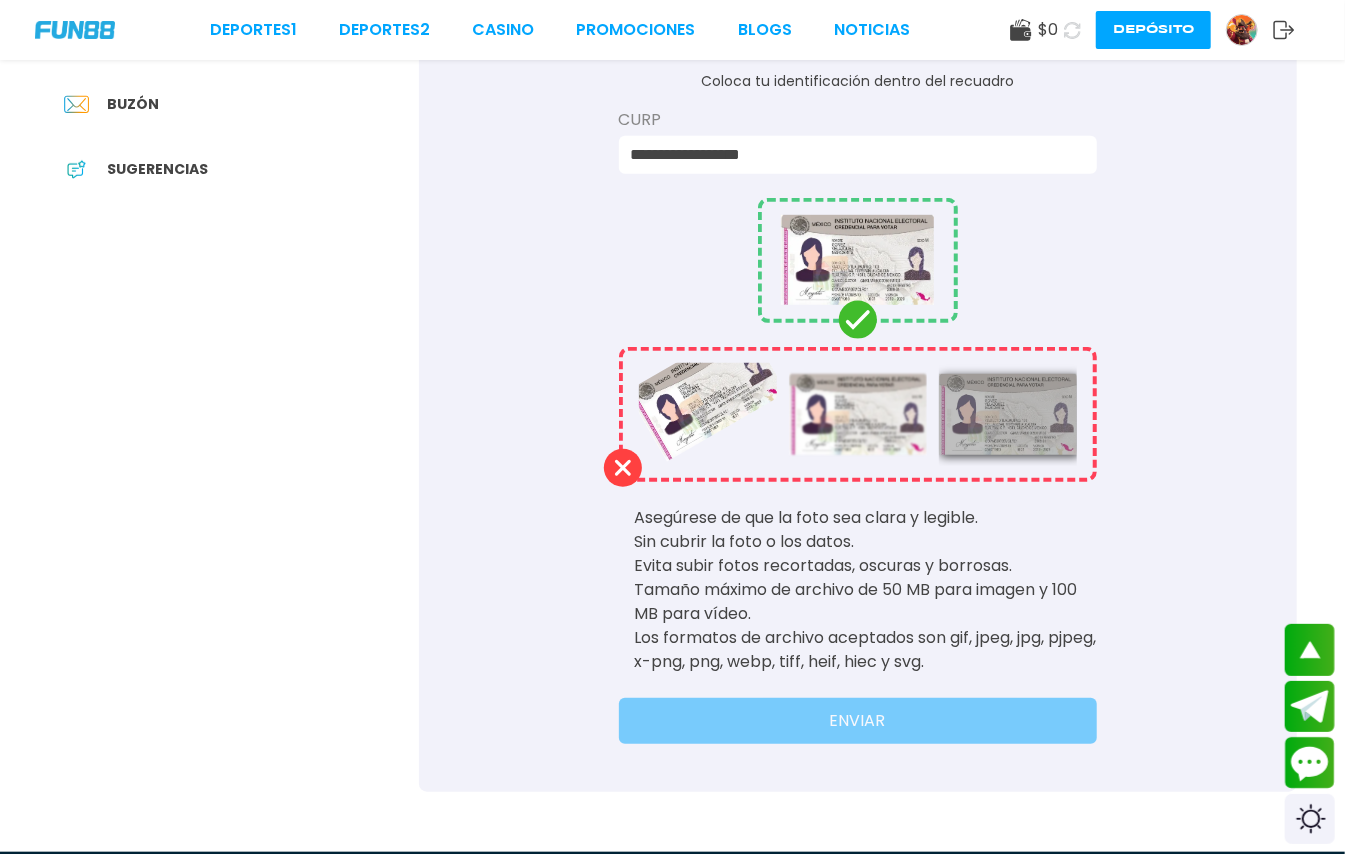 type on "**********" 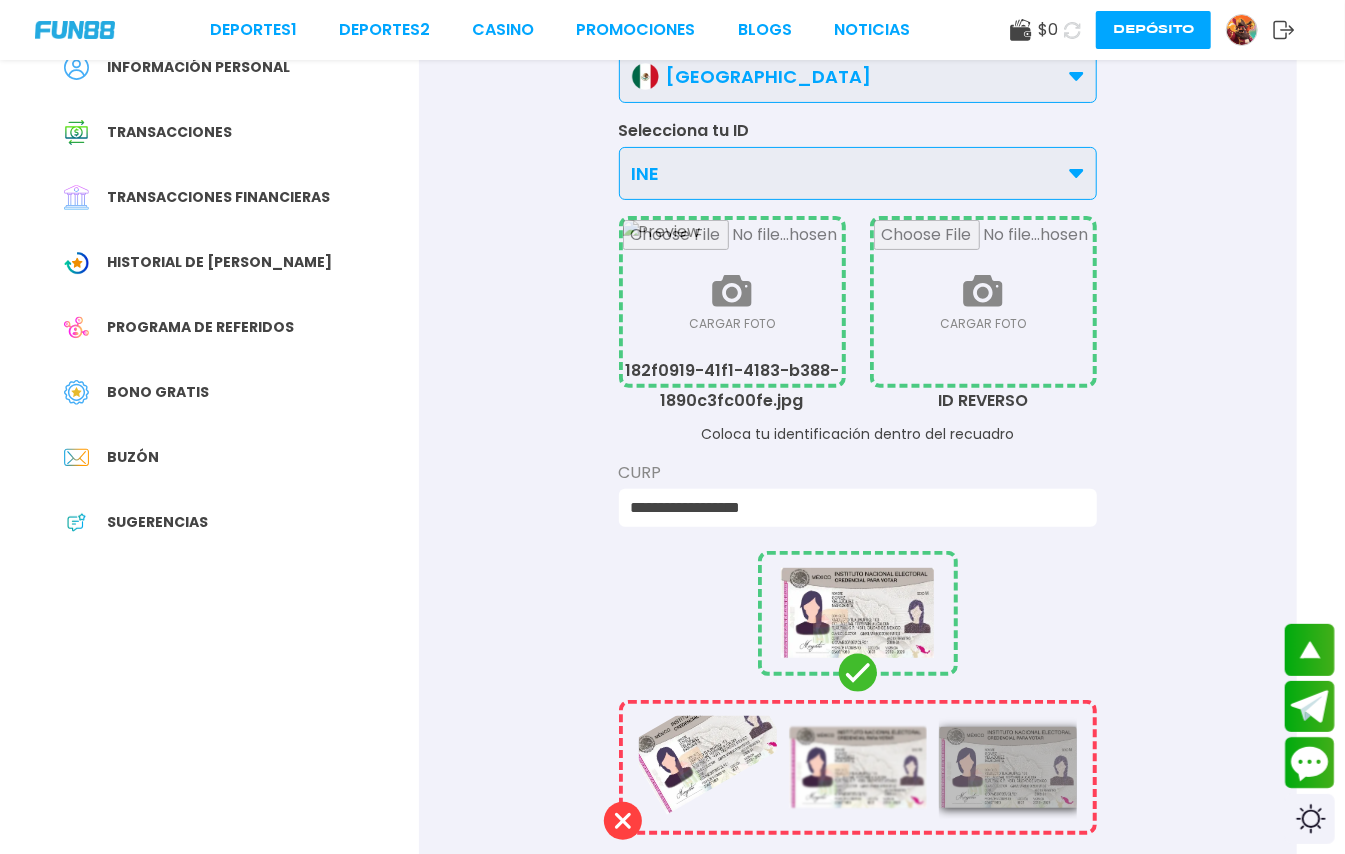 scroll, scrollTop: 133, scrollLeft: 0, axis: vertical 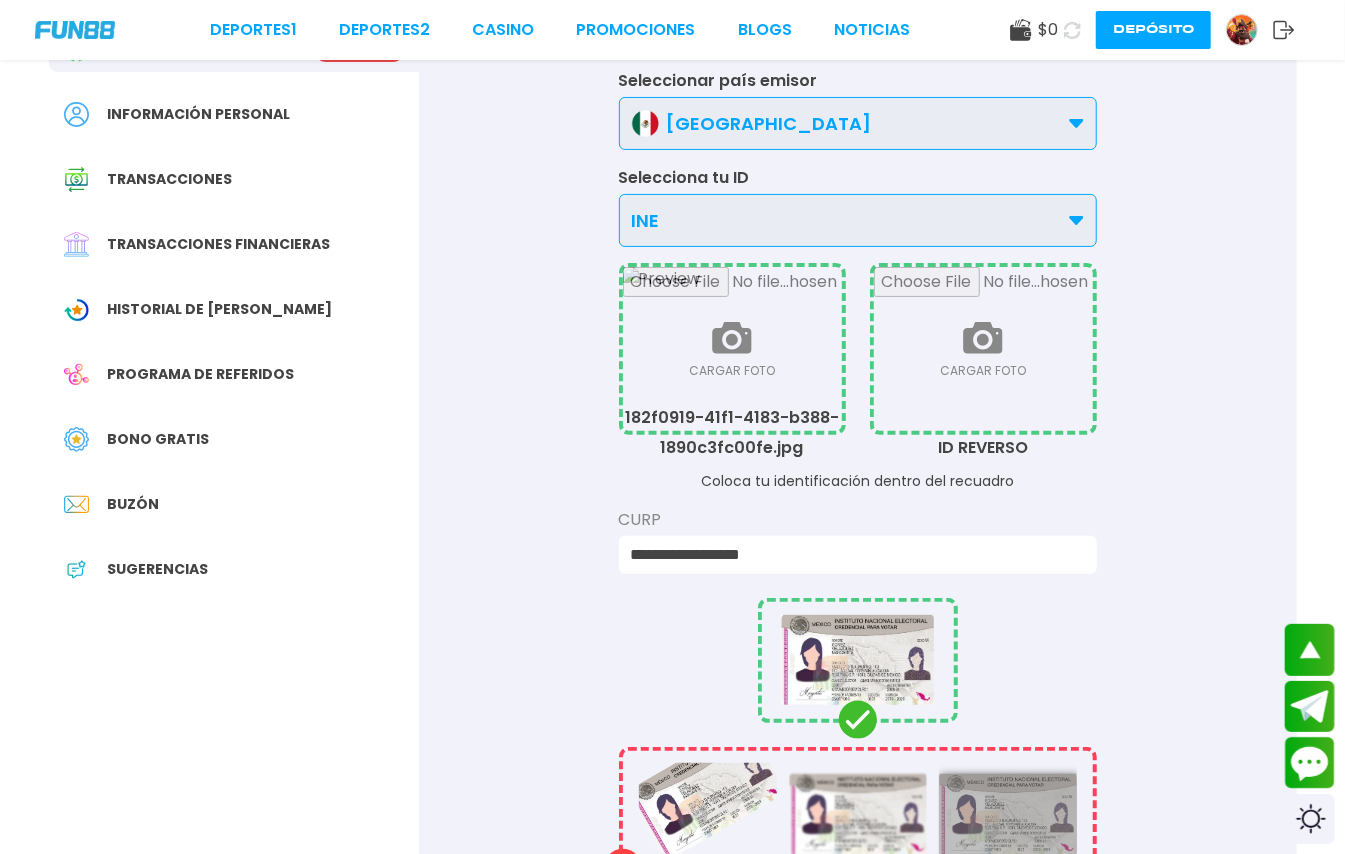 click at bounding box center (983, 349) 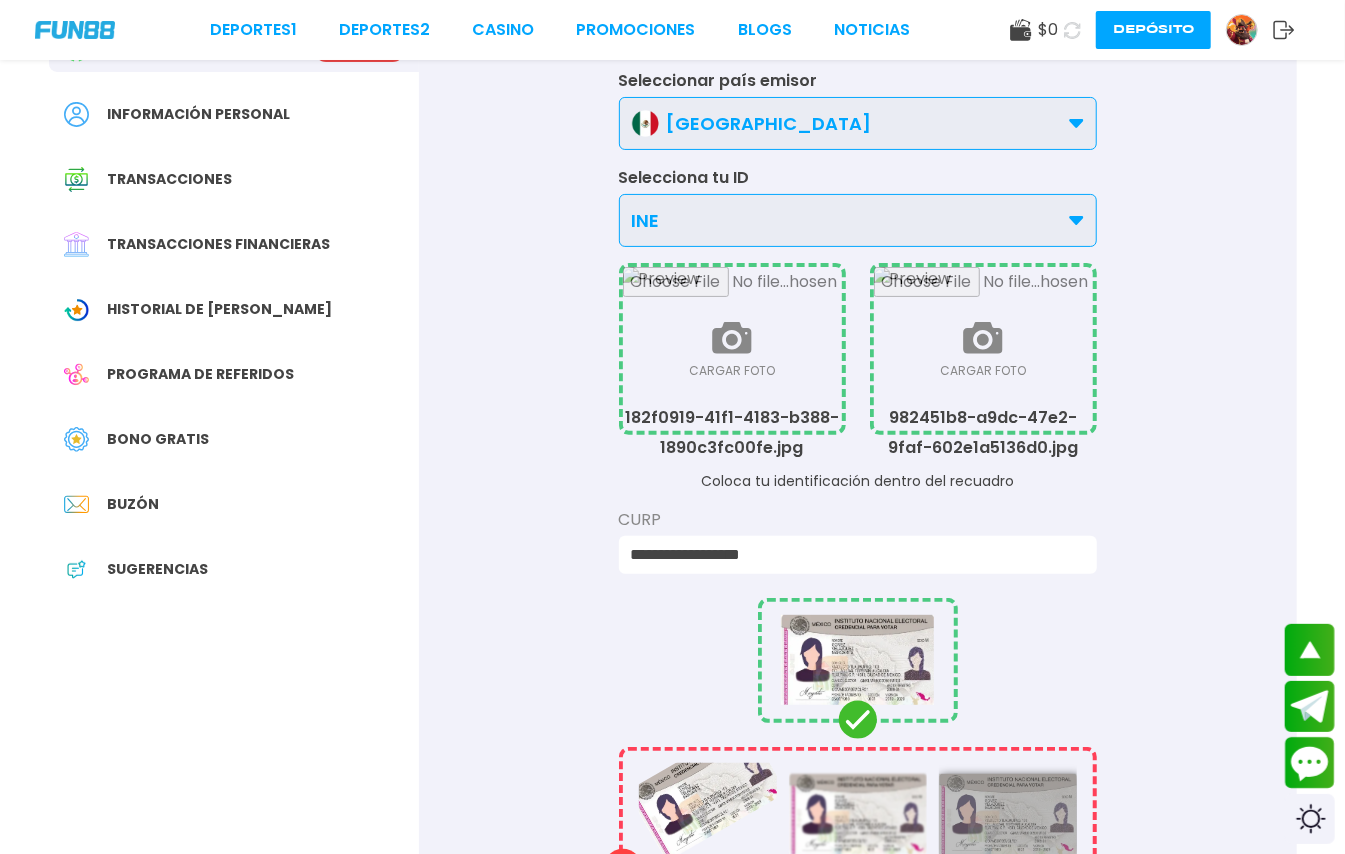 click at bounding box center [732, 349] 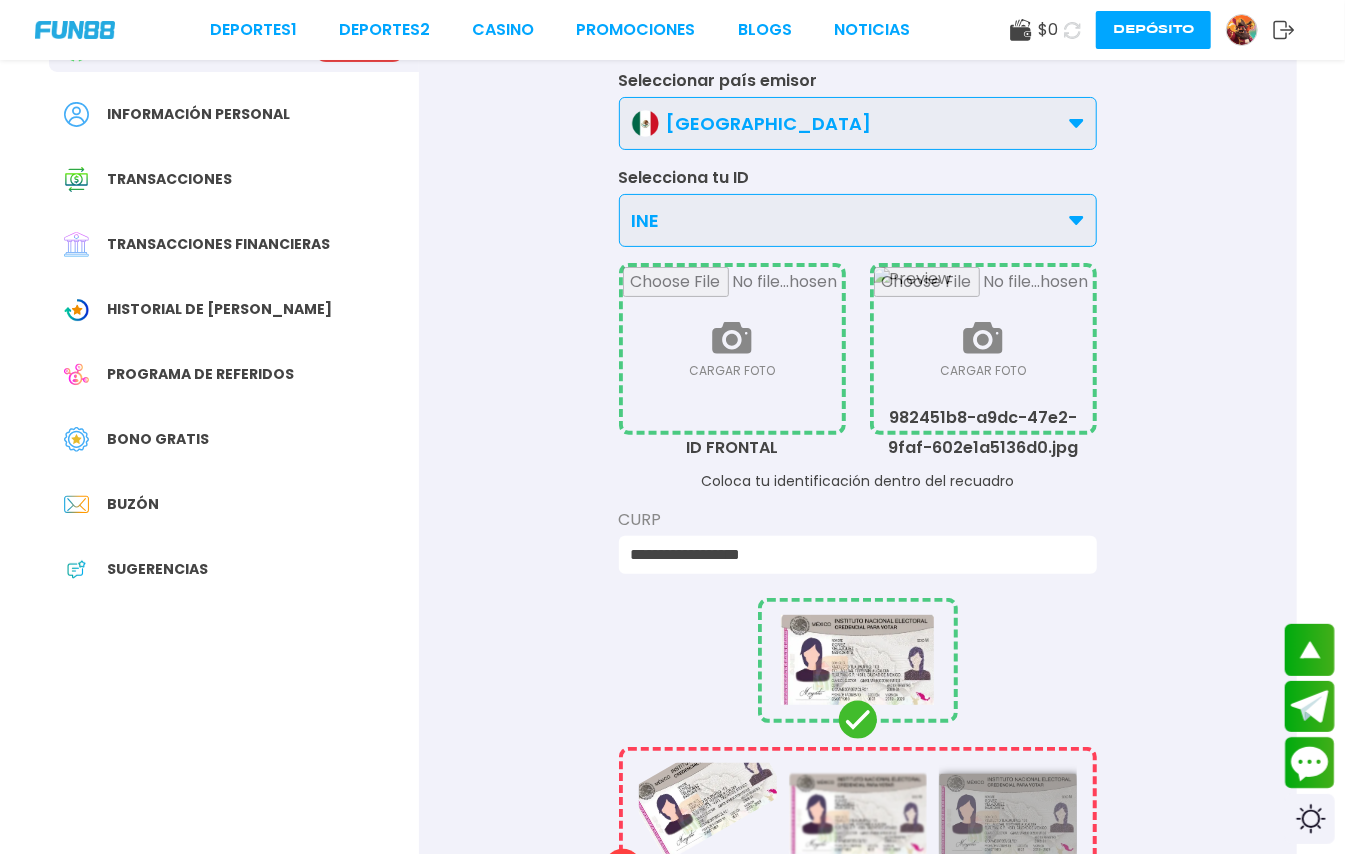 click at bounding box center [732, 349] 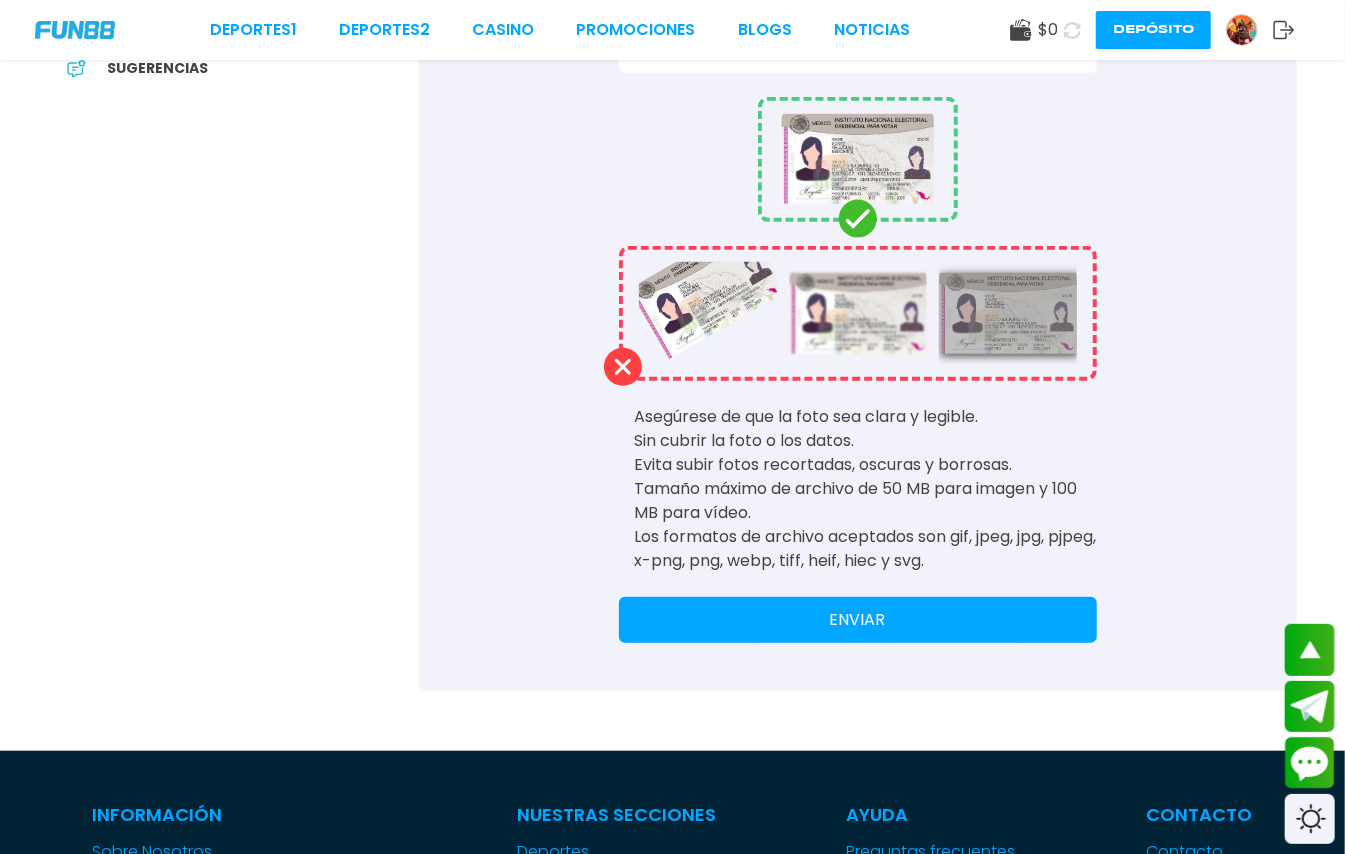 scroll, scrollTop: 800, scrollLeft: 0, axis: vertical 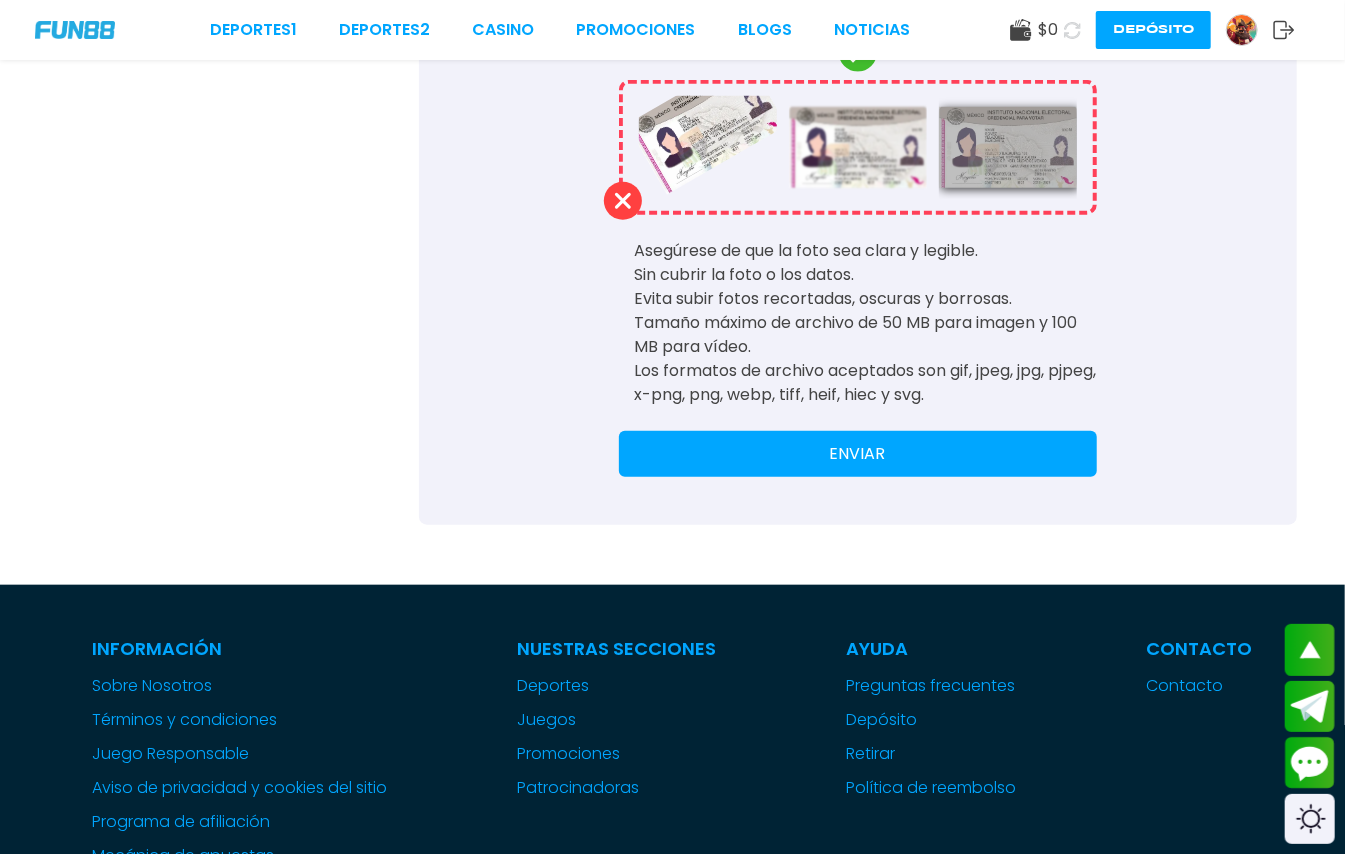 click on "ENVIAR" at bounding box center (858, 454) 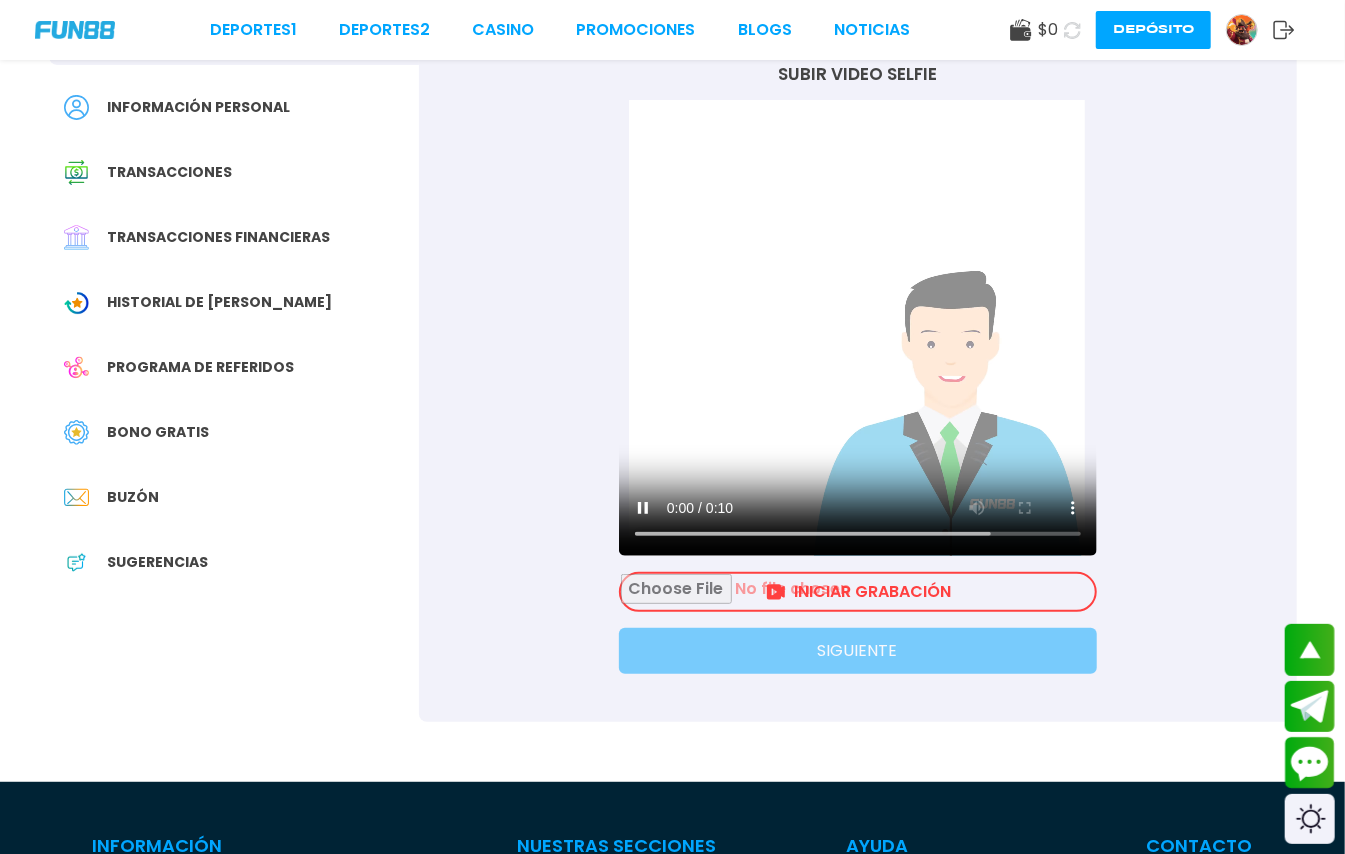 scroll, scrollTop: 0, scrollLeft: 0, axis: both 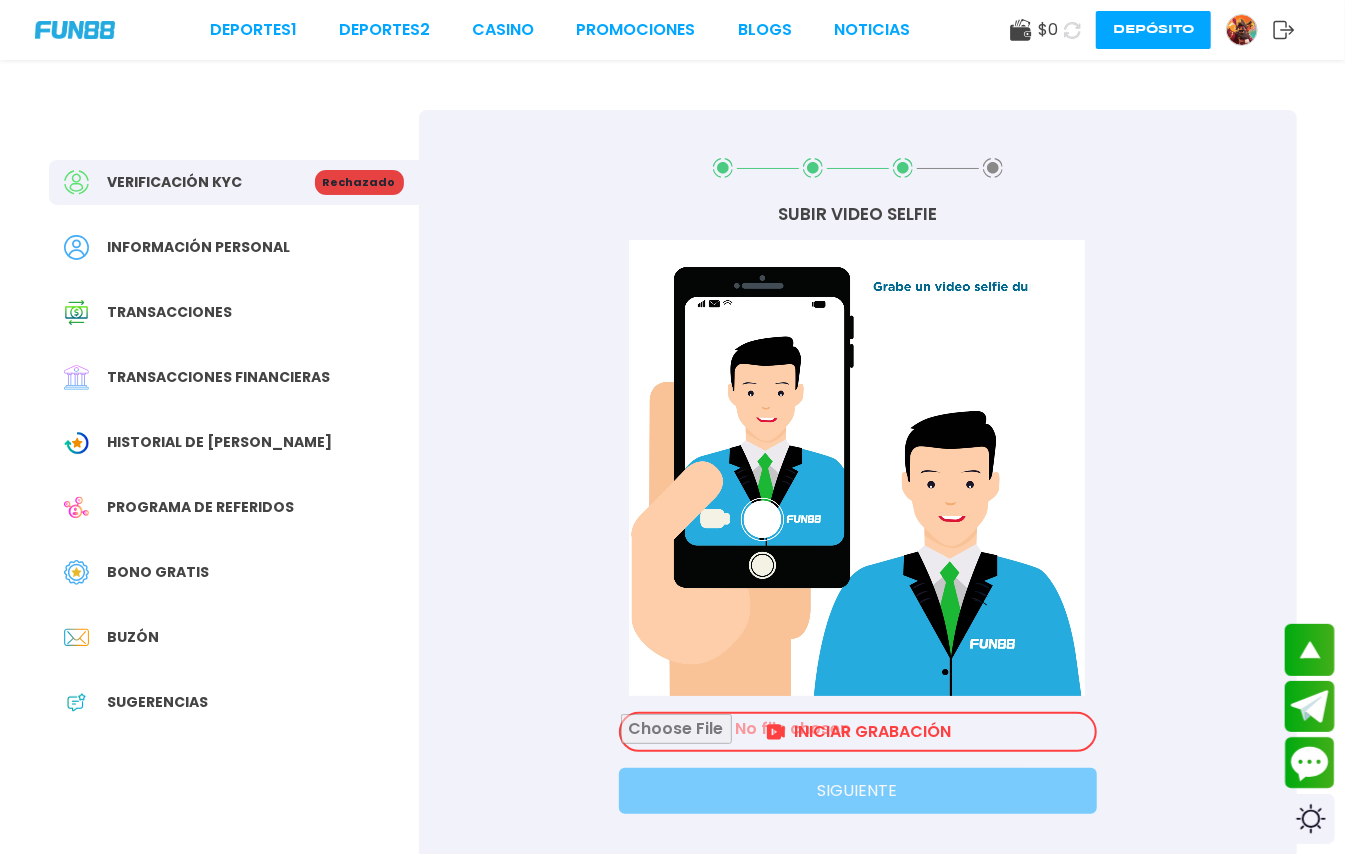 click at bounding box center (858, 732) 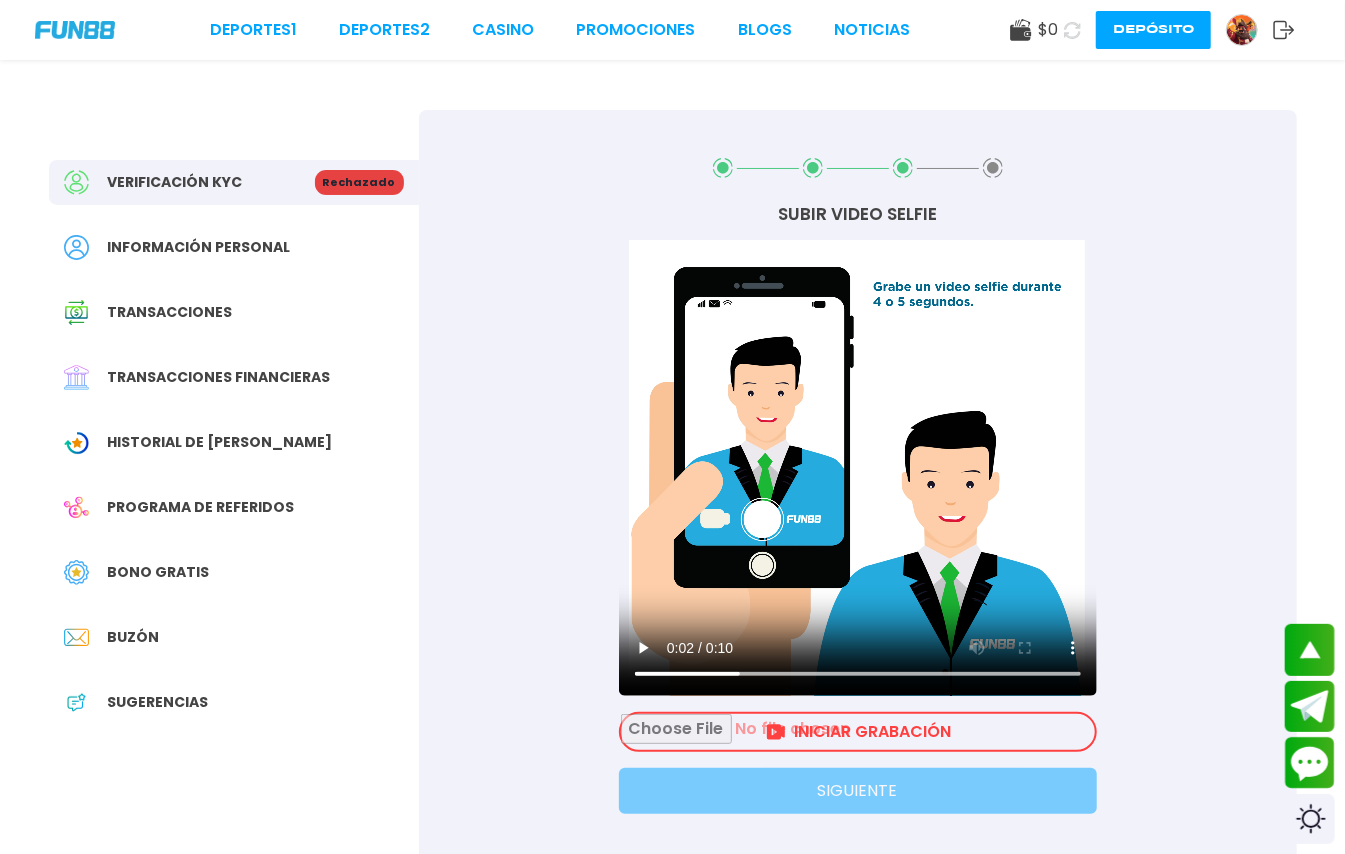click at bounding box center (858, 732) 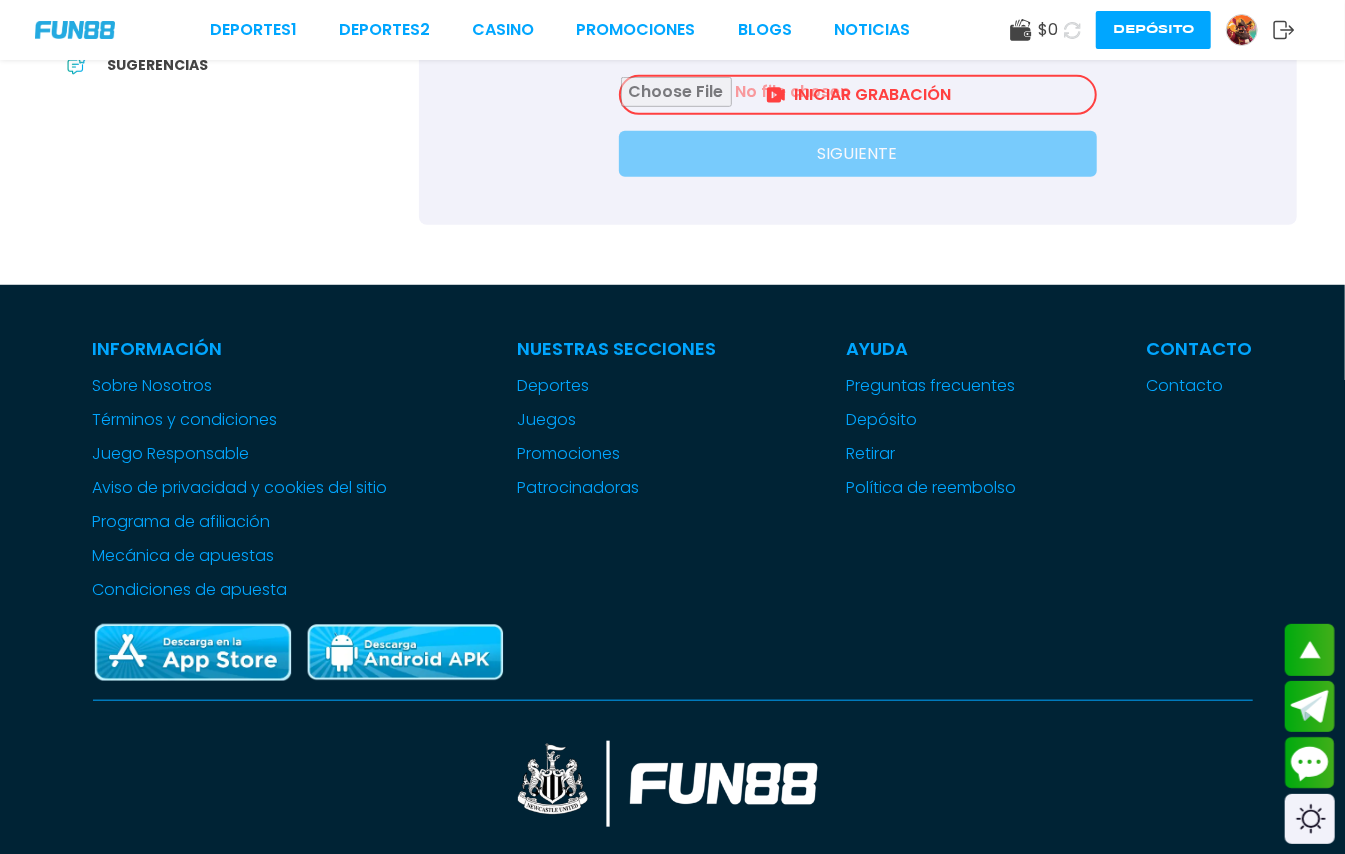 scroll, scrollTop: 666, scrollLeft: 0, axis: vertical 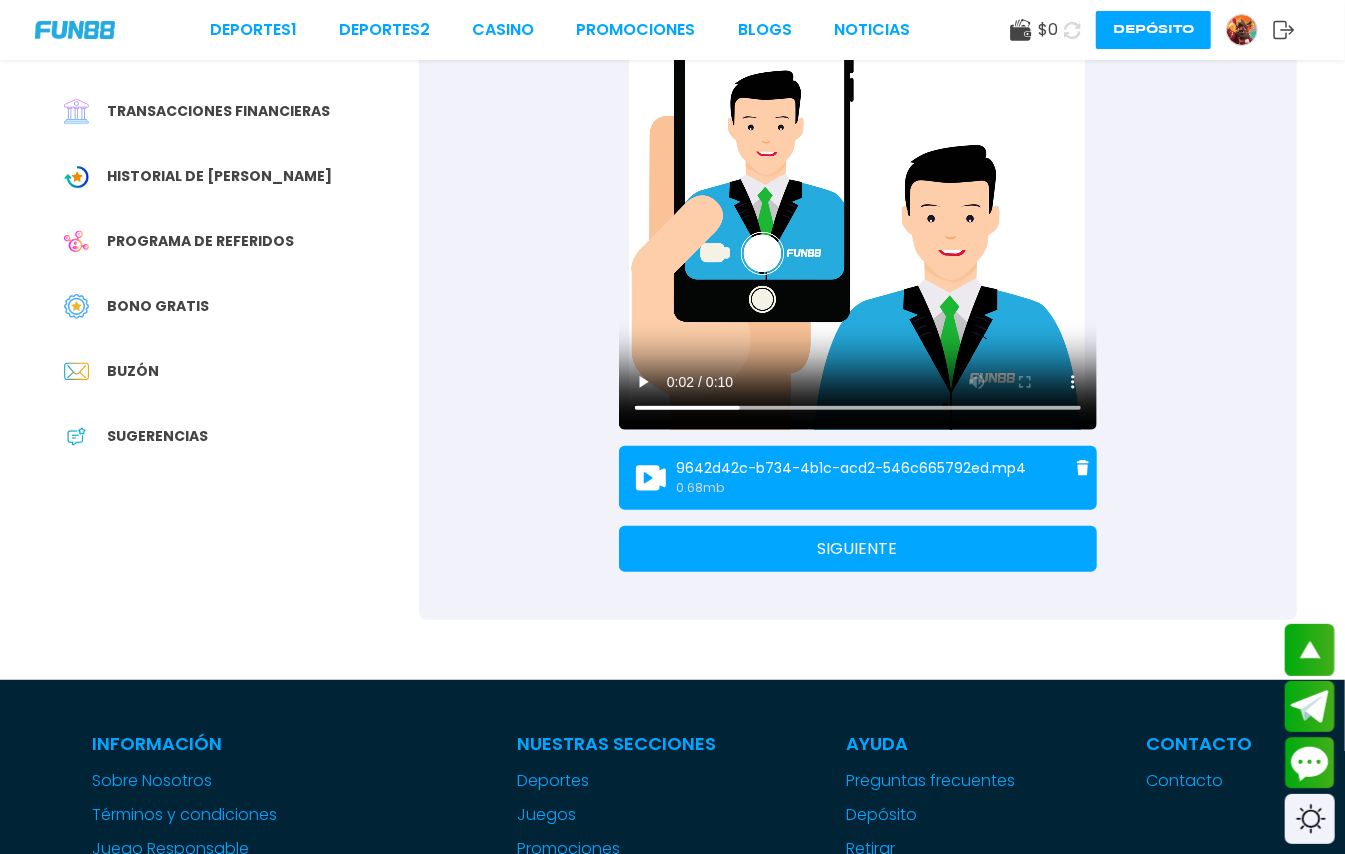 click on "SIGUIENTE" at bounding box center (858, 549) 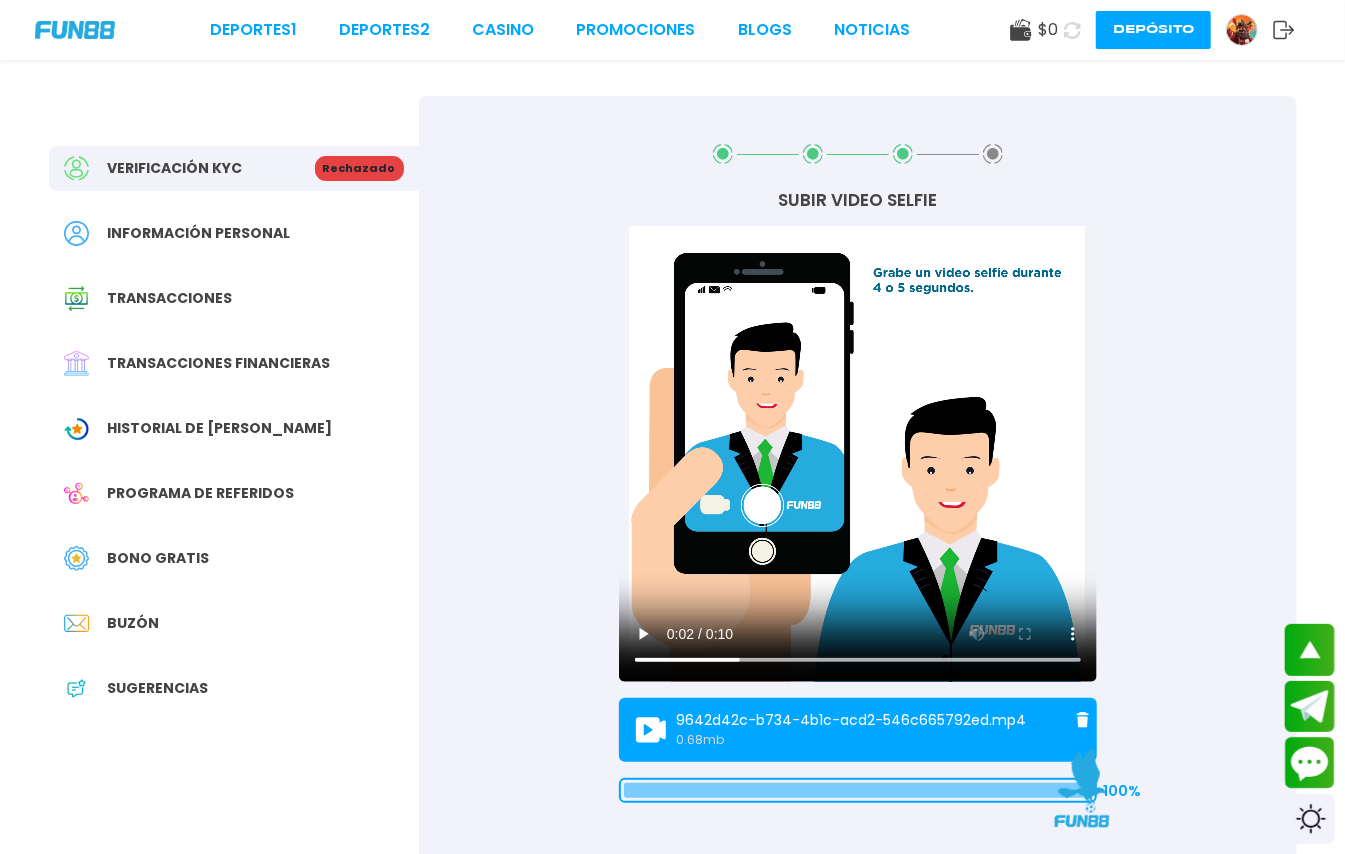 scroll, scrollTop: 0, scrollLeft: 0, axis: both 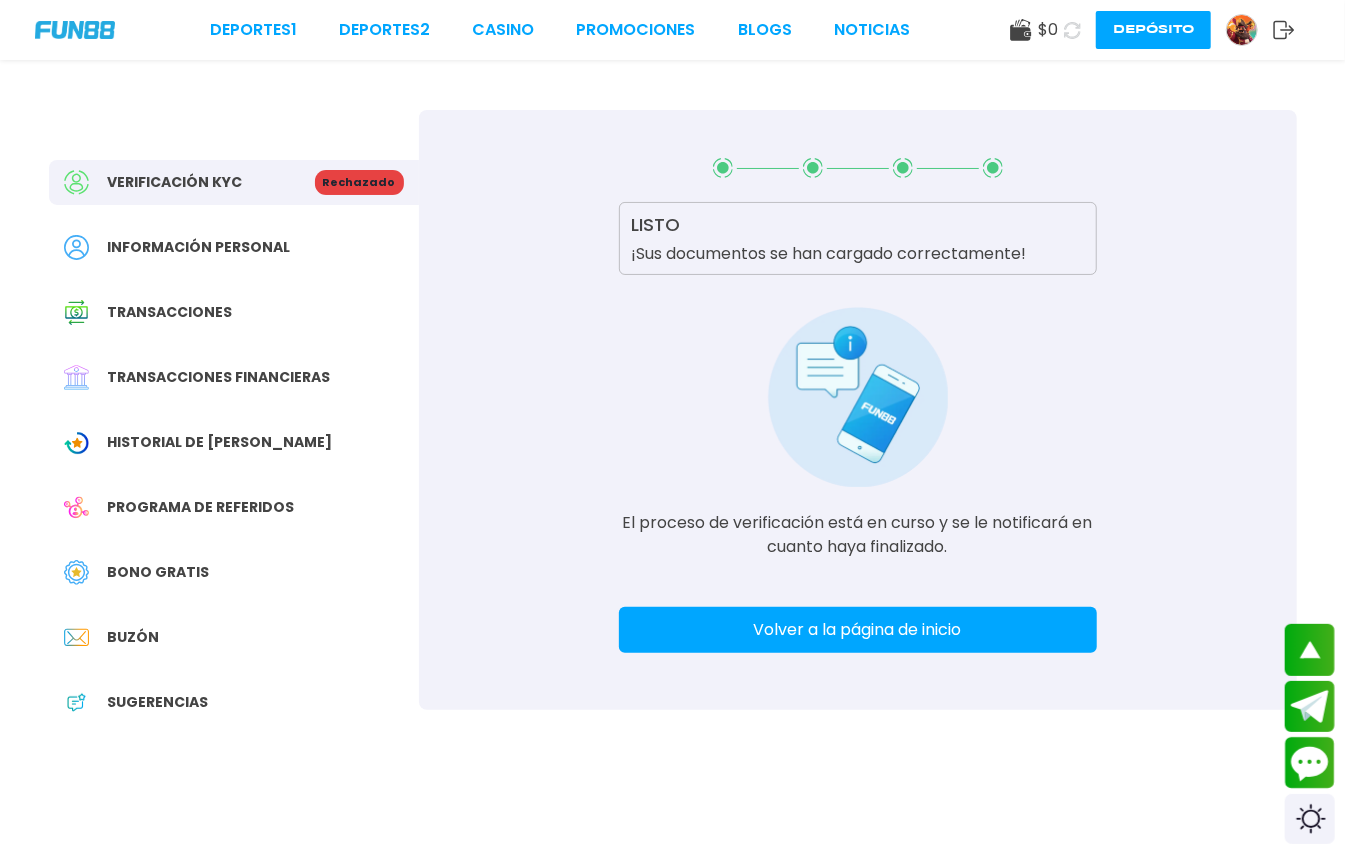 click on "Volver a la página de inicio" at bounding box center (858, 630) 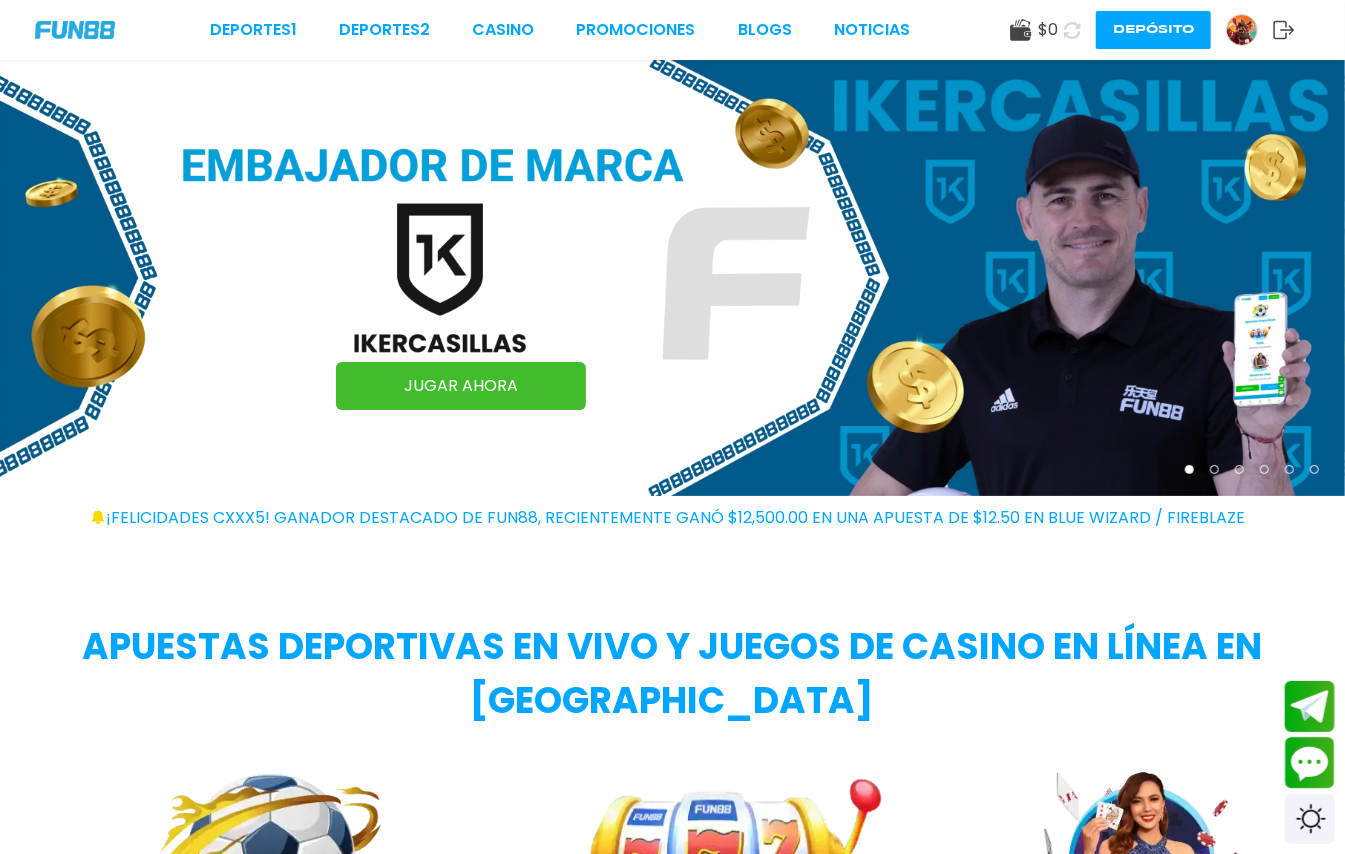 click at bounding box center (1242, 30) 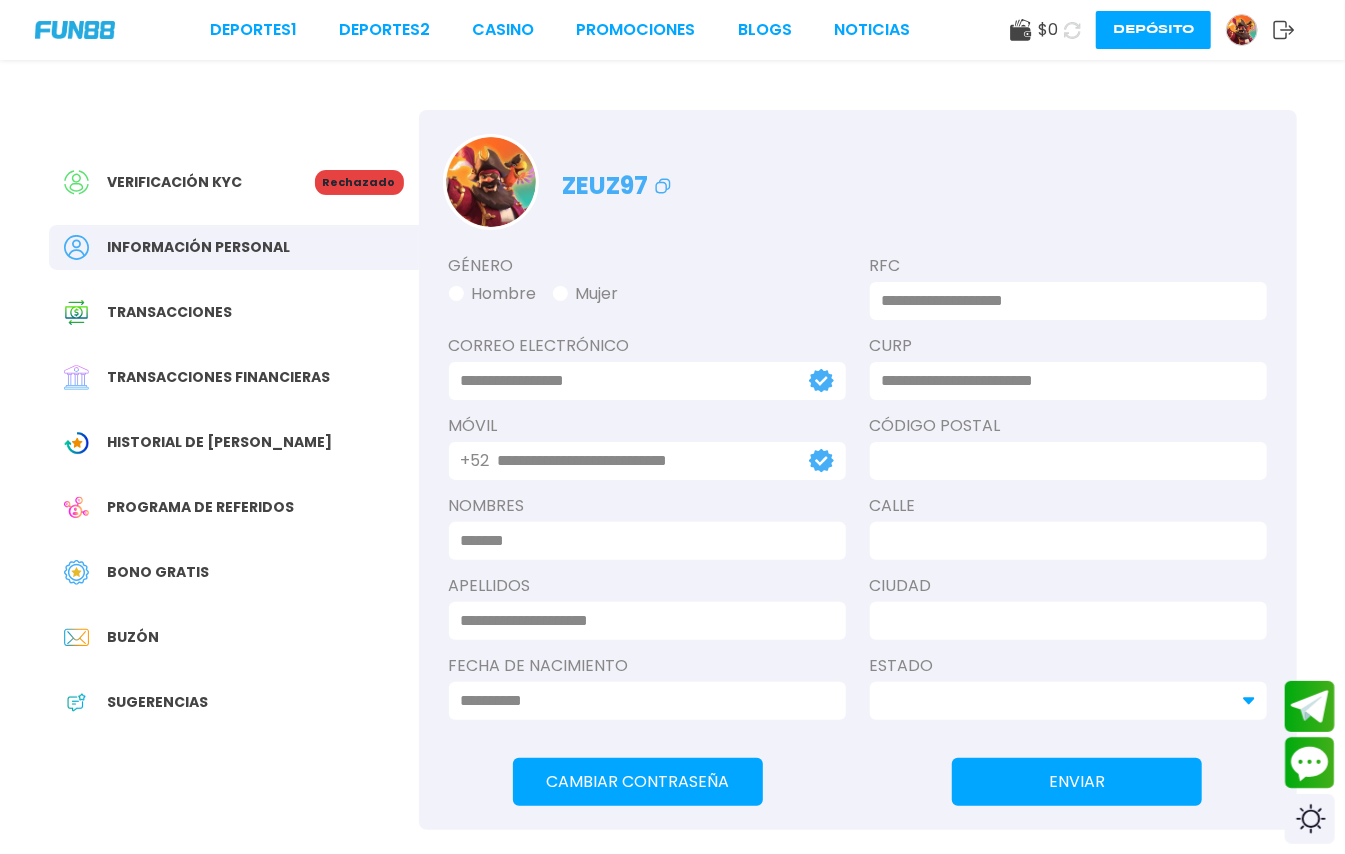 type on "**********" 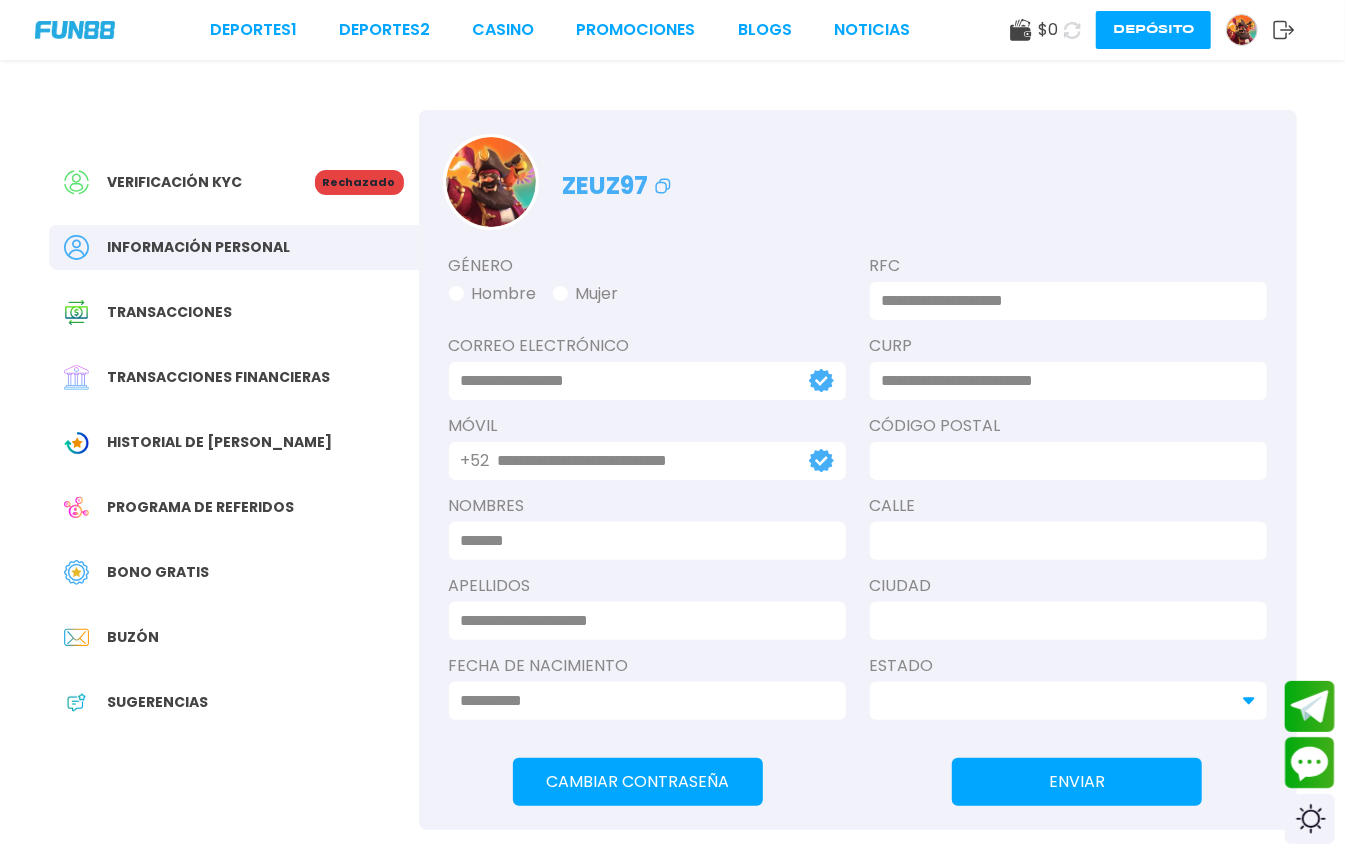 type on "**********" 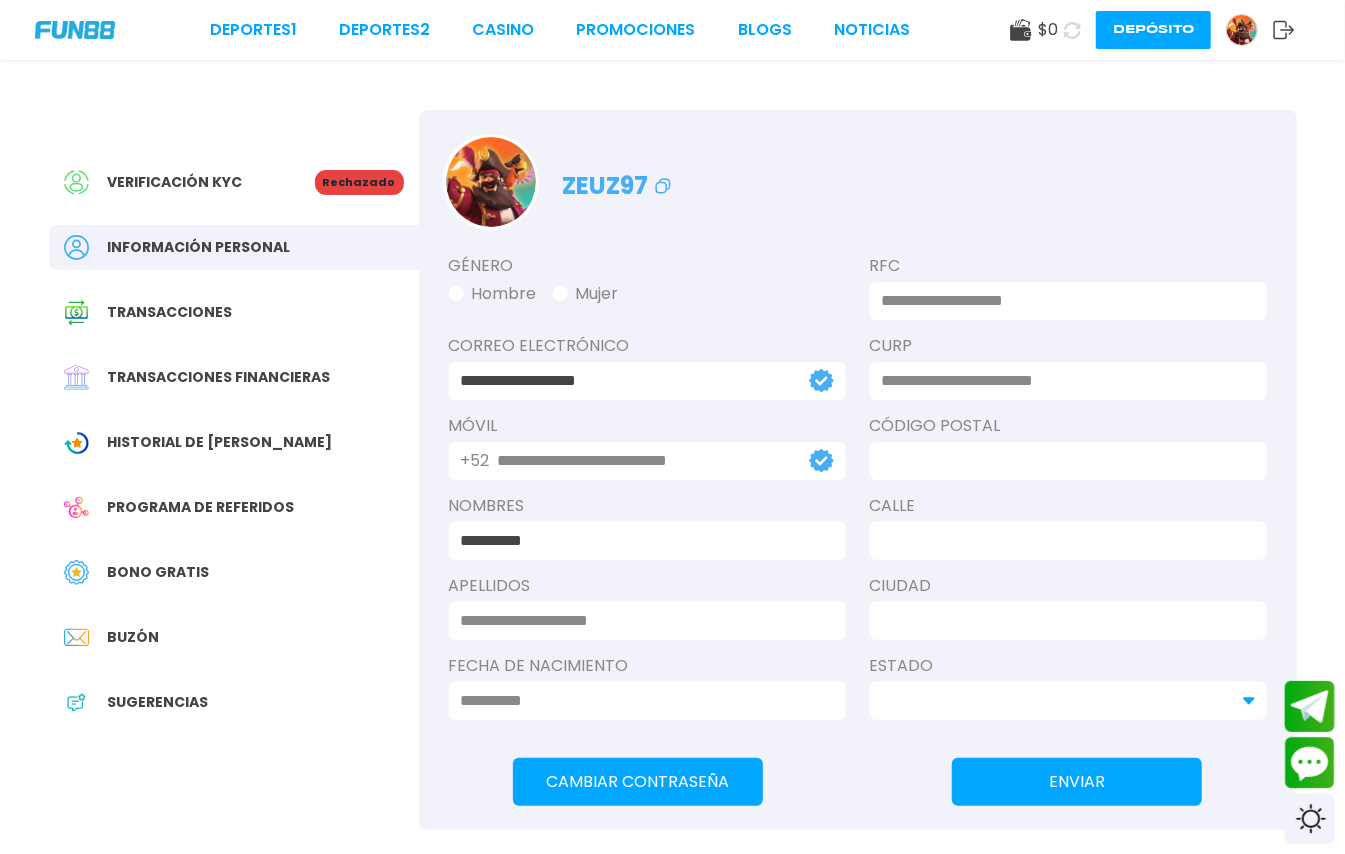 type on "*******" 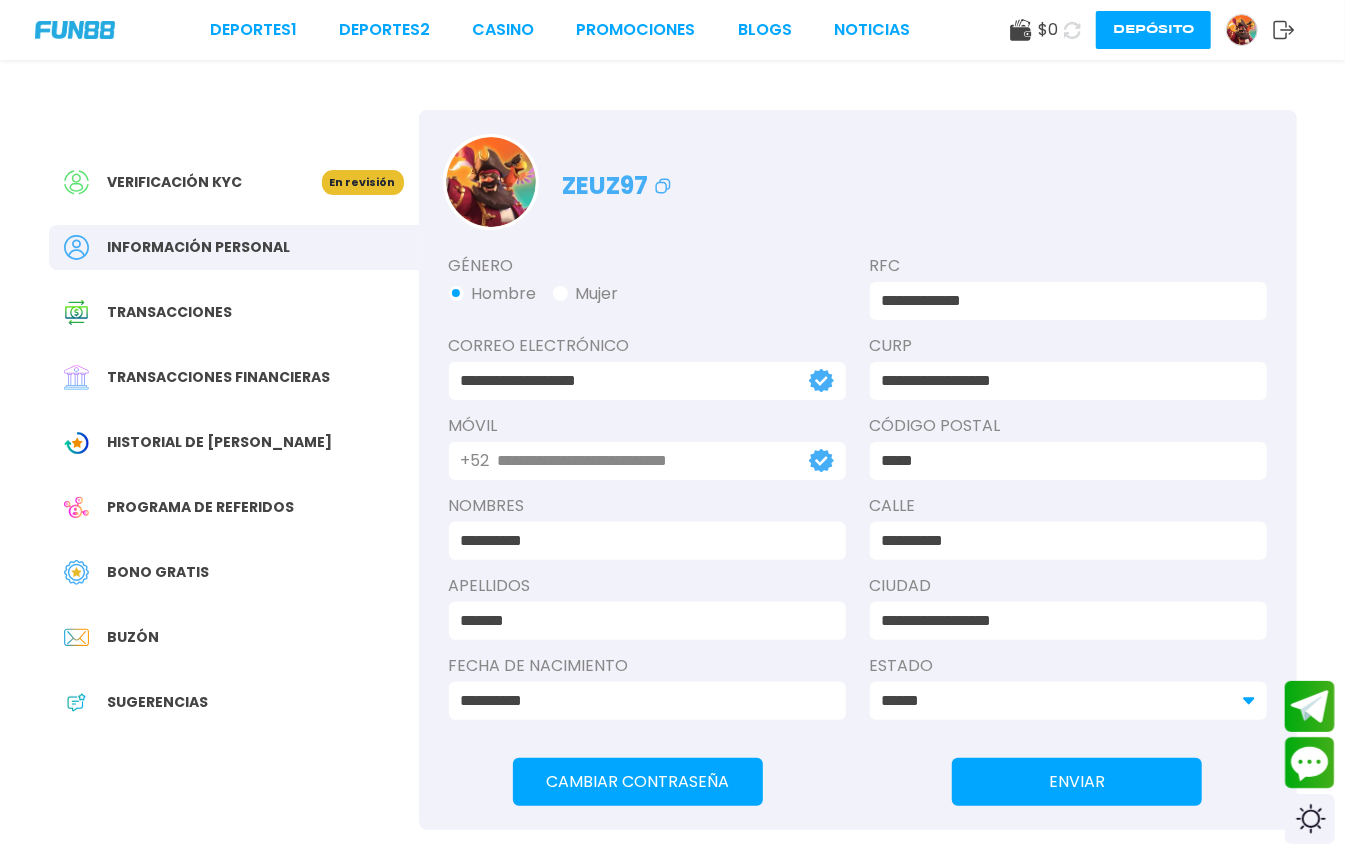 click on "Verificación KYC" at bounding box center (193, 182) 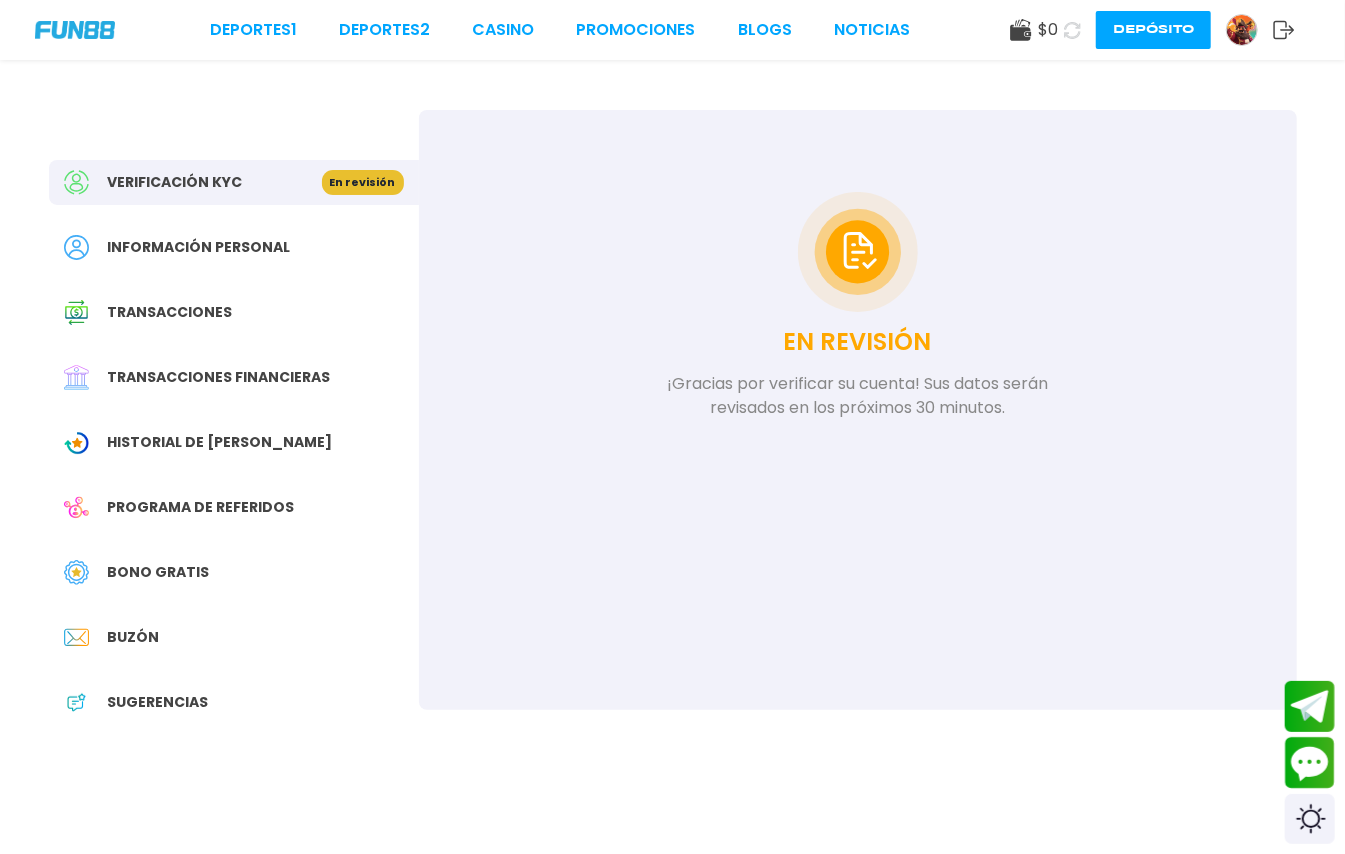 click on "Verificación KYC En revisión" at bounding box center (234, 182) 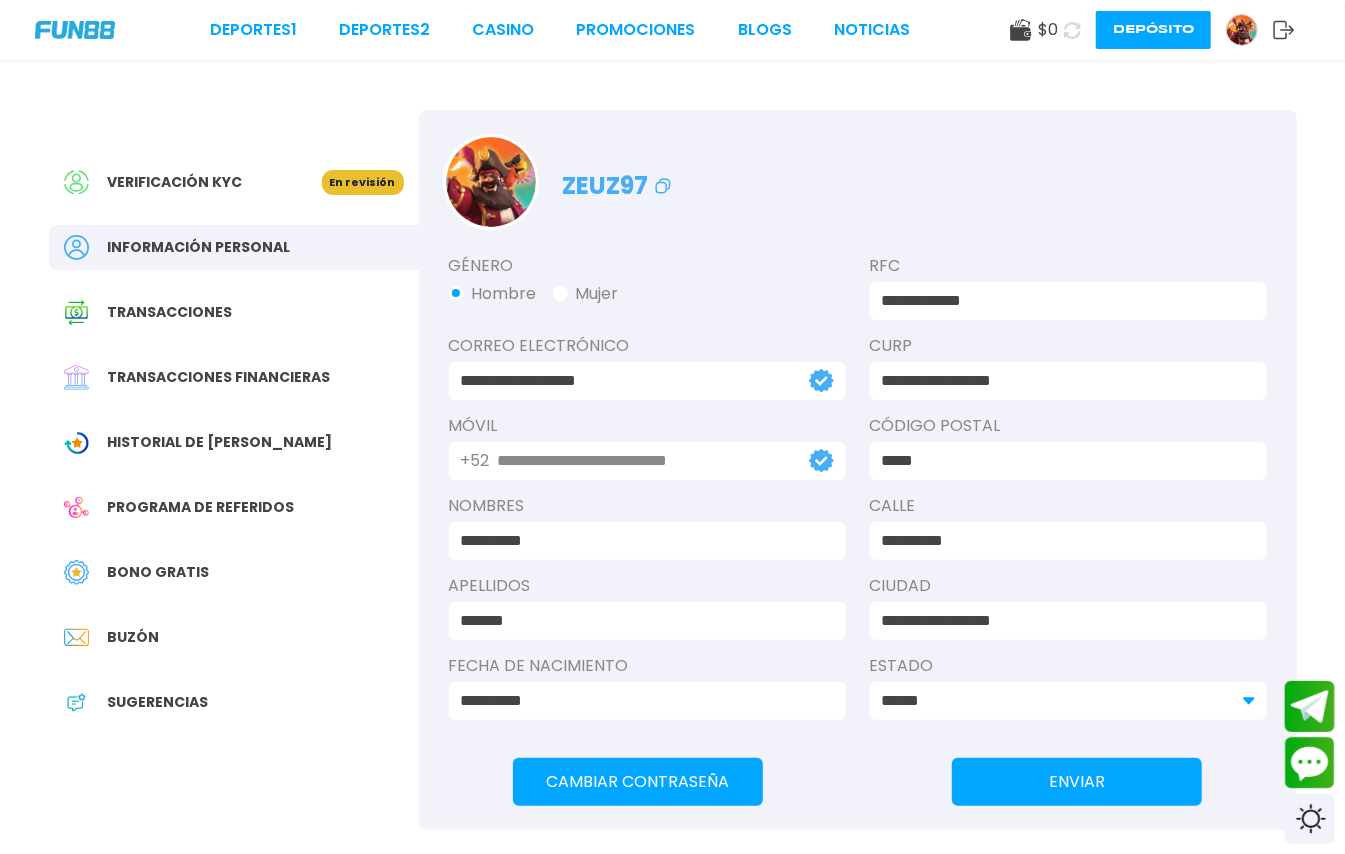 click on "Buzón" at bounding box center (134, 637) 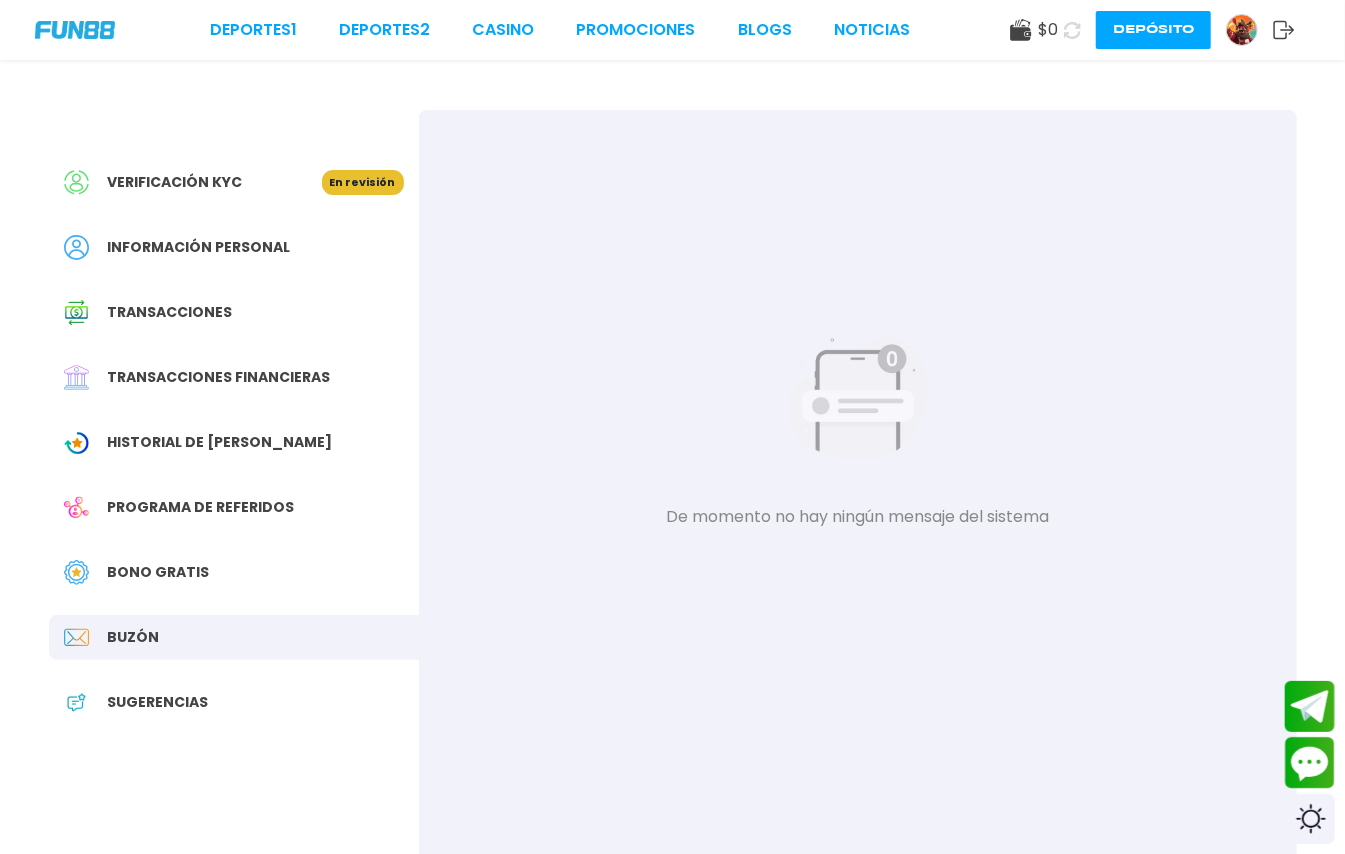click on "Historial de [PERSON_NAME]" at bounding box center (220, 442) 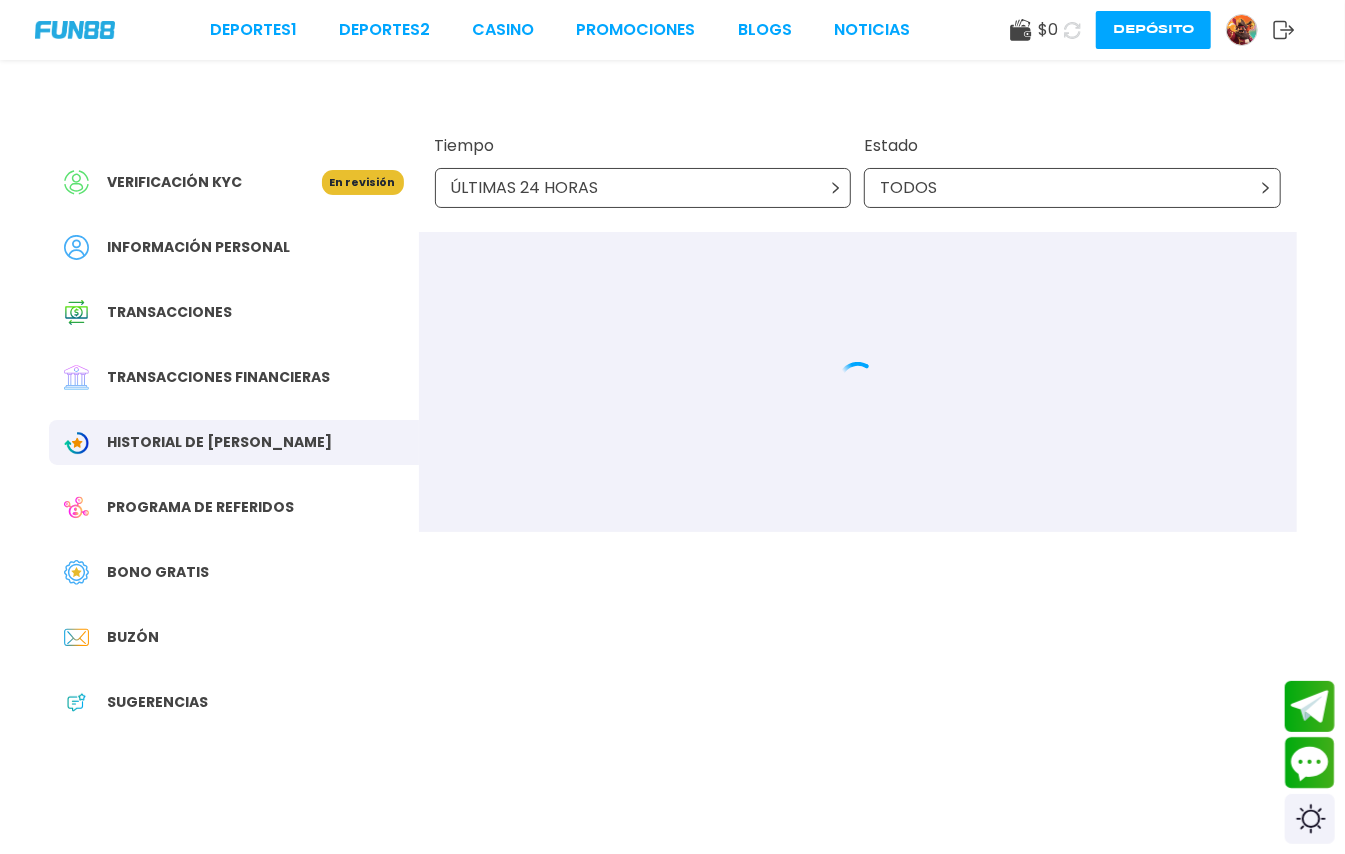 click on "Transacciones financieras" at bounding box center (219, 377) 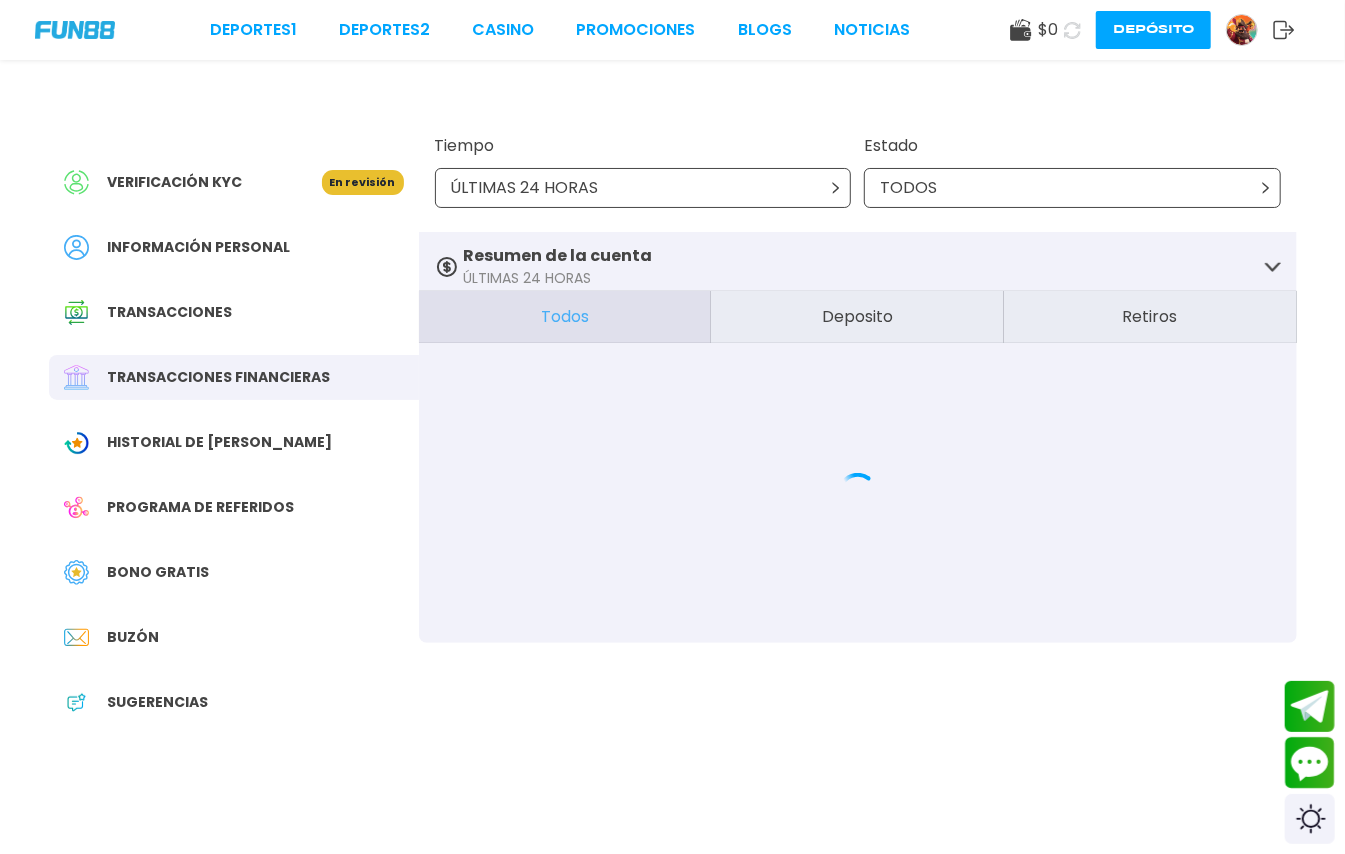 click on "Verificación KYC En revisión" at bounding box center [234, 182] 